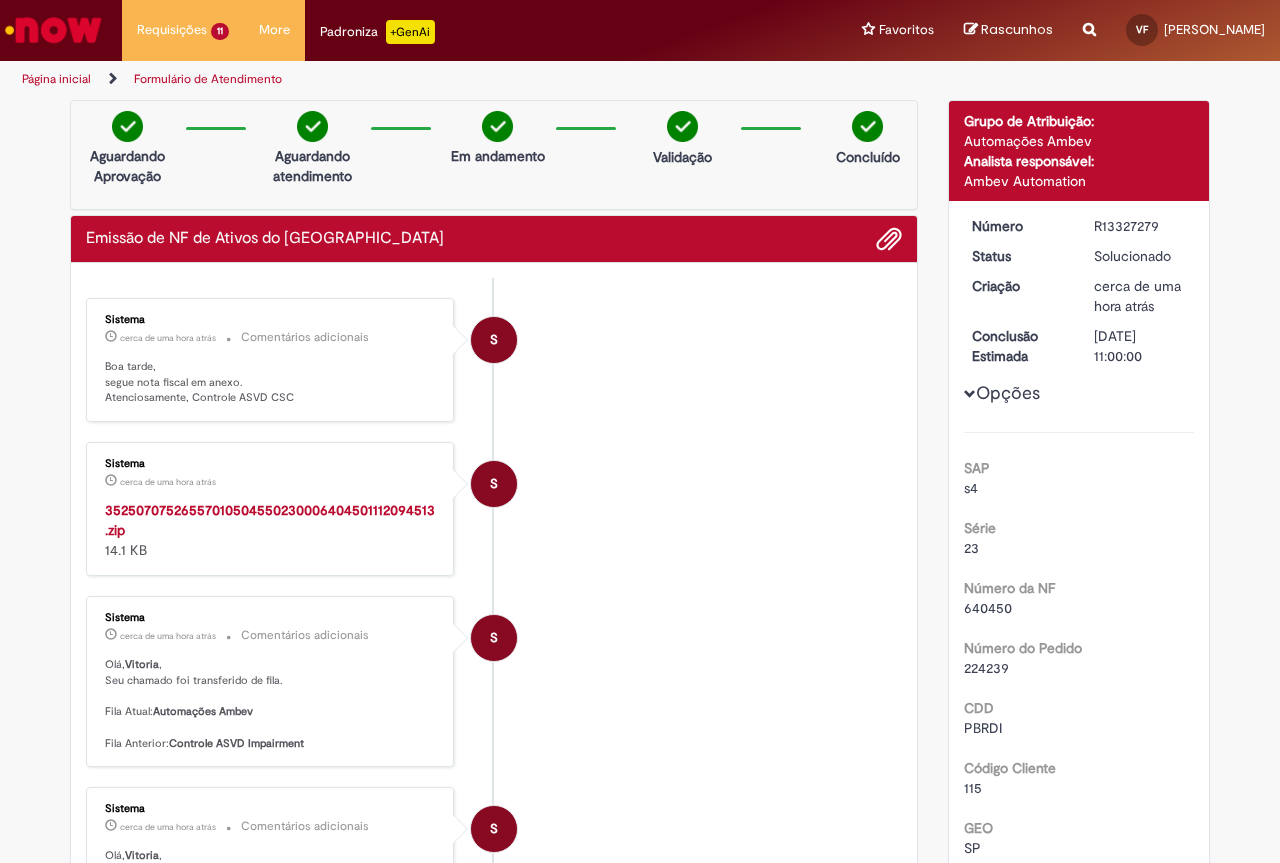 scroll, scrollTop: 0, scrollLeft: 0, axis: both 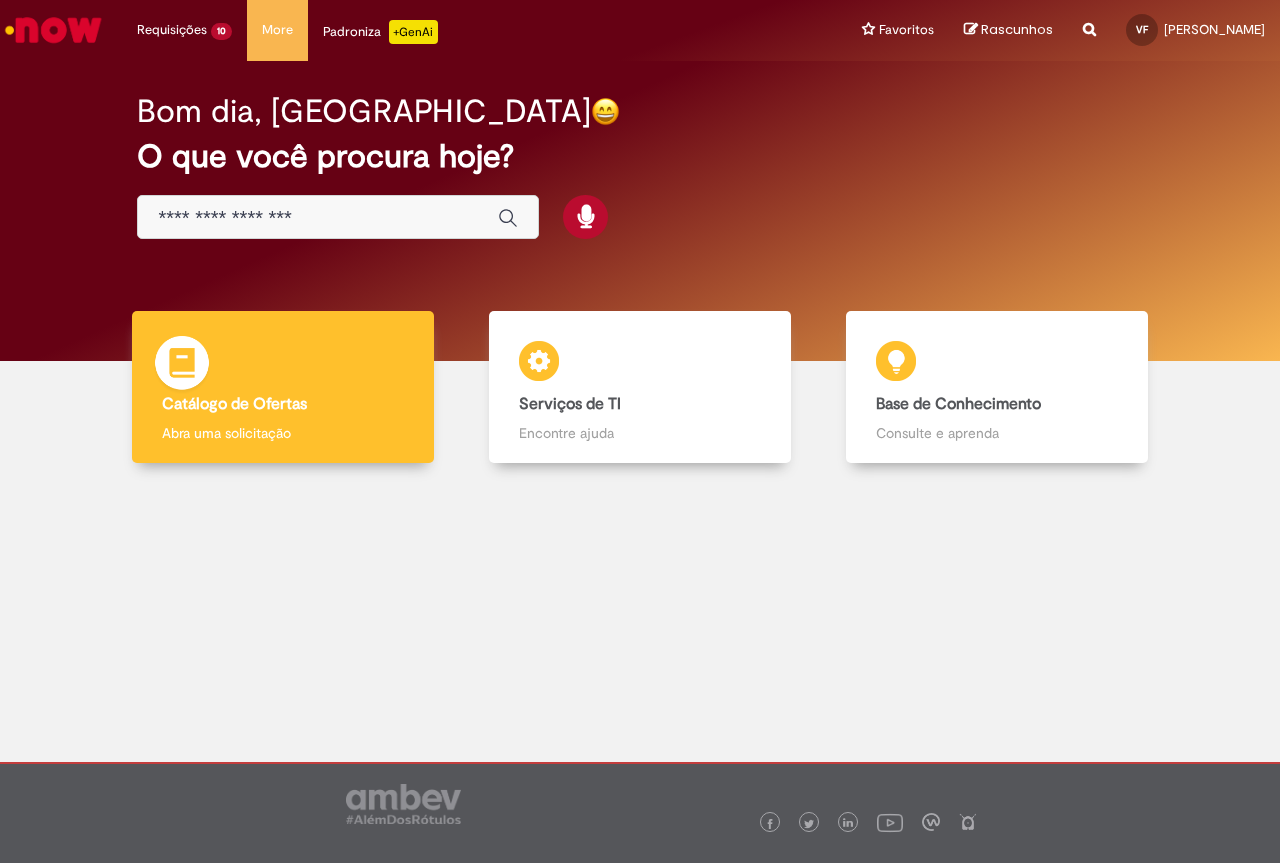 click on "Catálogo de Ofertas" at bounding box center [234, 404] 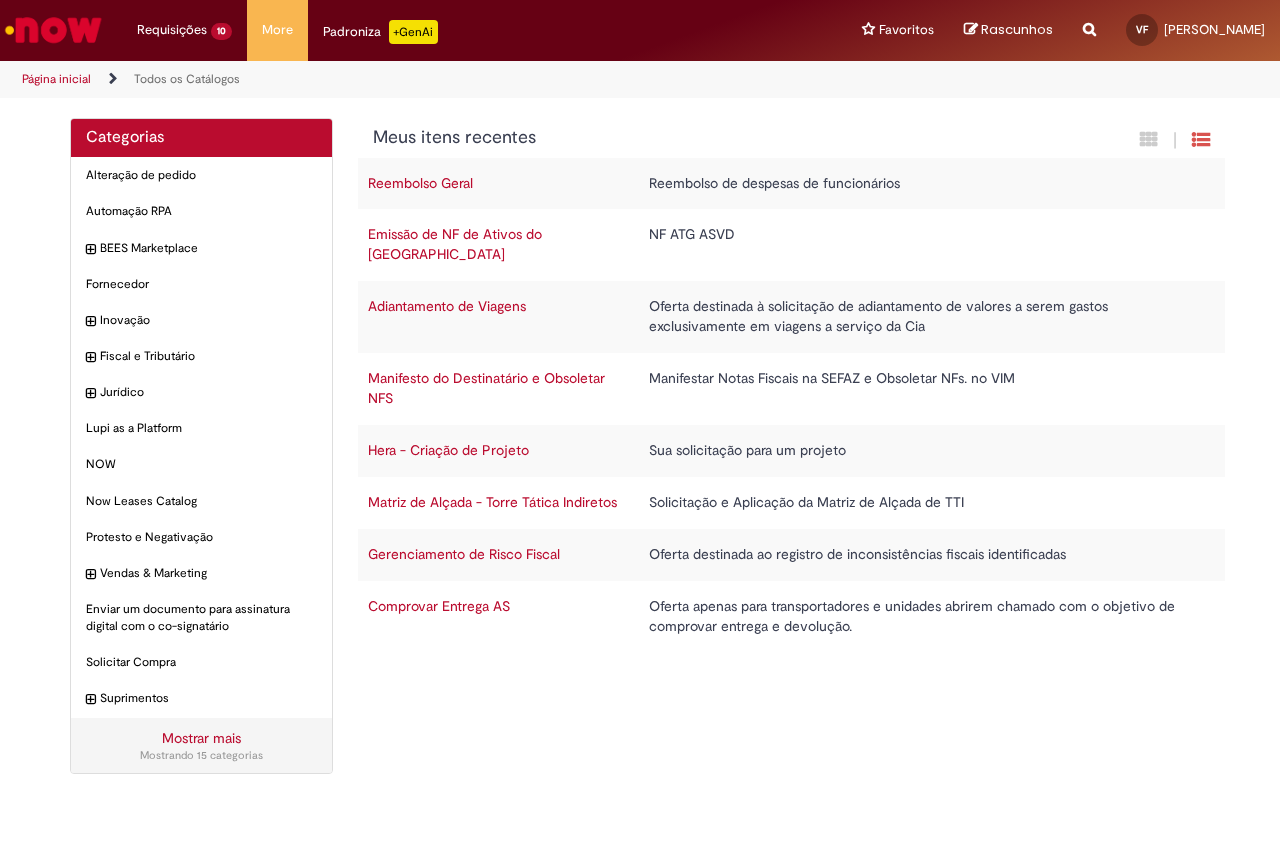 click on "Emissão de NF de Ativos do [GEOGRAPHIC_DATA]" at bounding box center [455, 244] 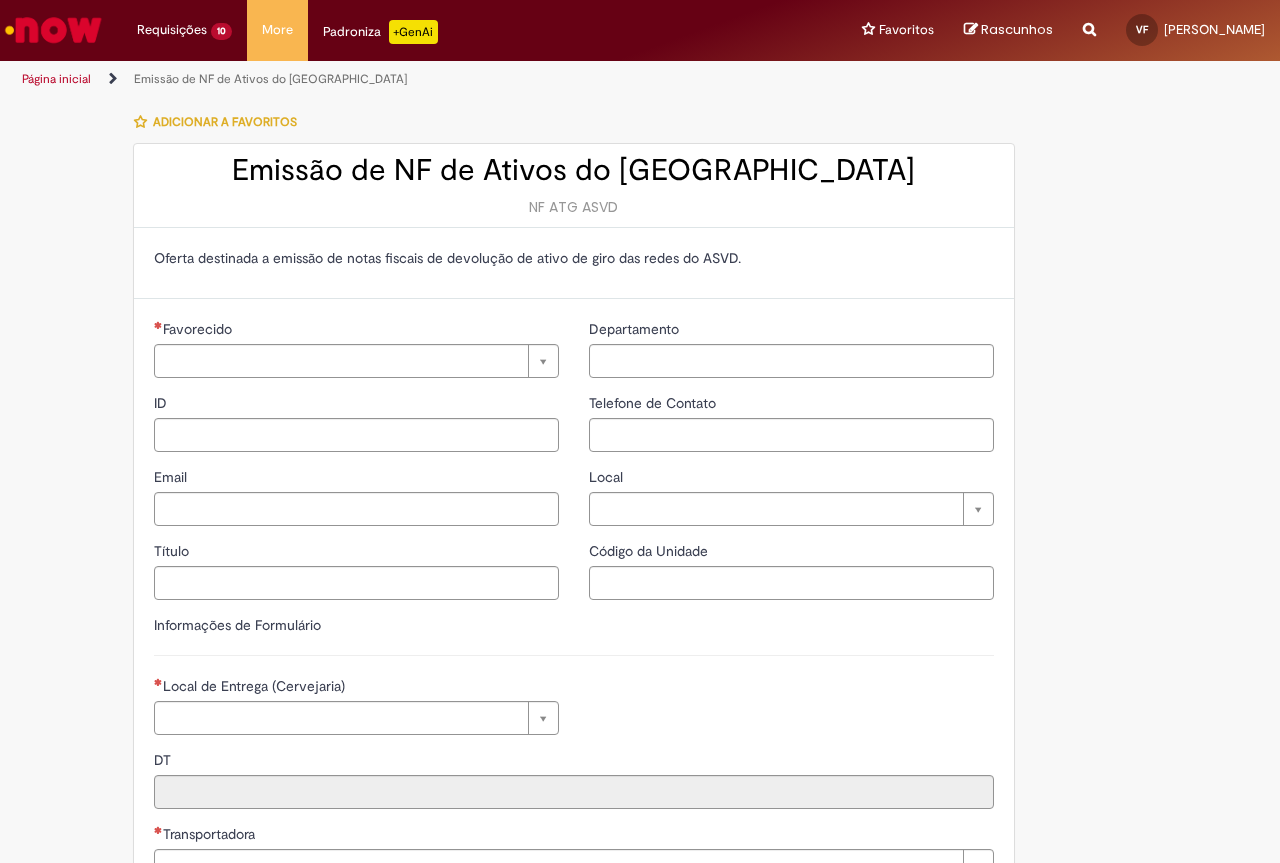 type on "**********" 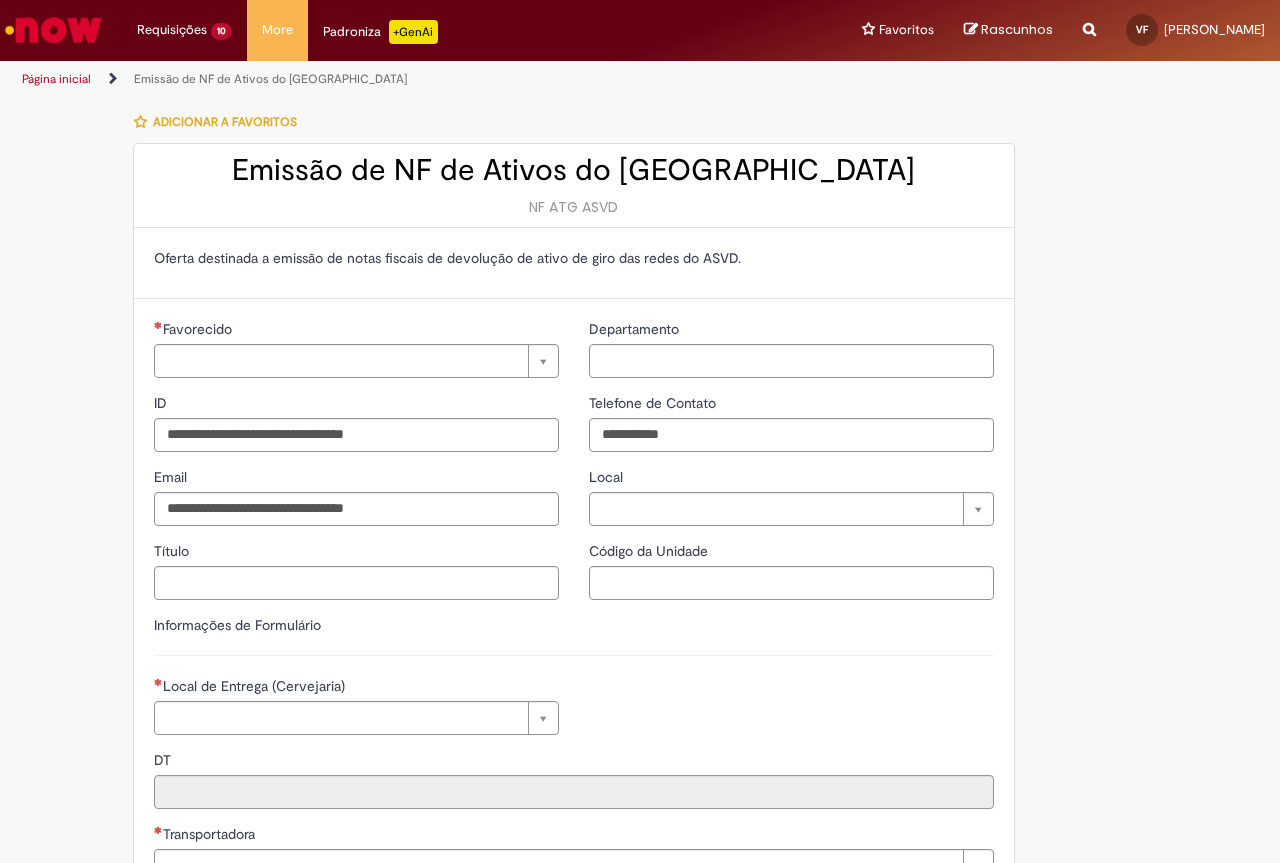type on "**********" 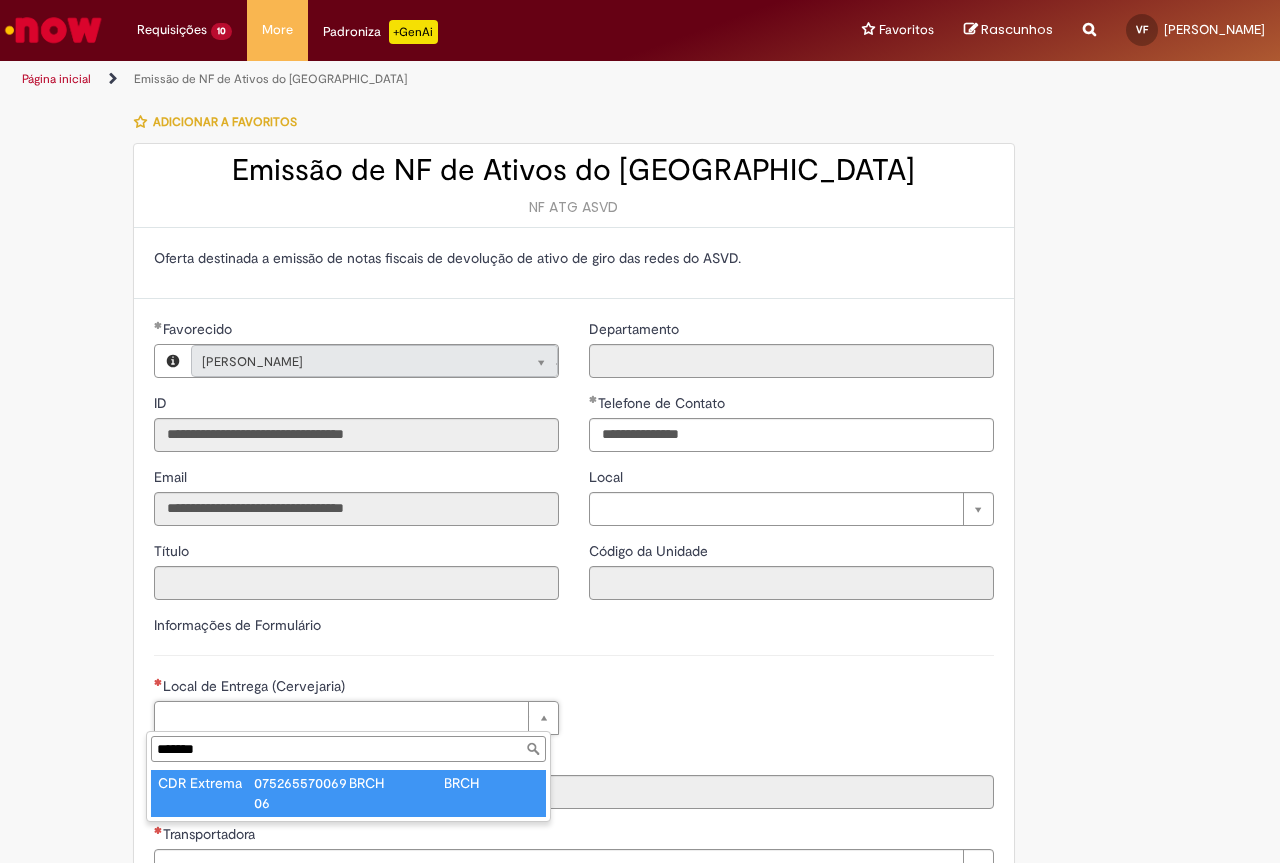 type on "*******" 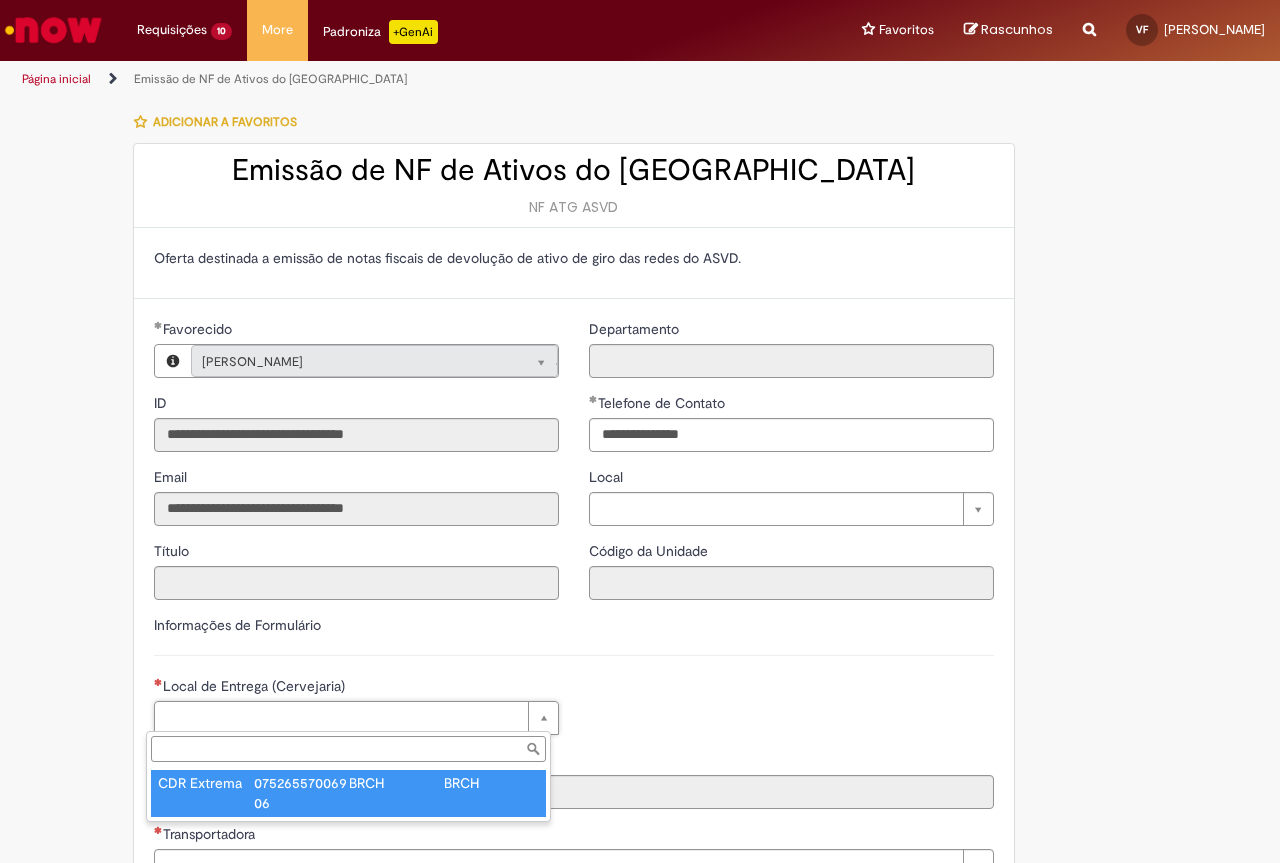 type on "****" 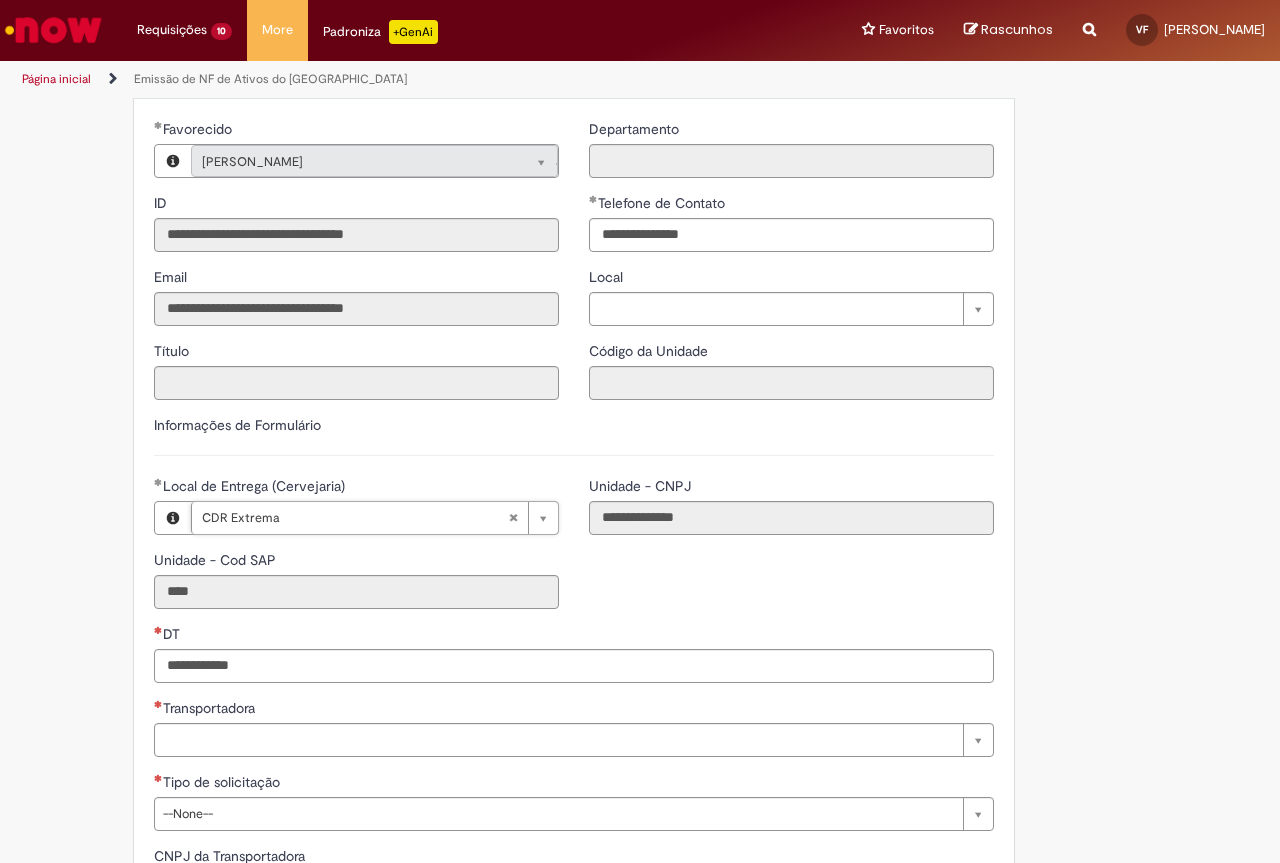 scroll, scrollTop: 300, scrollLeft: 0, axis: vertical 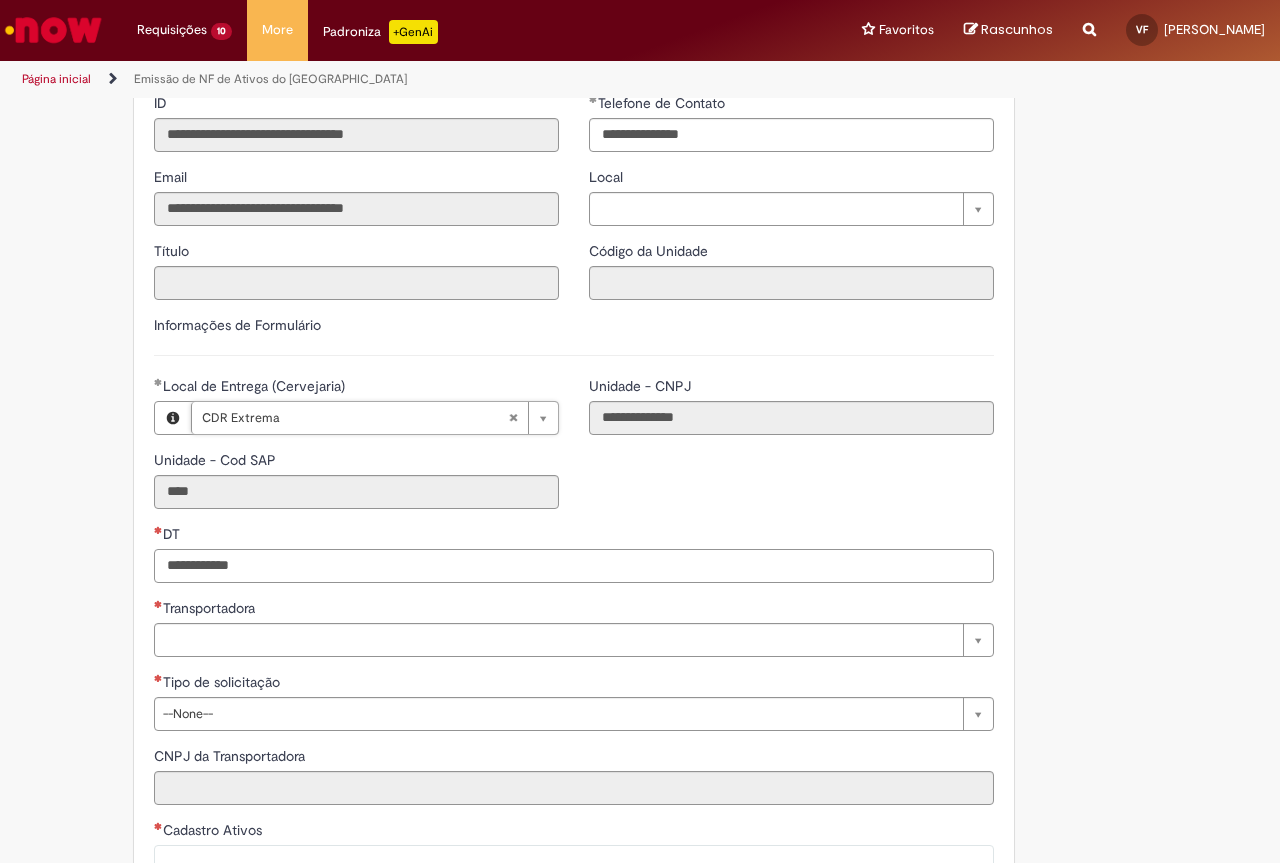 click on "DT" at bounding box center [574, 566] 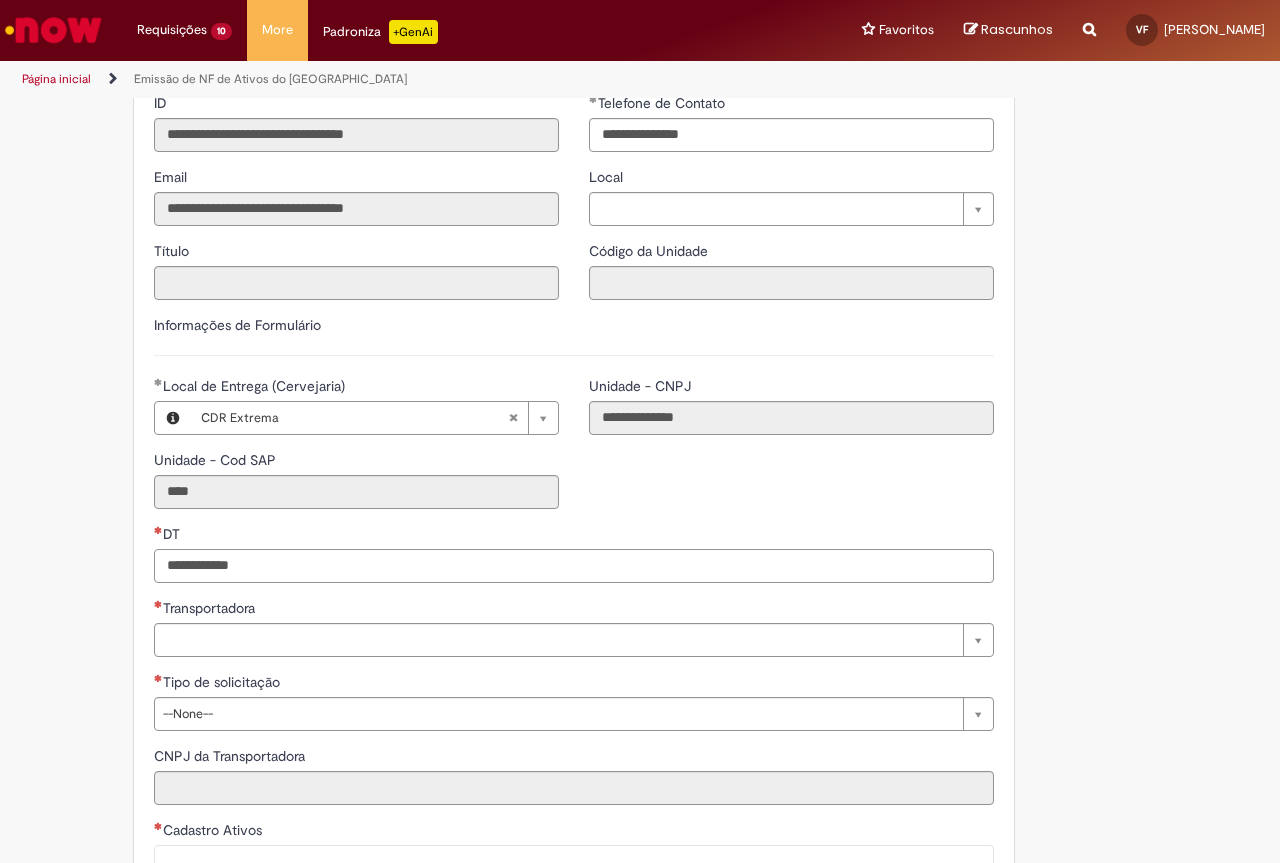 paste on "**********" 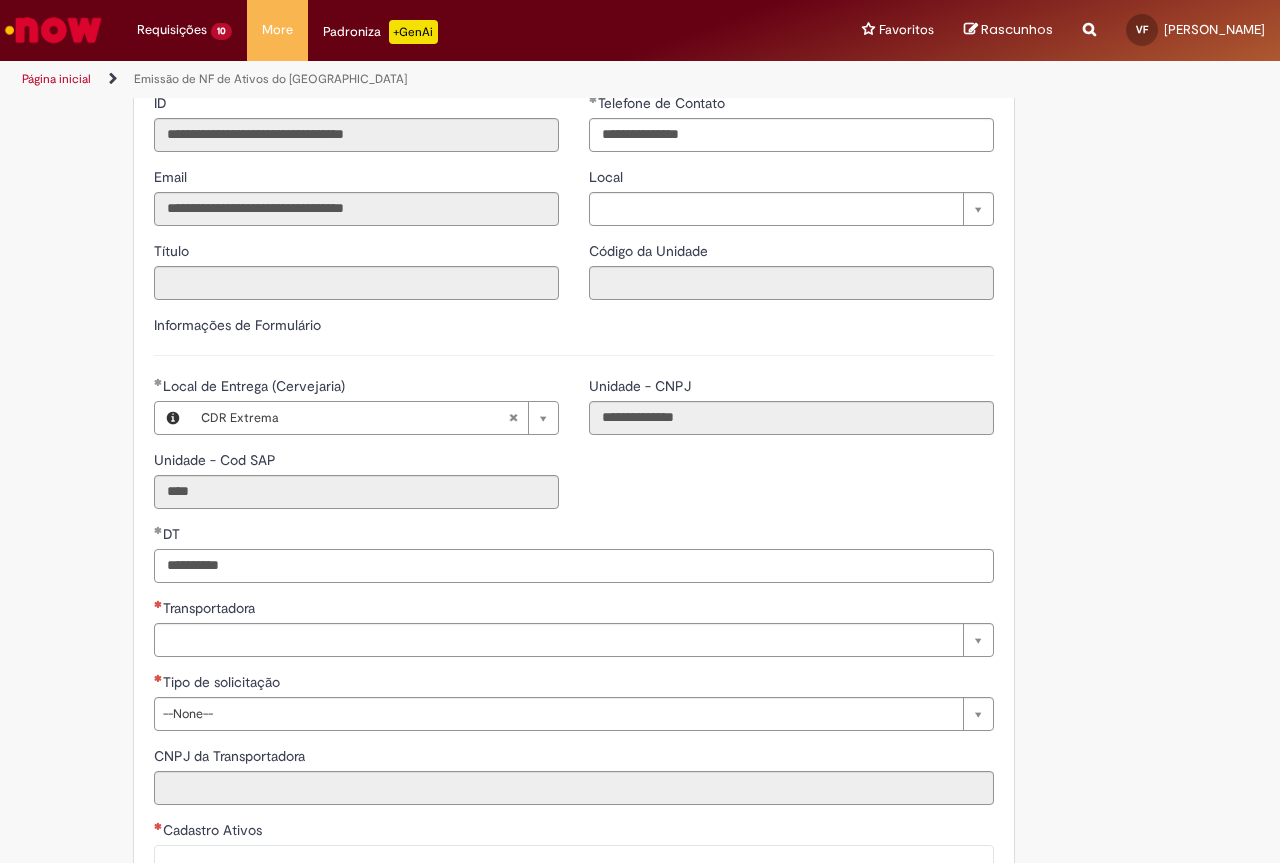 type on "**********" 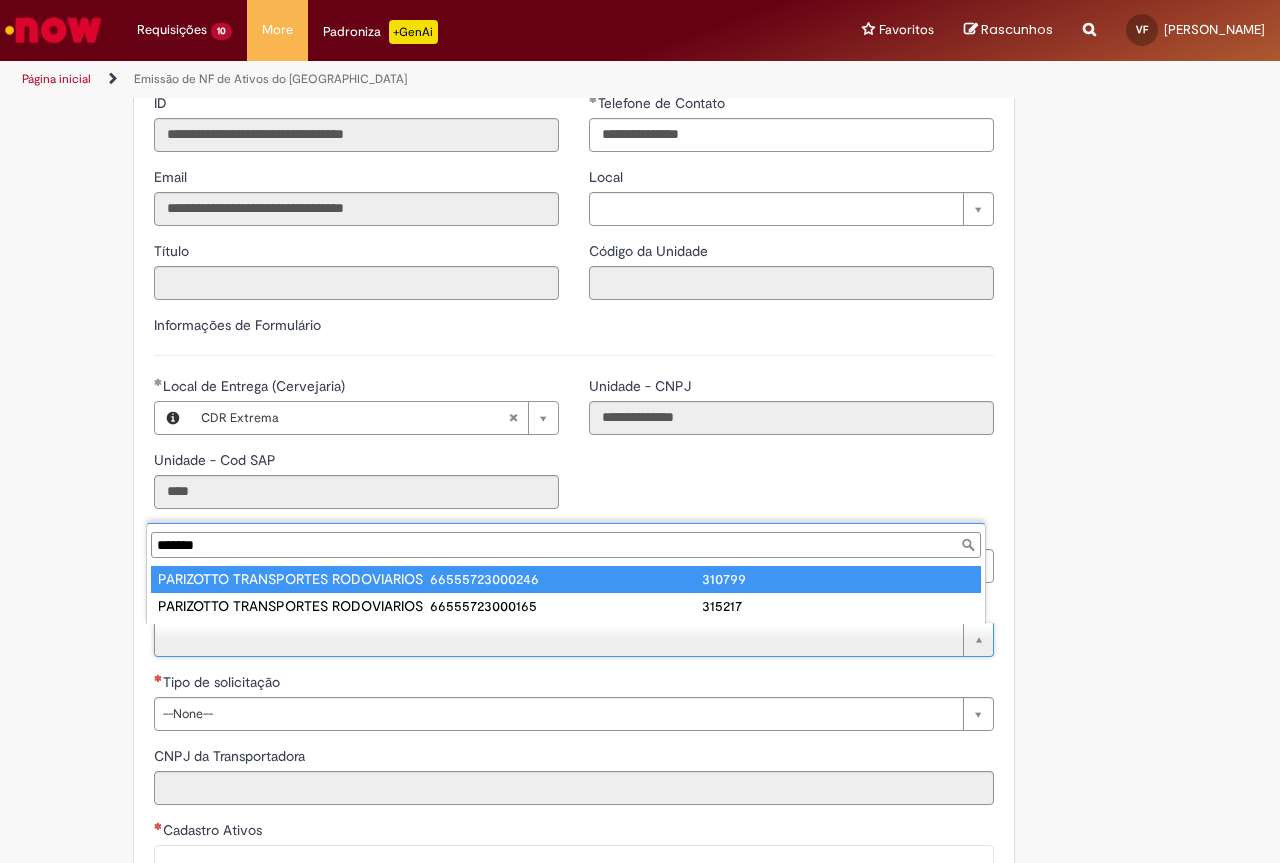 type on "*******" 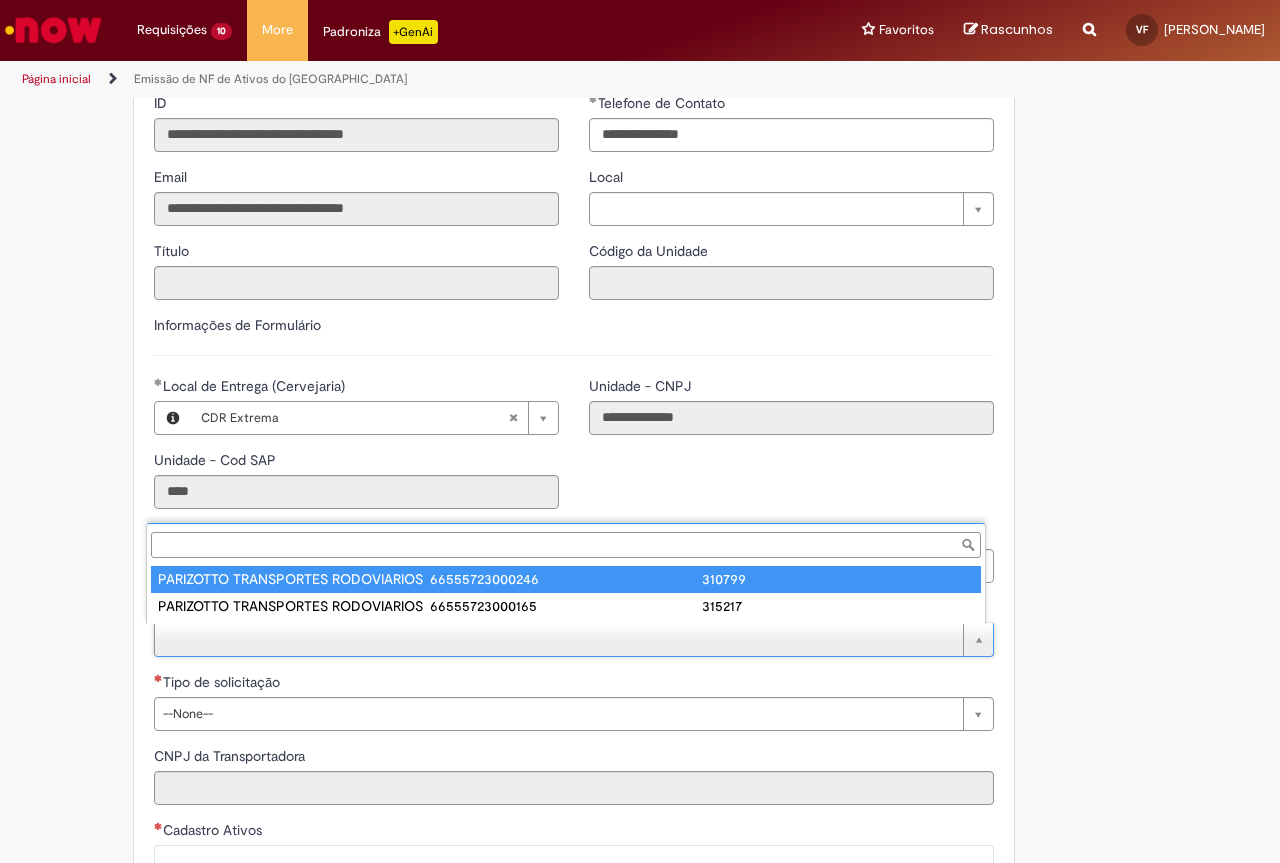 type on "**********" 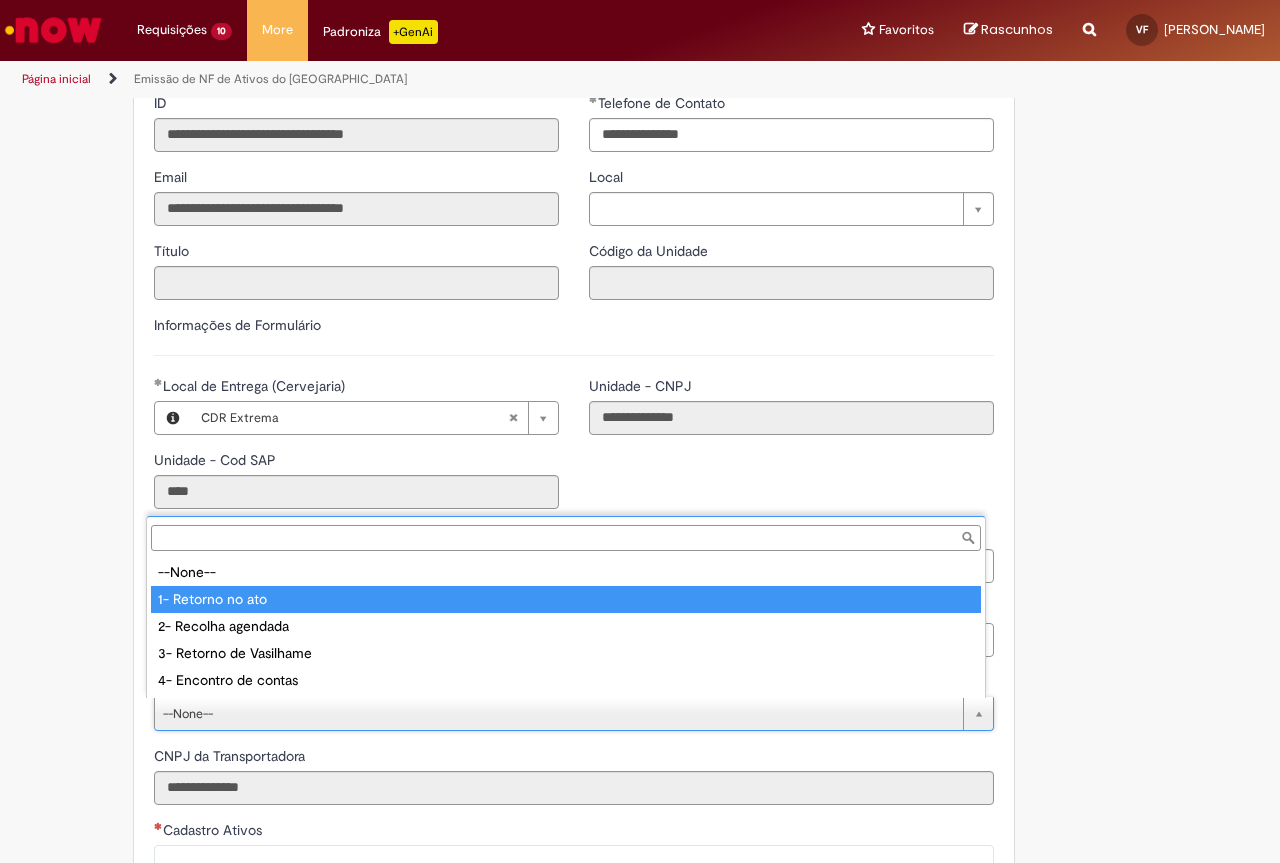 type on "**********" 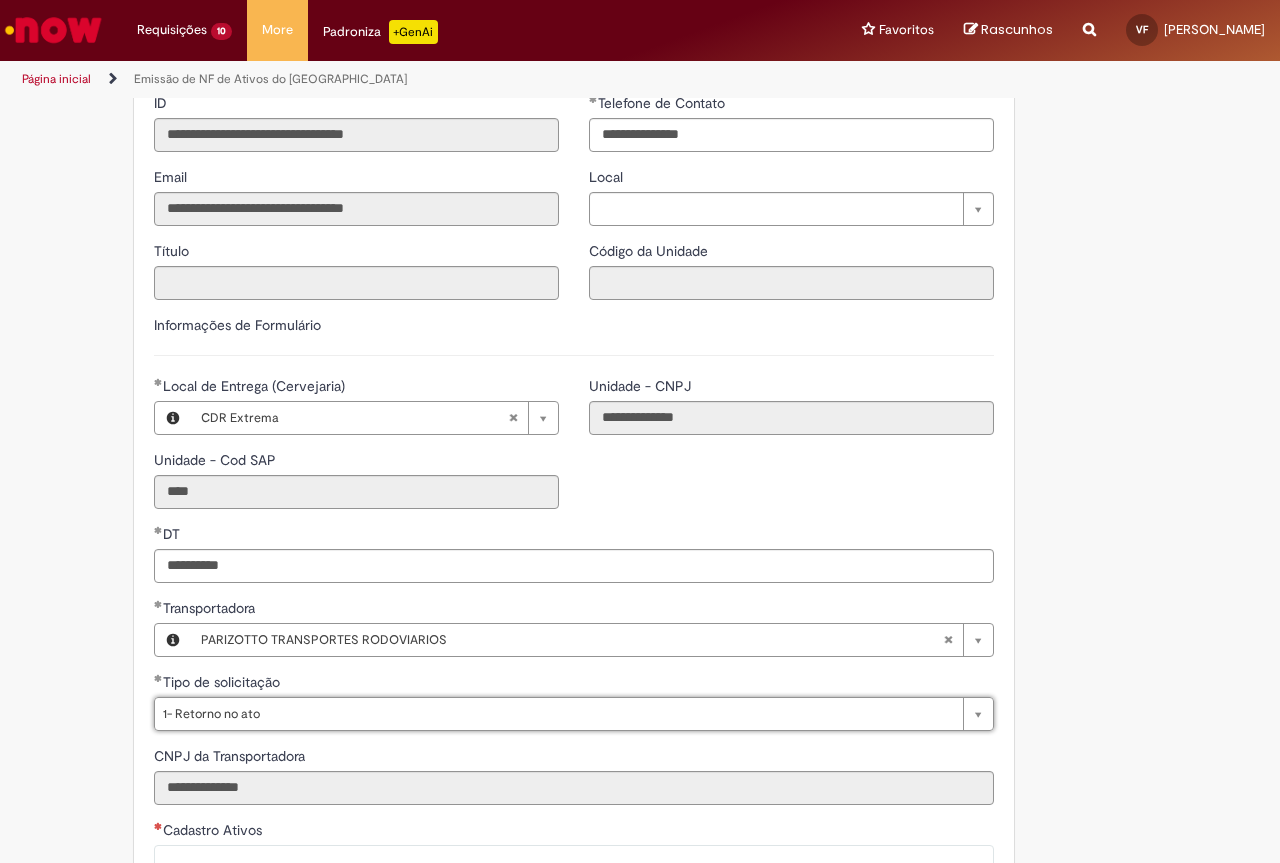 scroll, scrollTop: 600, scrollLeft: 0, axis: vertical 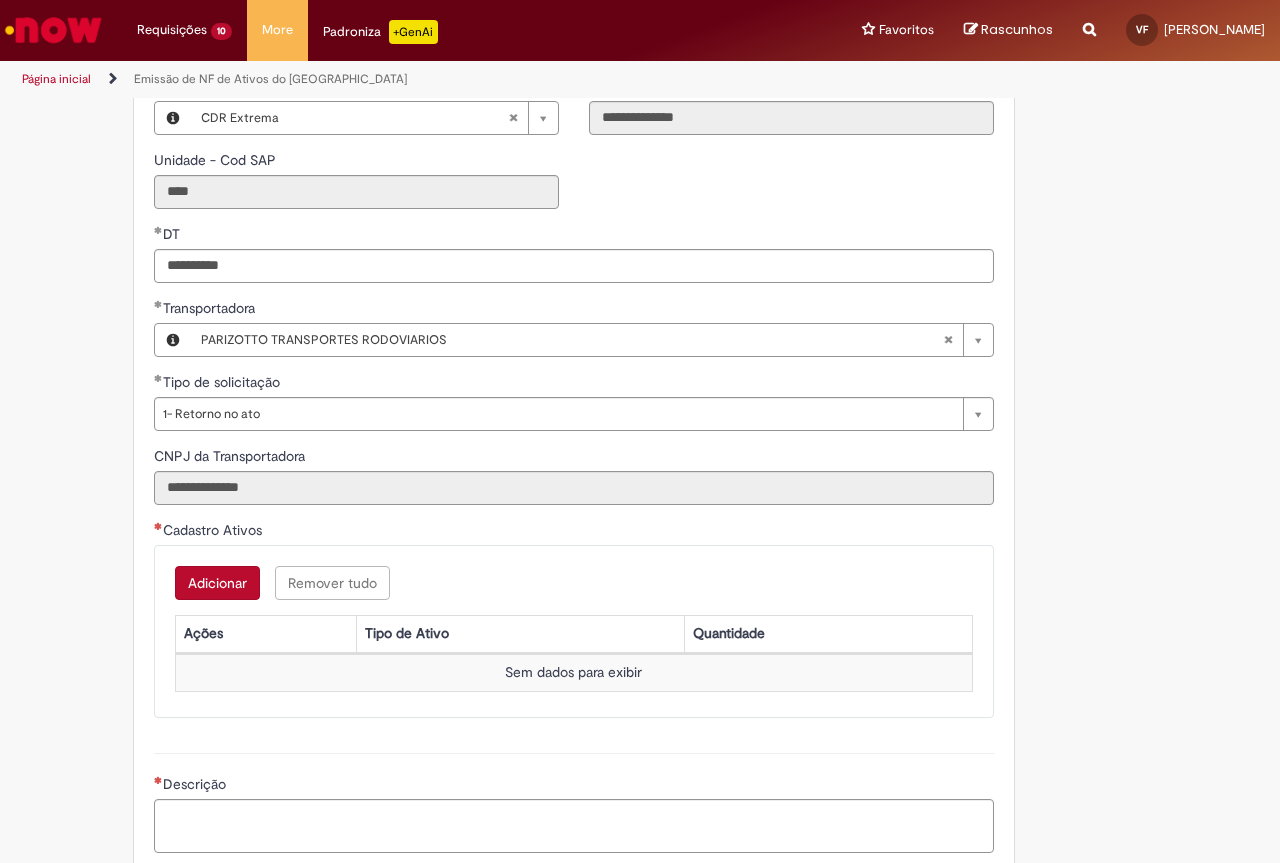 click on "Adicionar" at bounding box center (217, 583) 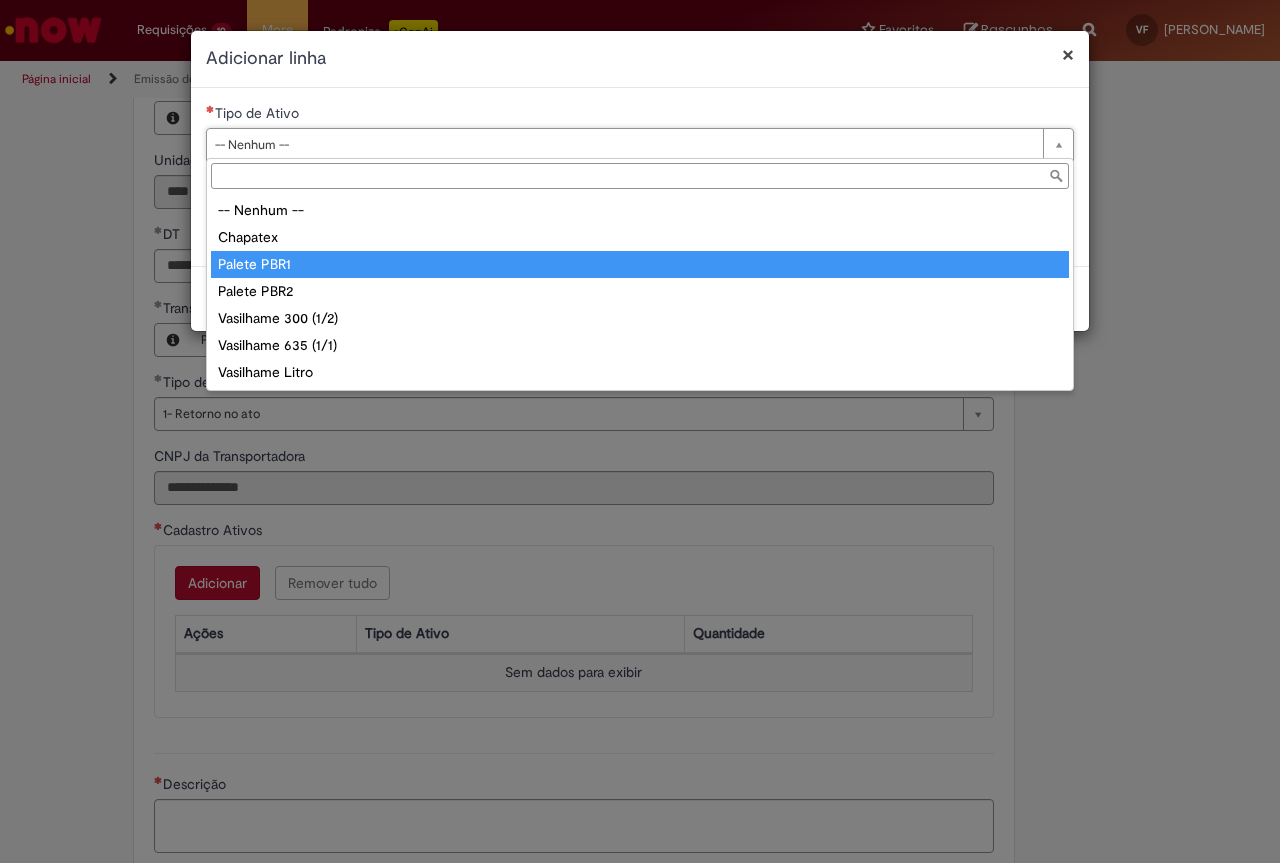 type on "**********" 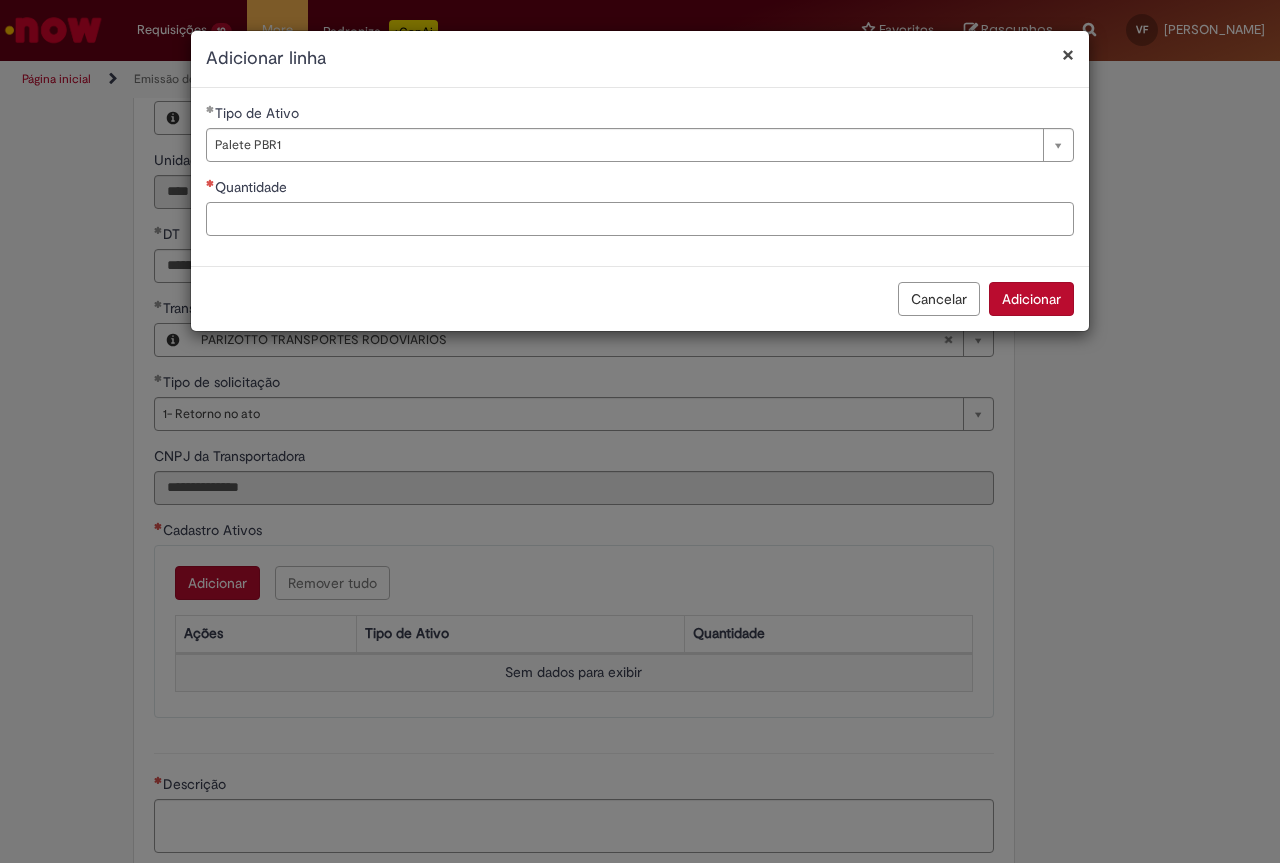 click on "Quantidade" at bounding box center [640, 219] 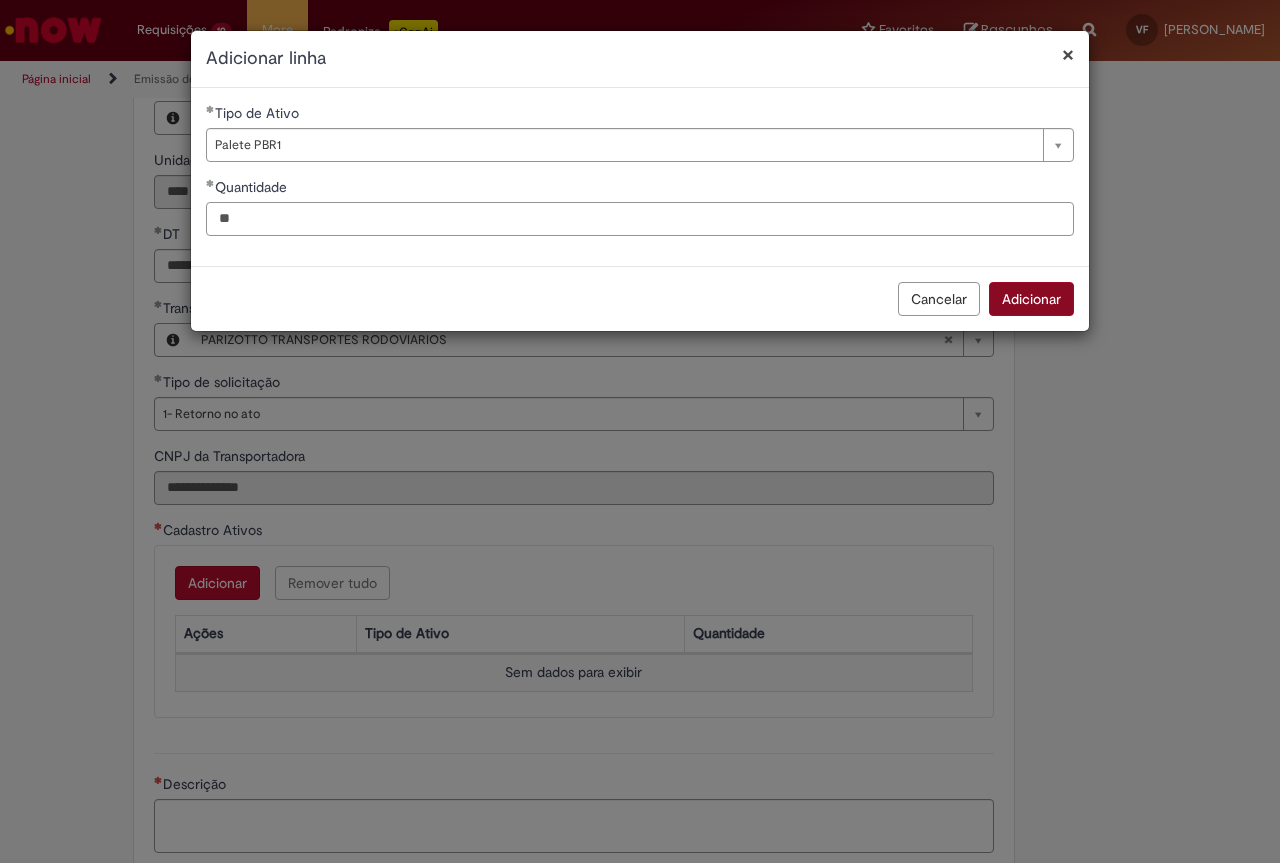 type on "**" 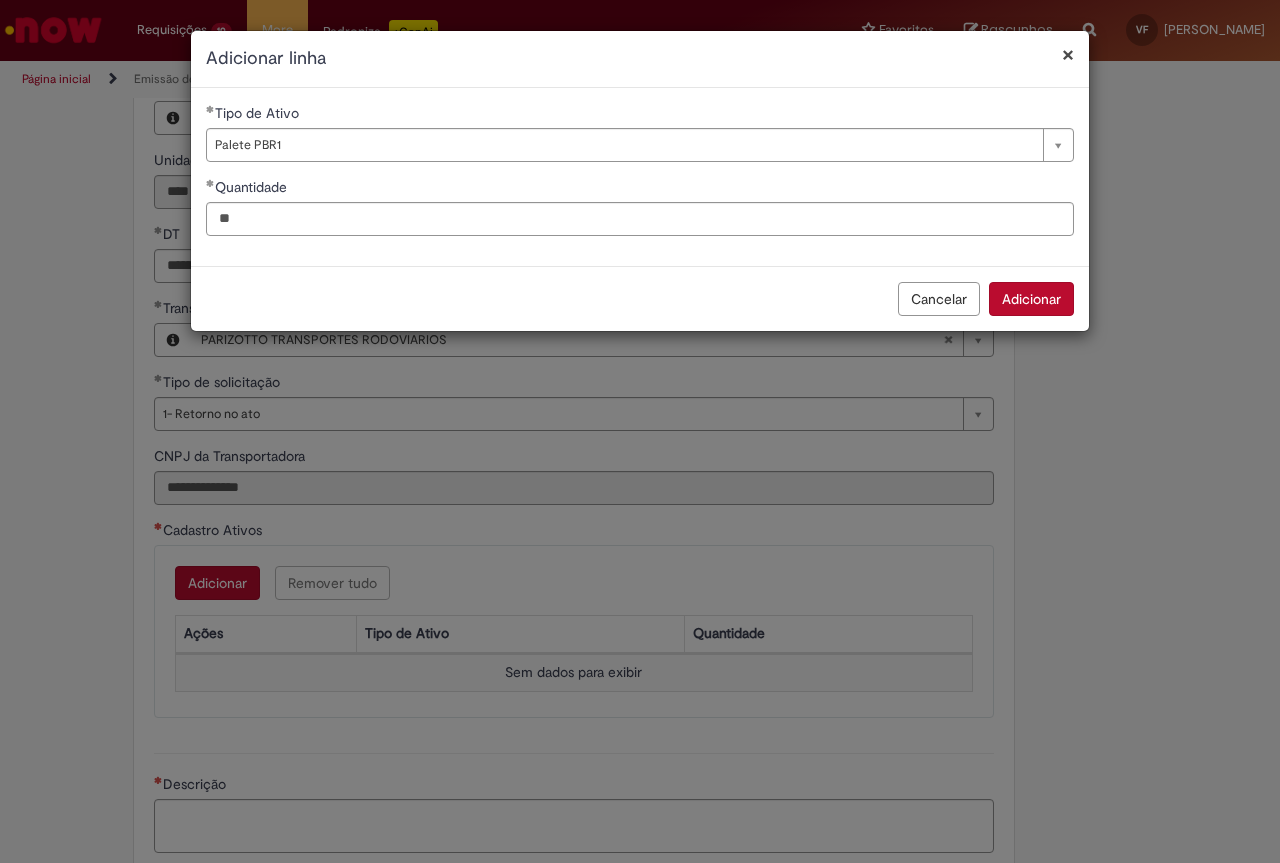 drag, startPoint x: 1043, startPoint y: 302, endPoint x: 948, endPoint y: 388, distance: 128.14445 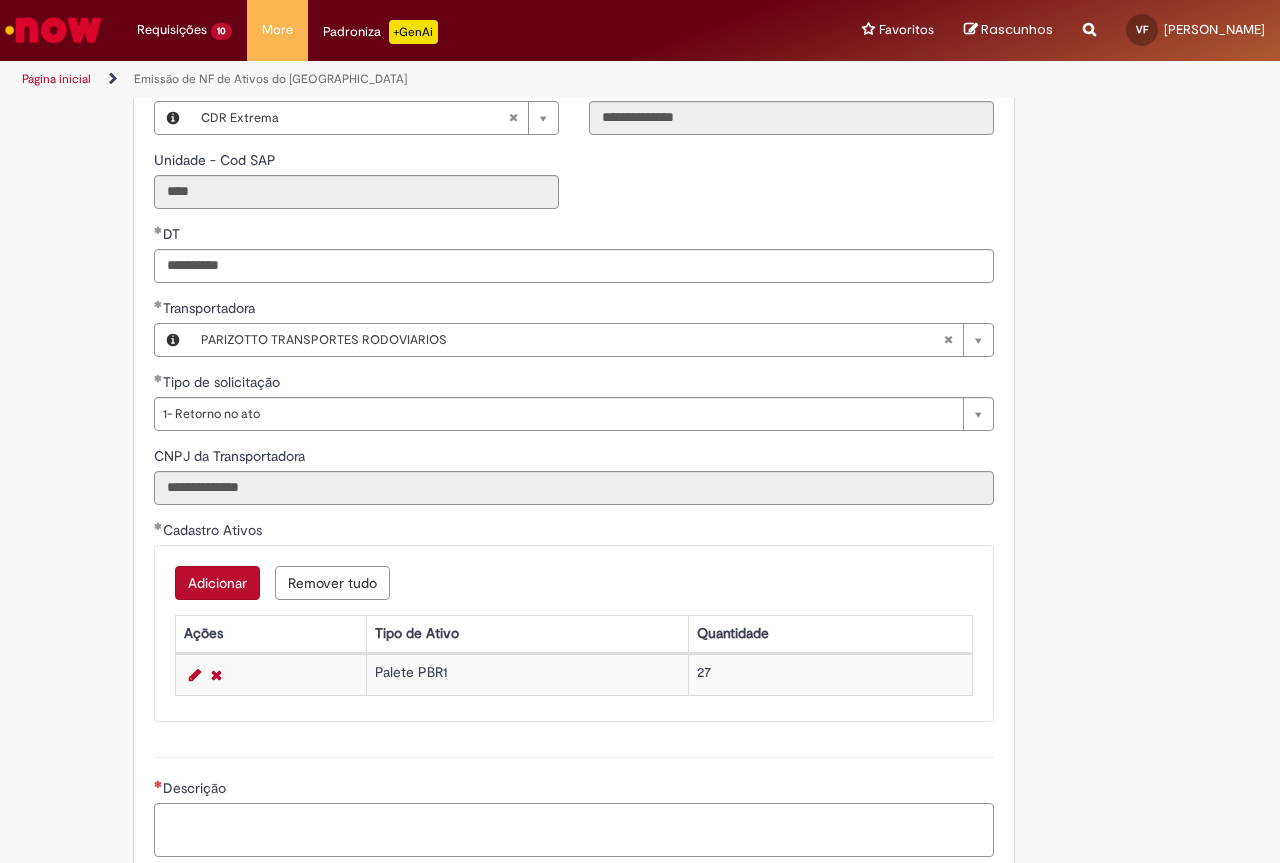 click on "Descrição" at bounding box center (574, 817) 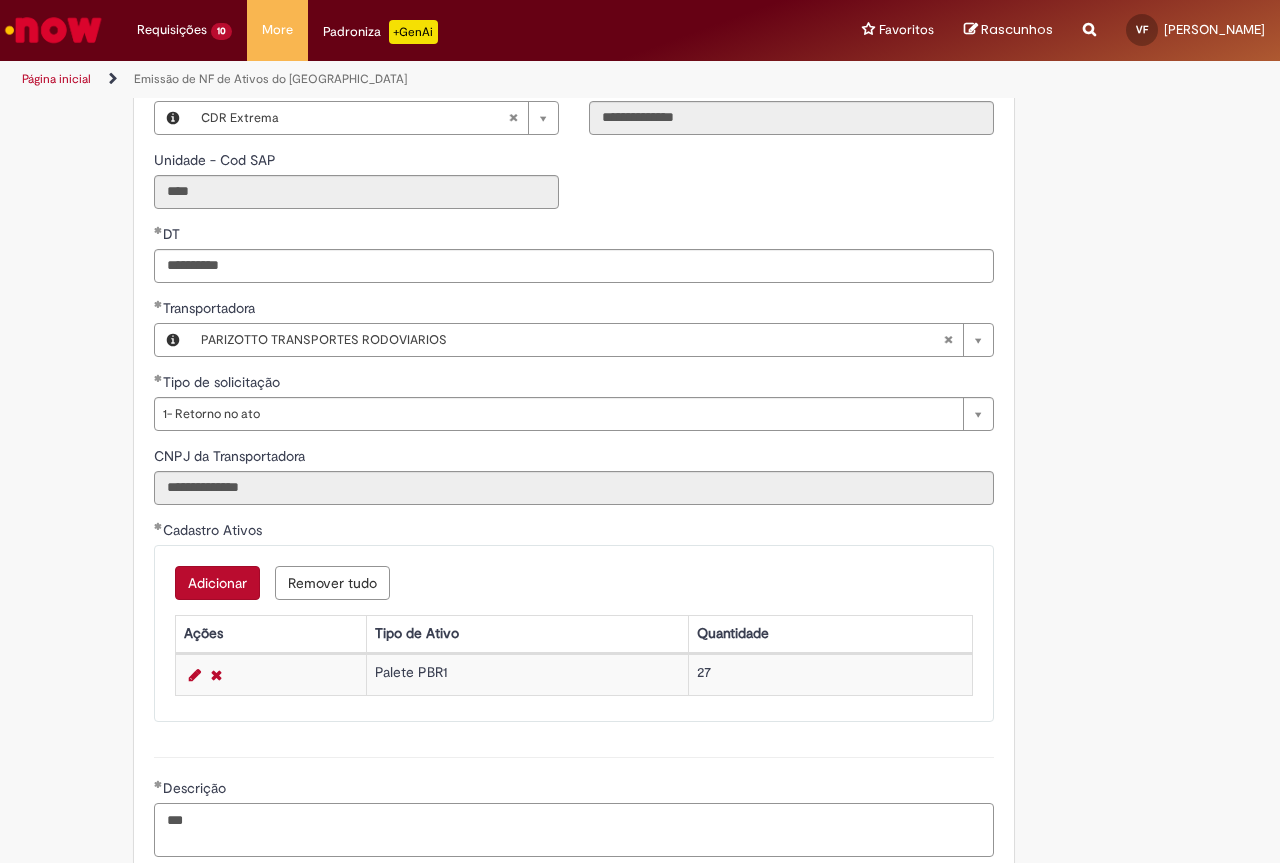 paste on "**********" 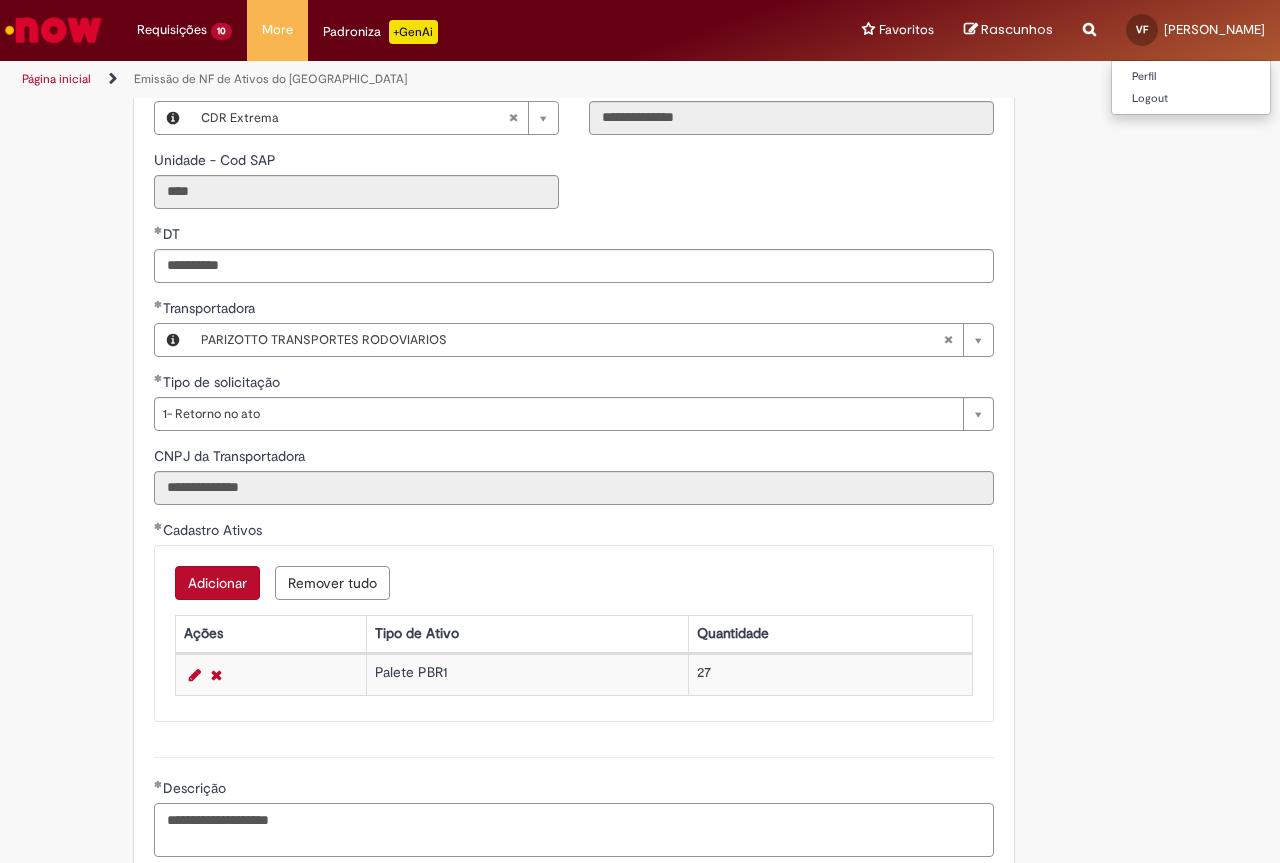 type on "**********" 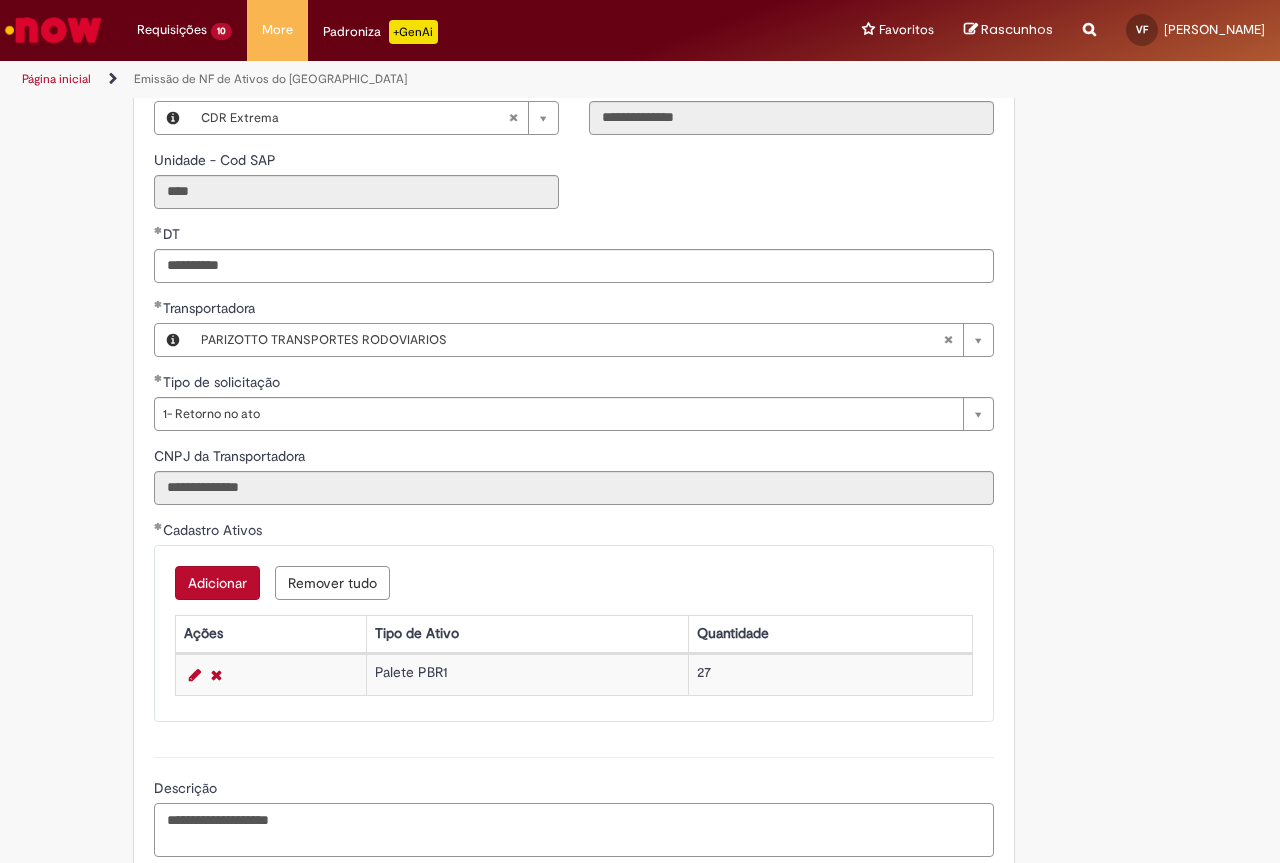 scroll, scrollTop: 856, scrollLeft: 0, axis: vertical 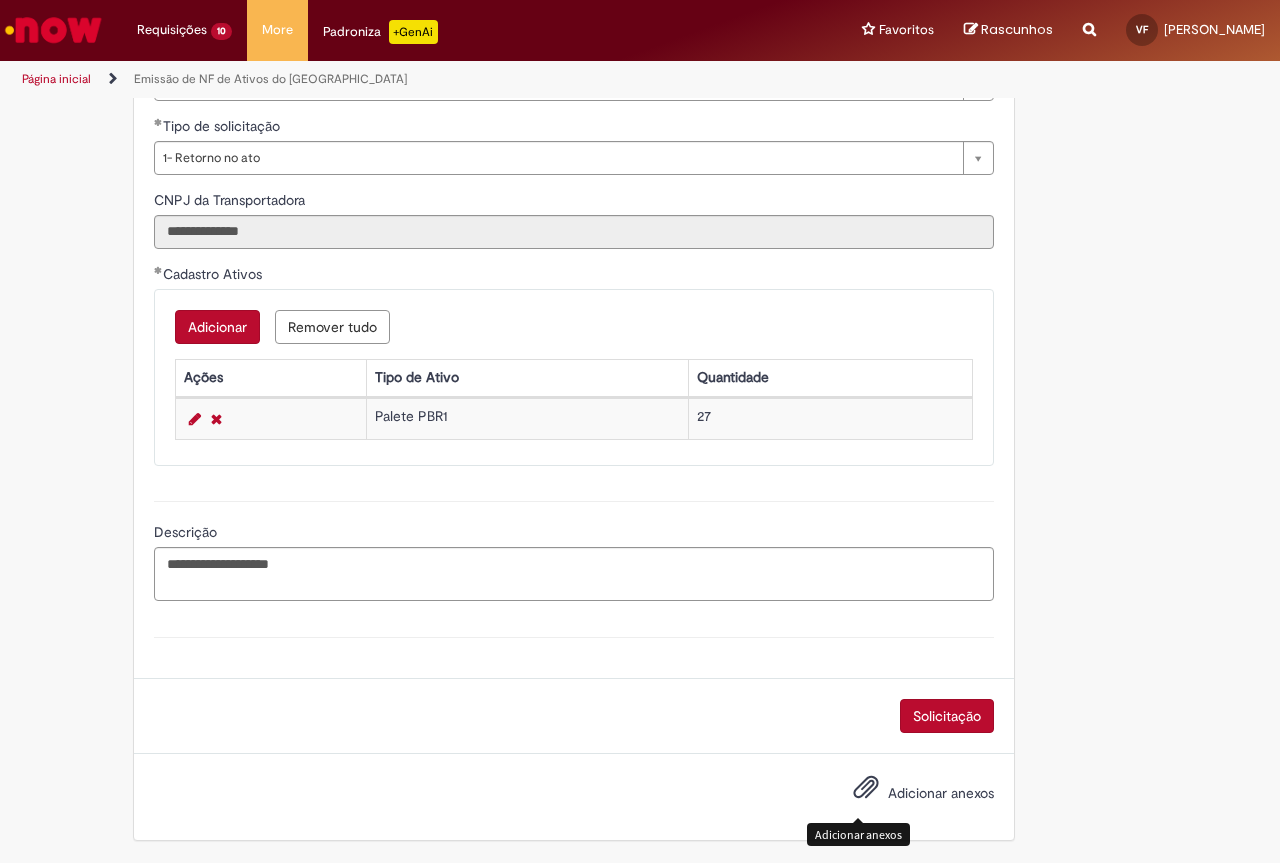 click on "Adicionar anexos" at bounding box center (941, 793) 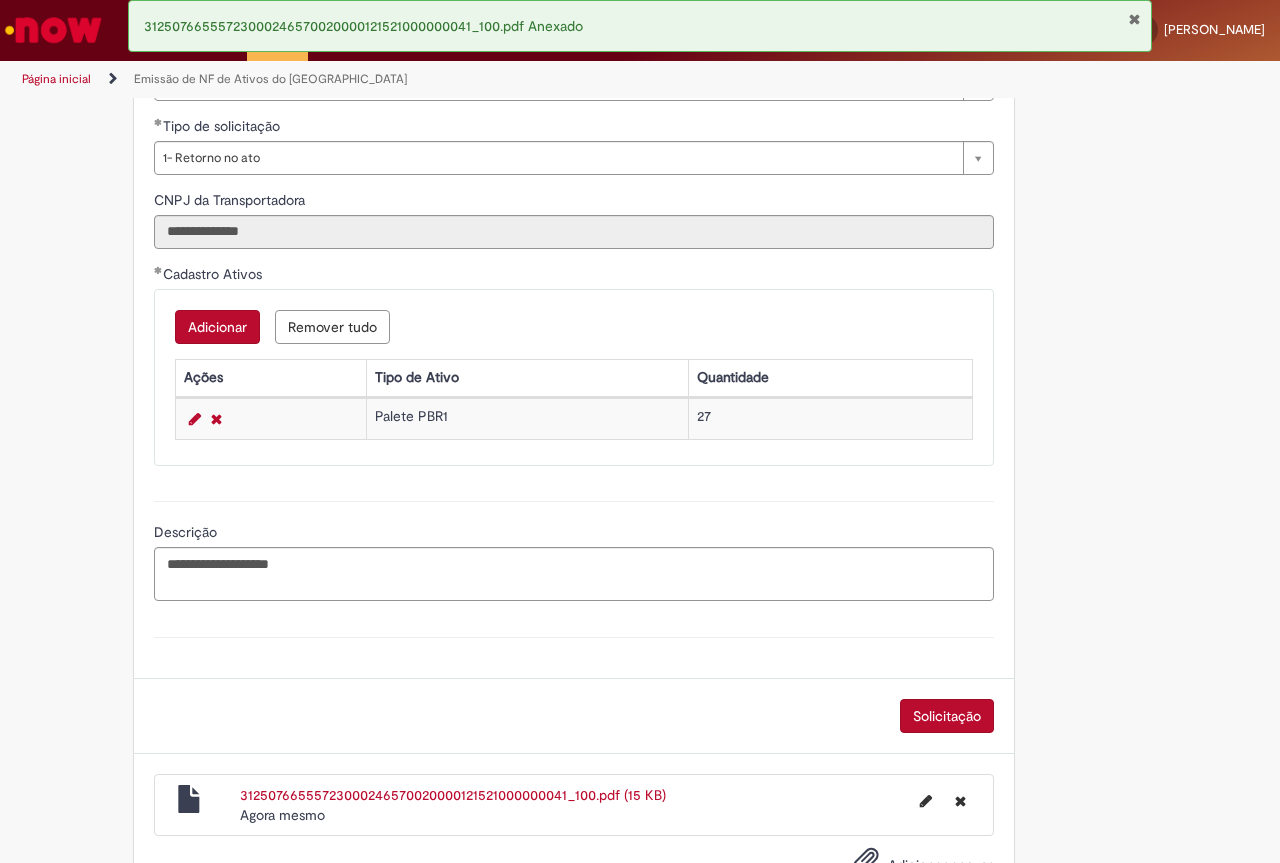 click on "Solicitação" at bounding box center (947, 716) 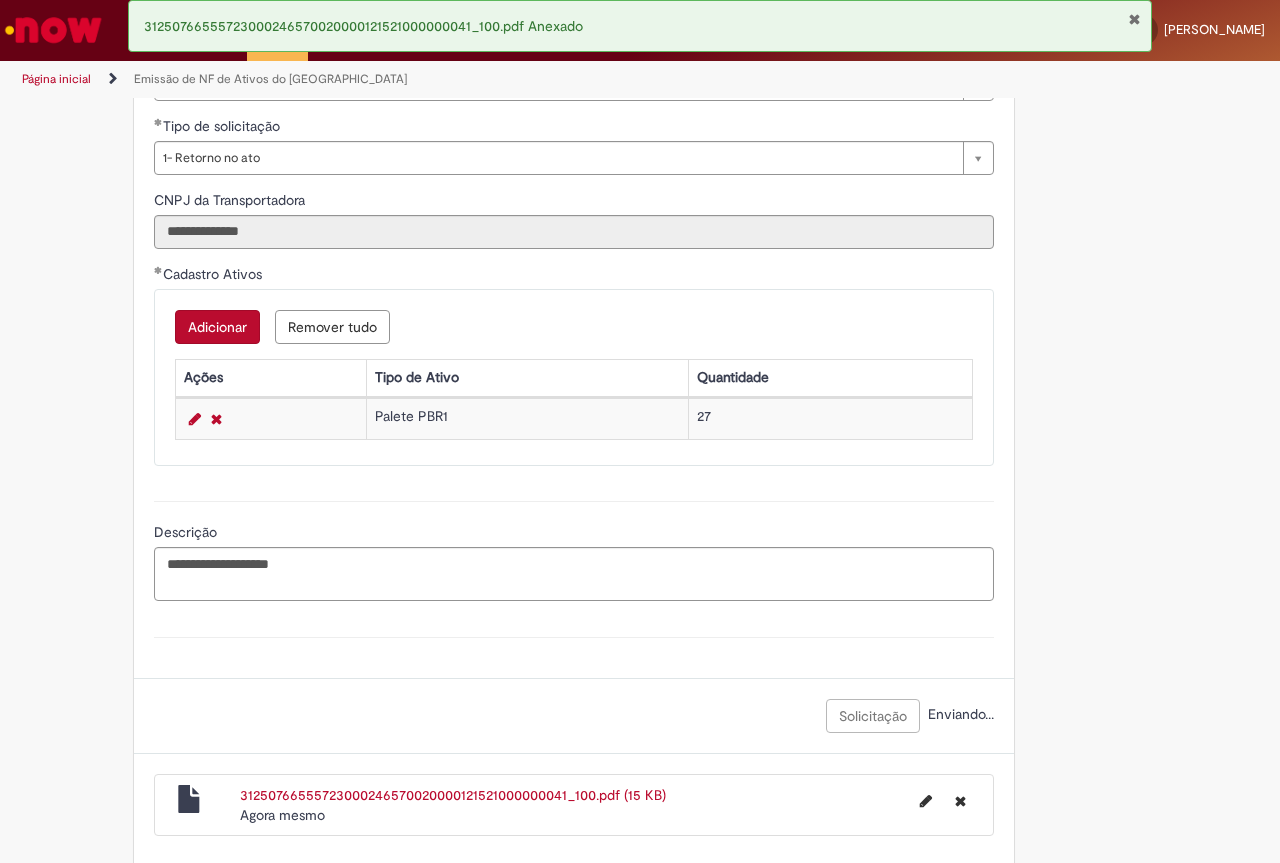 scroll, scrollTop: 156, scrollLeft: 0, axis: vertical 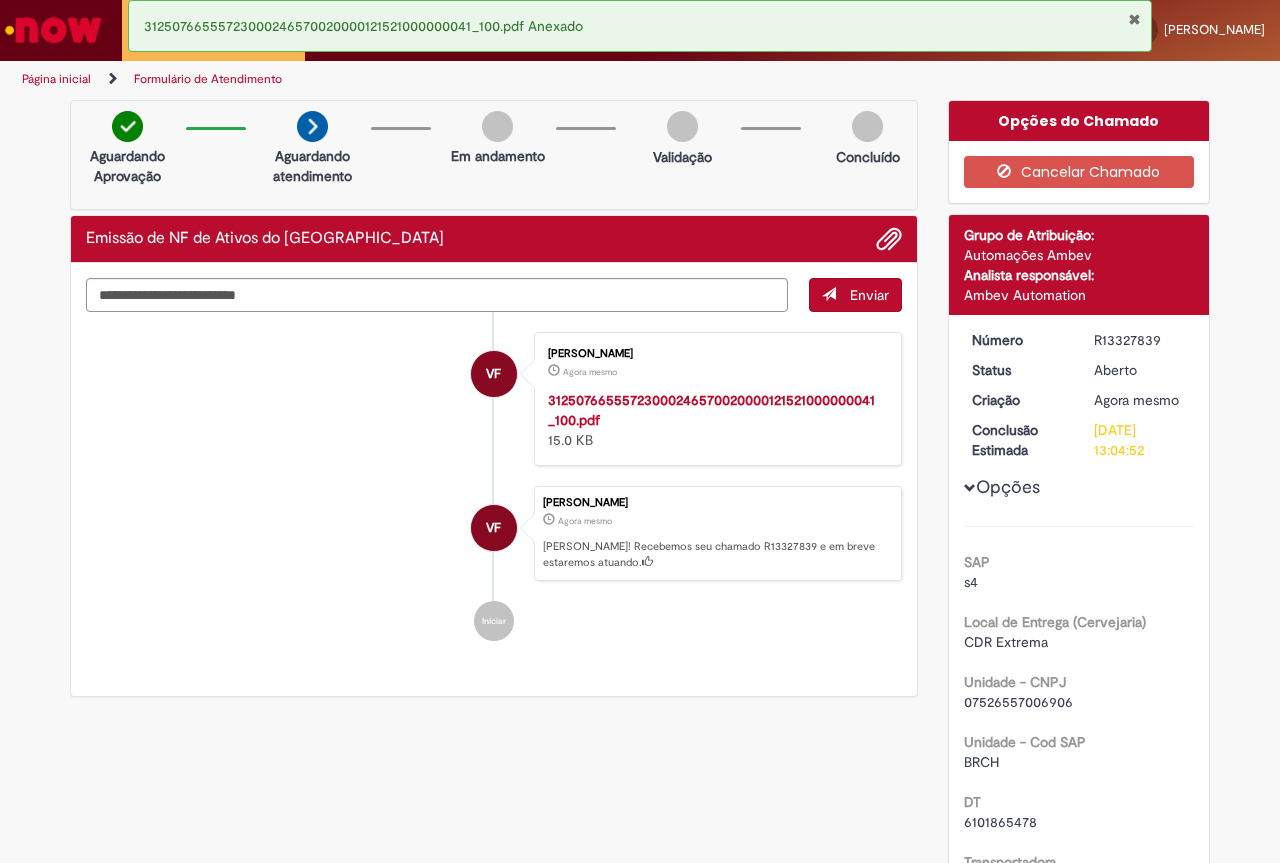 click at bounding box center (53, 30) 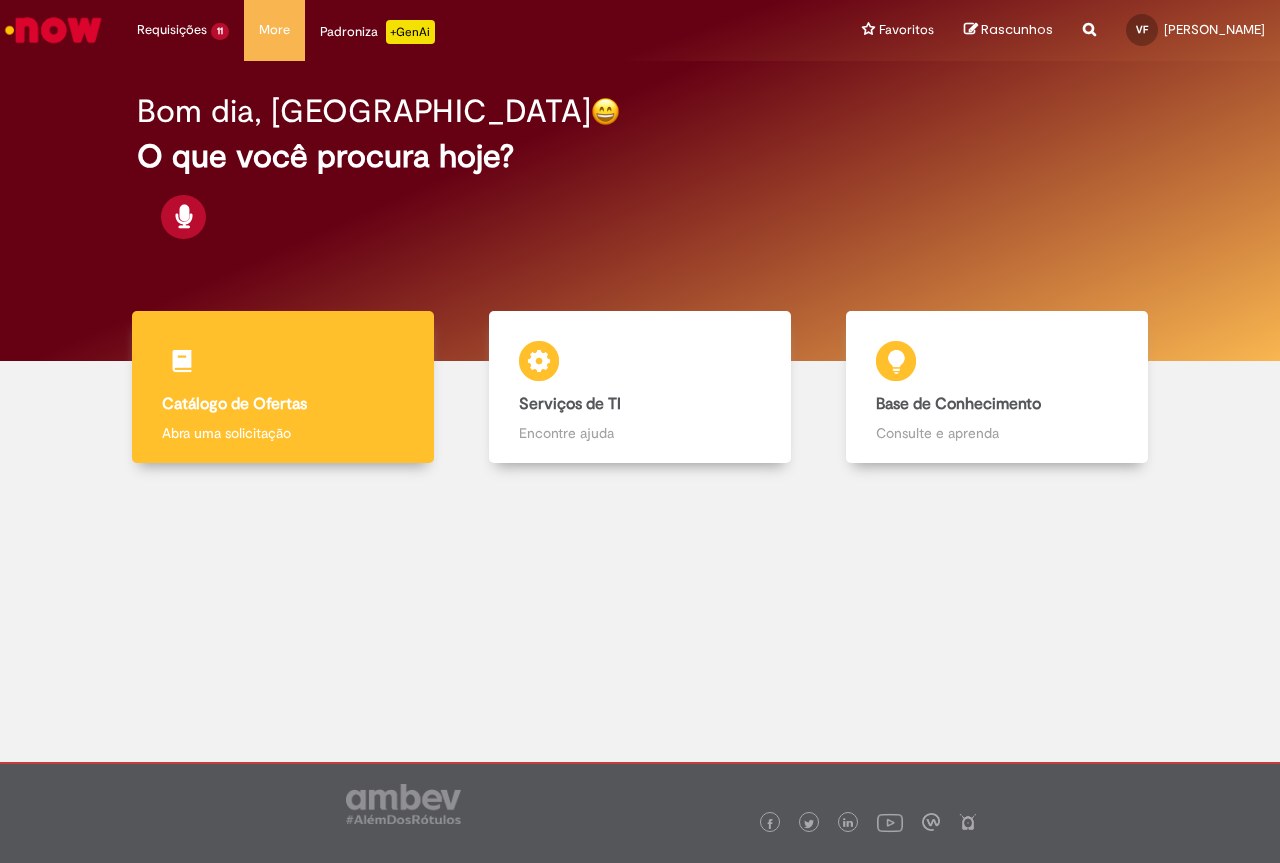 scroll, scrollTop: 0, scrollLeft: 0, axis: both 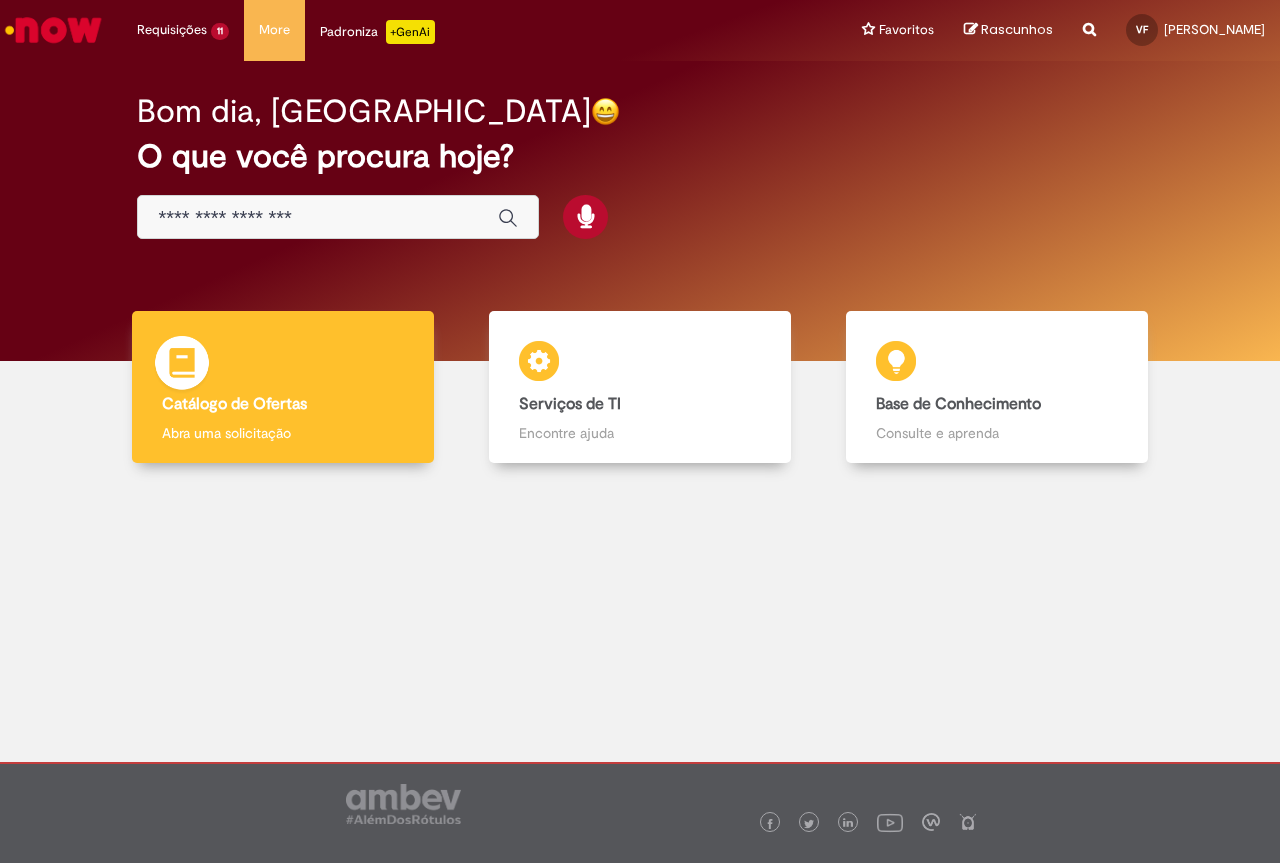 click on "Catálogo de Ofertas
Catálogo de Ofertas
Abra uma solicitação" at bounding box center (283, 387) 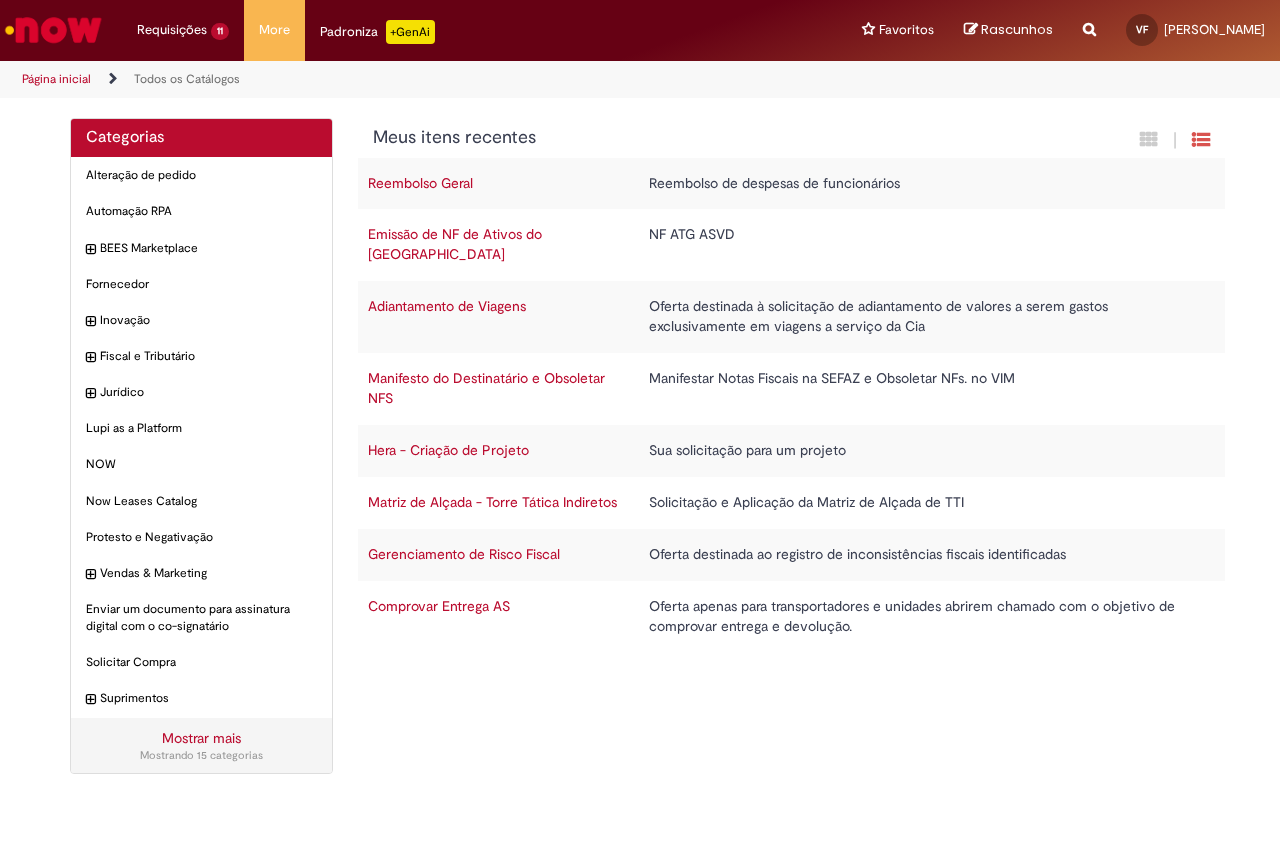 click on "Emissão de NF de Ativos do [GEOGRAPHIC_DATA]" at bounding box center [455, 244] 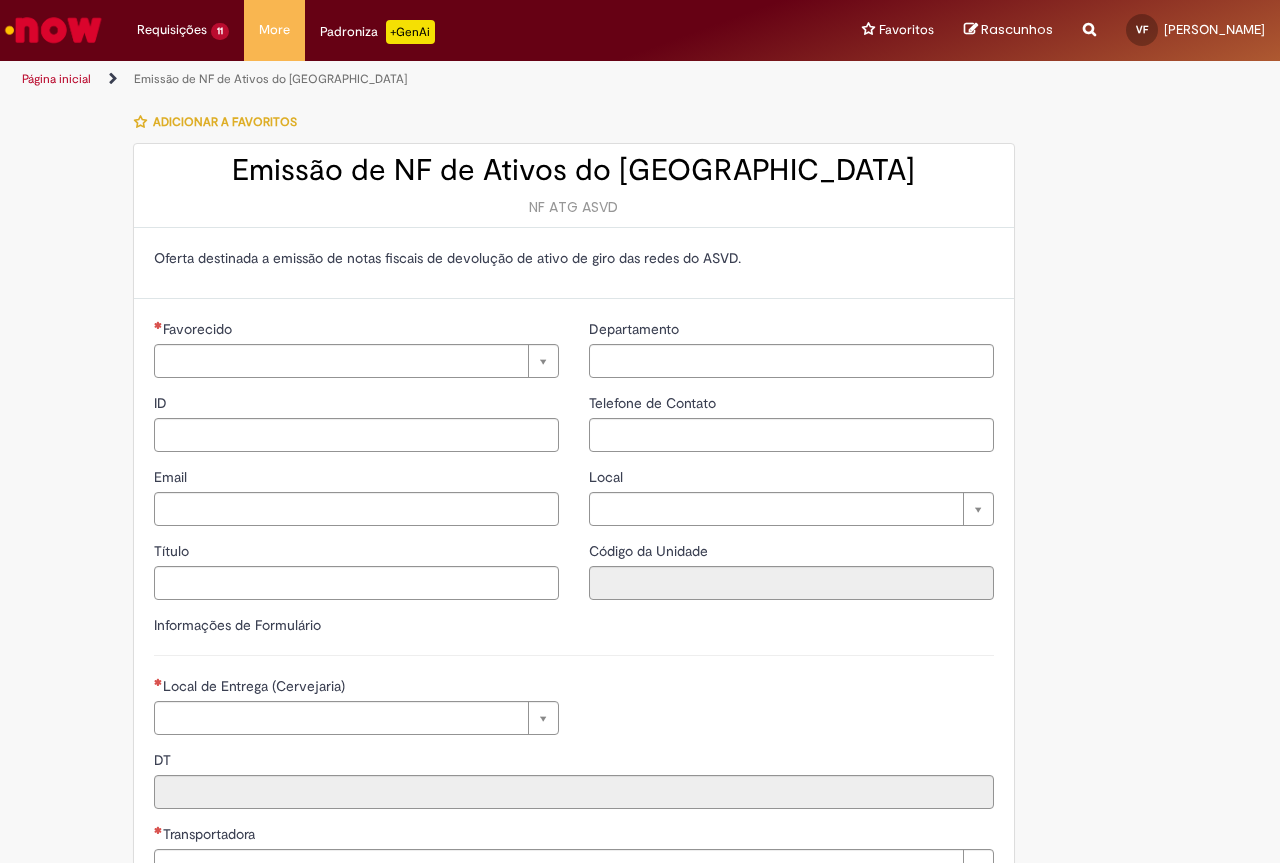 type on "**********" 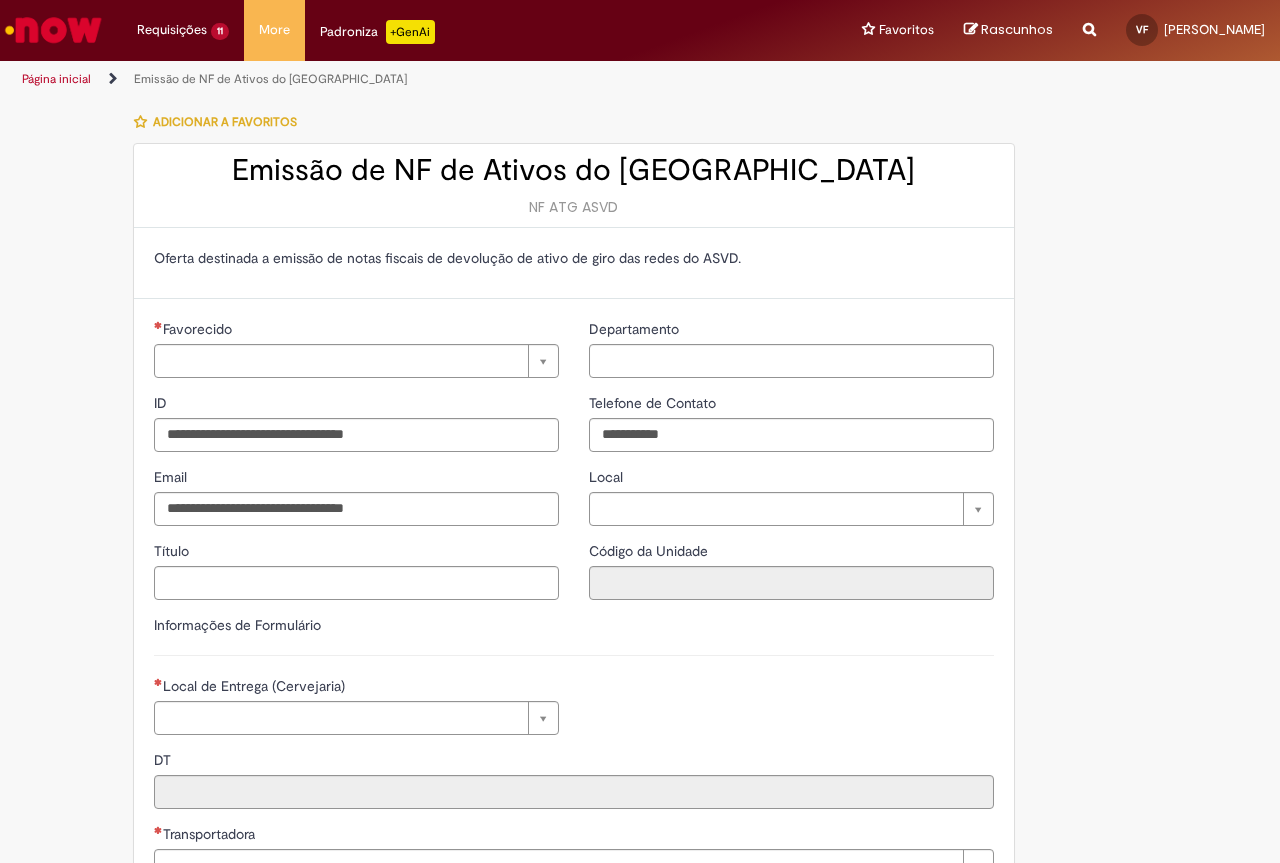 type on "**********" 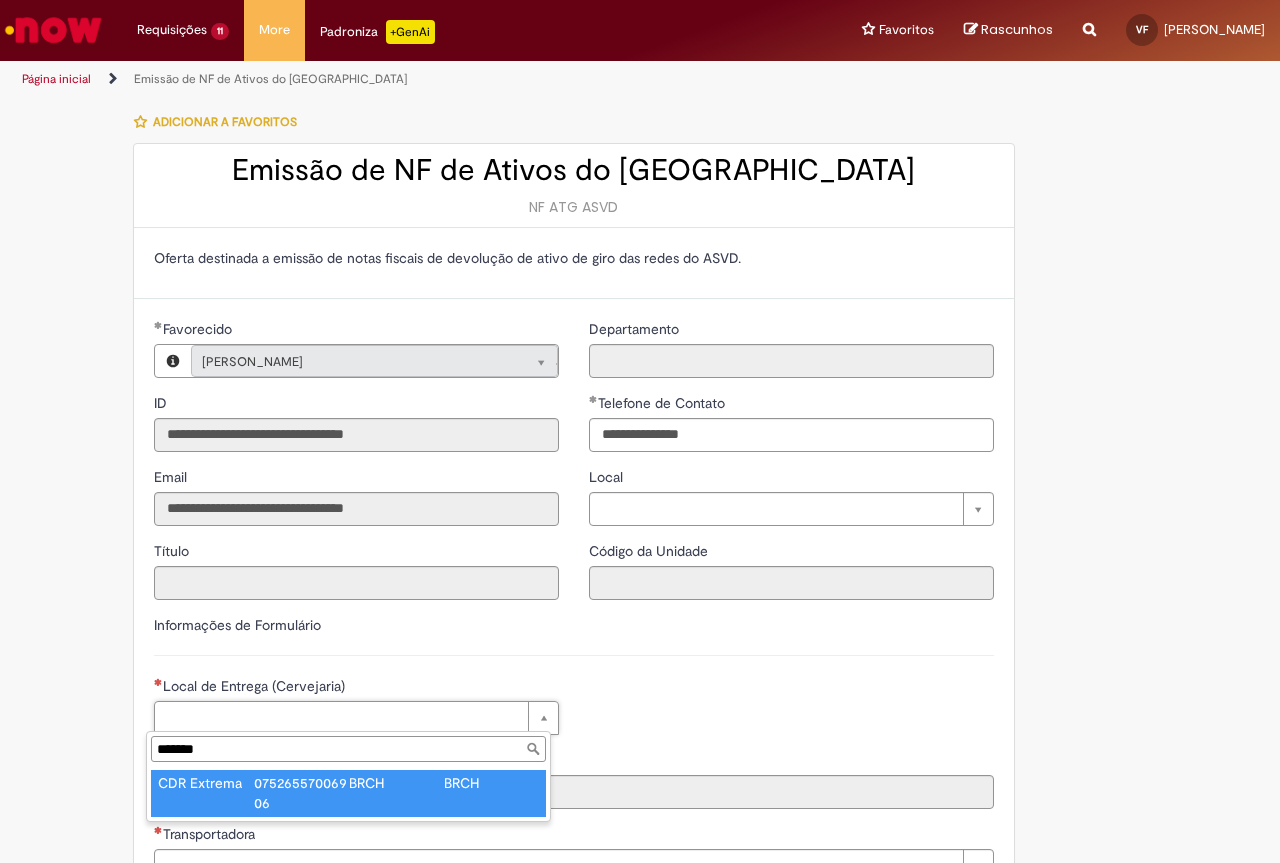 type on "*******" 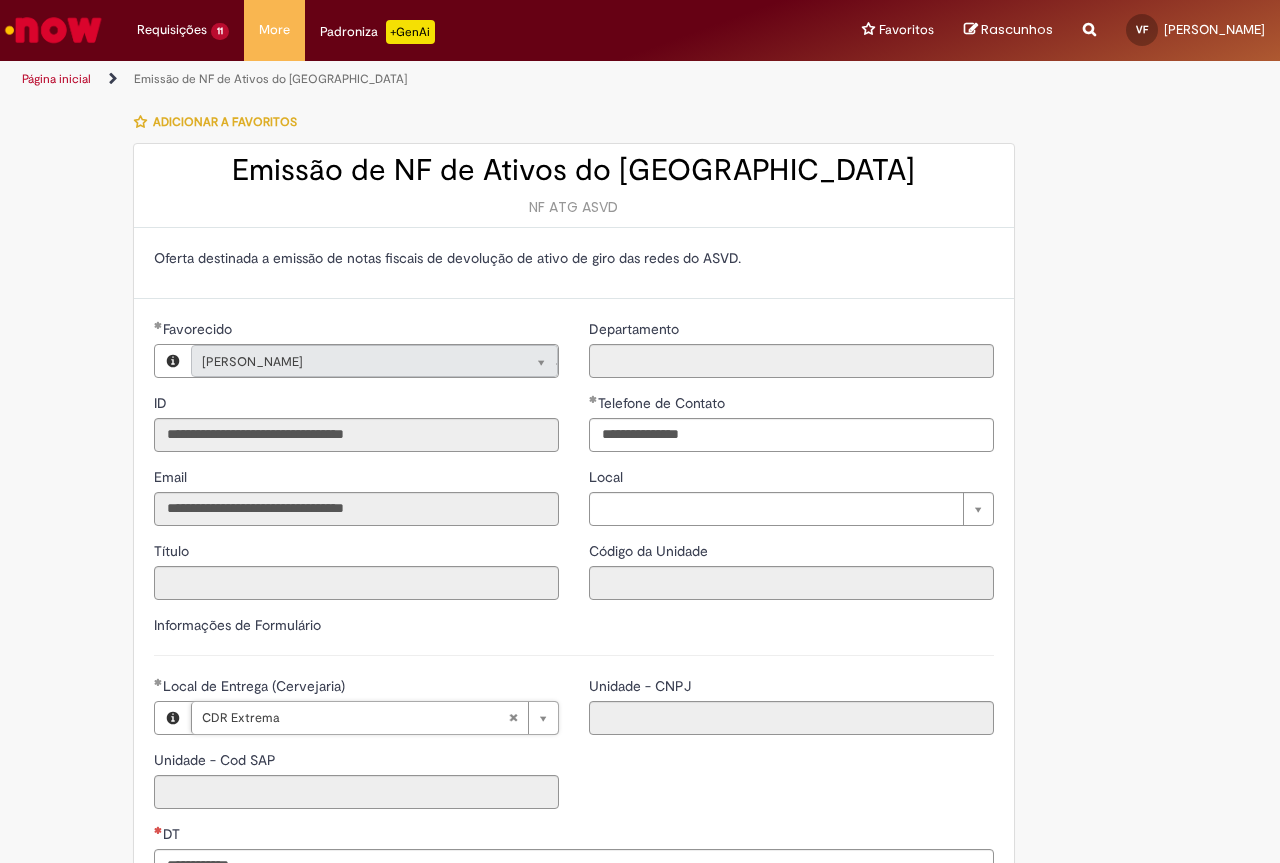 type on "****" 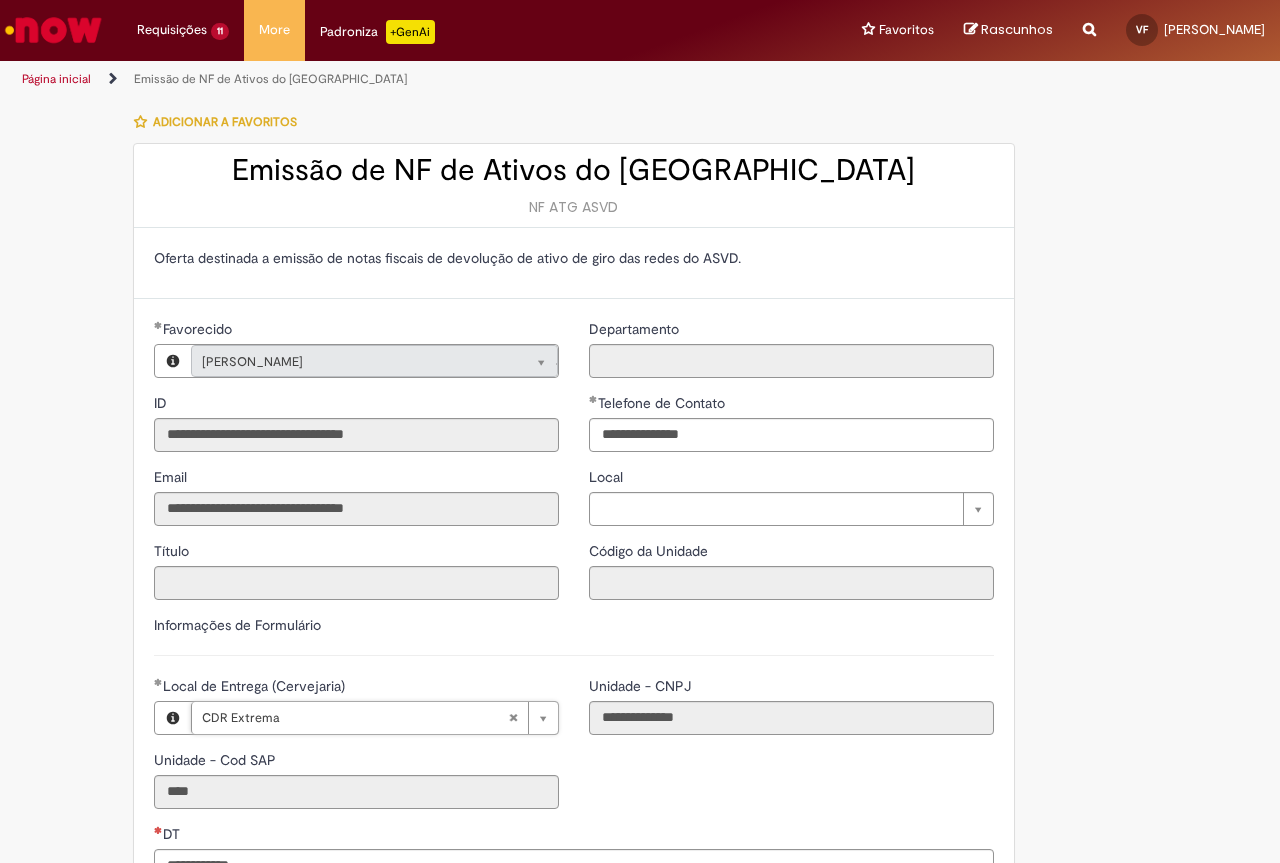 scroll, scrollTop: 200, scrollLeft: 0, axis: vertical 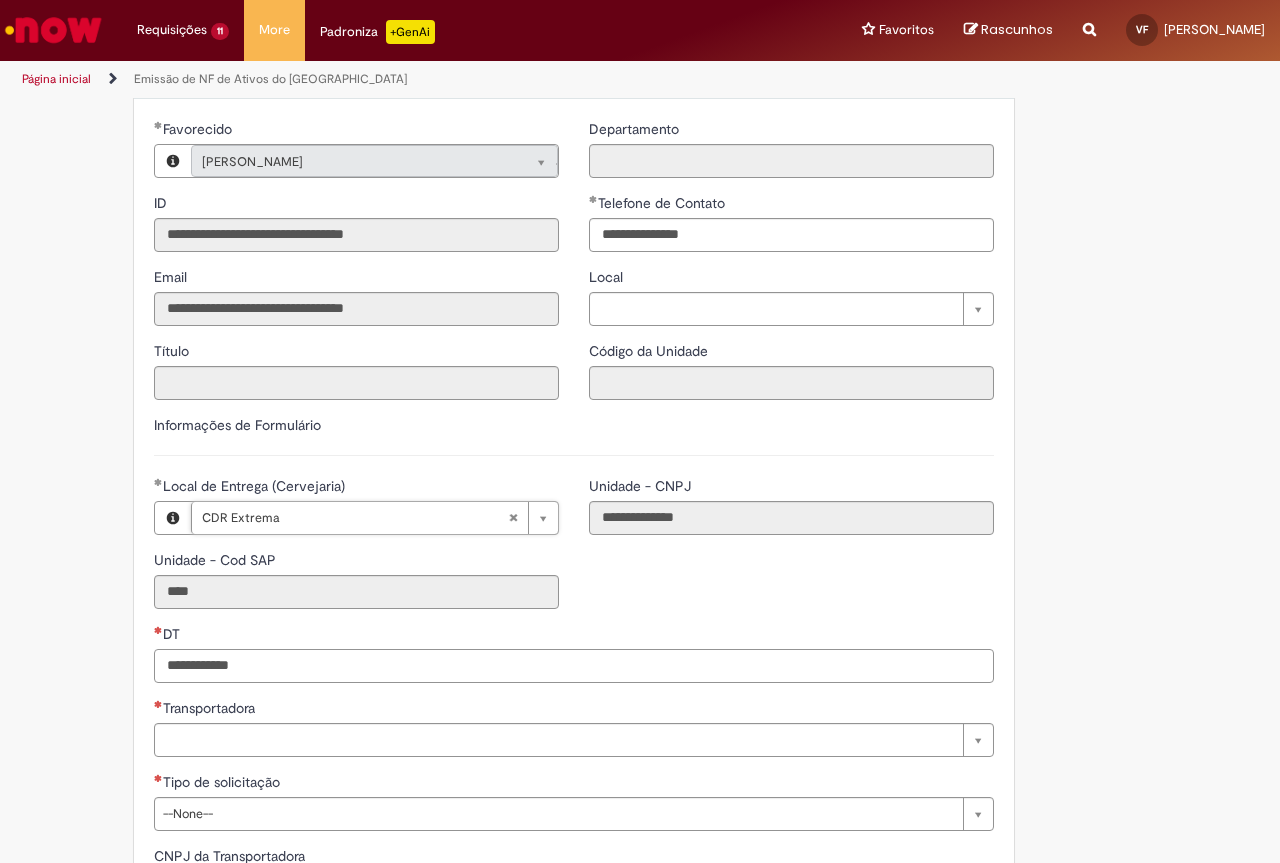 click on "DT" at bounding box center (574, 666) 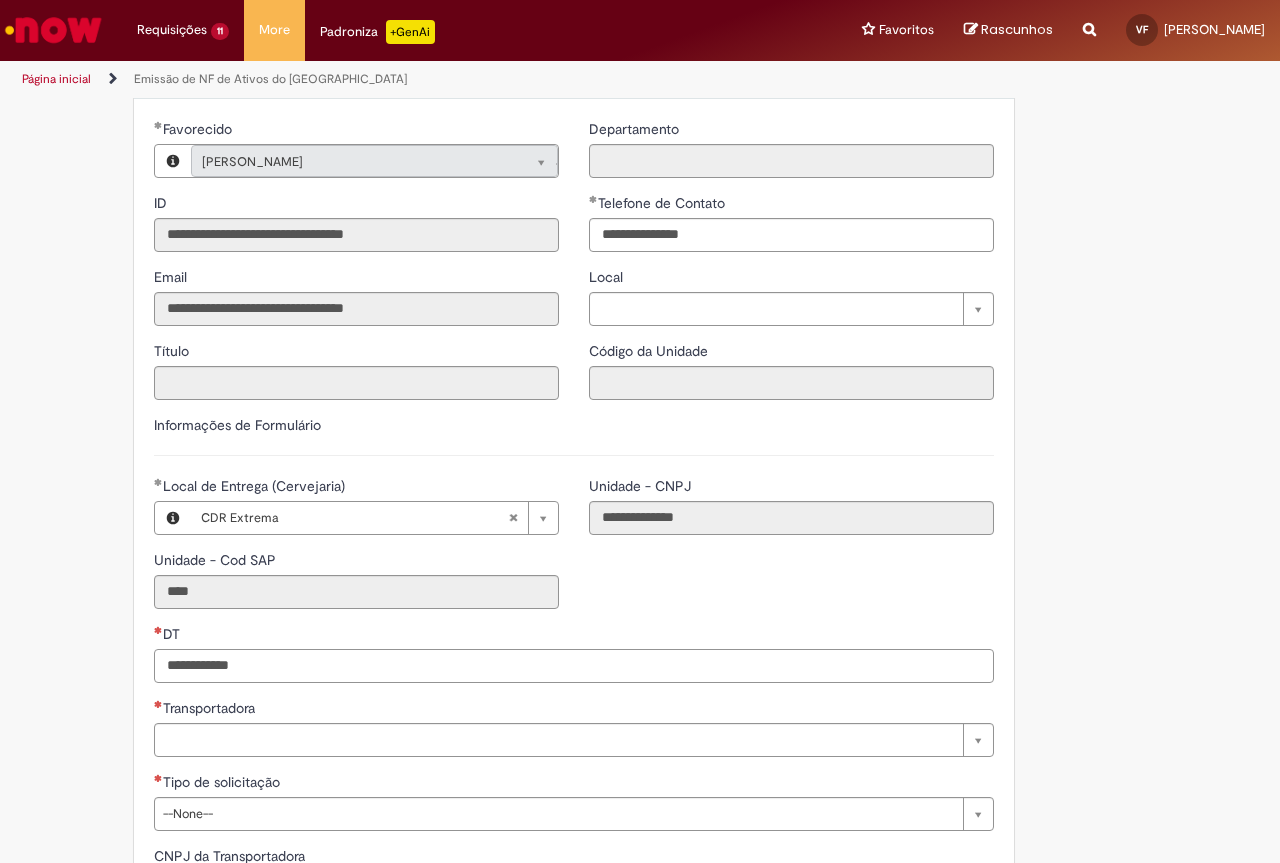 paste on "**********" 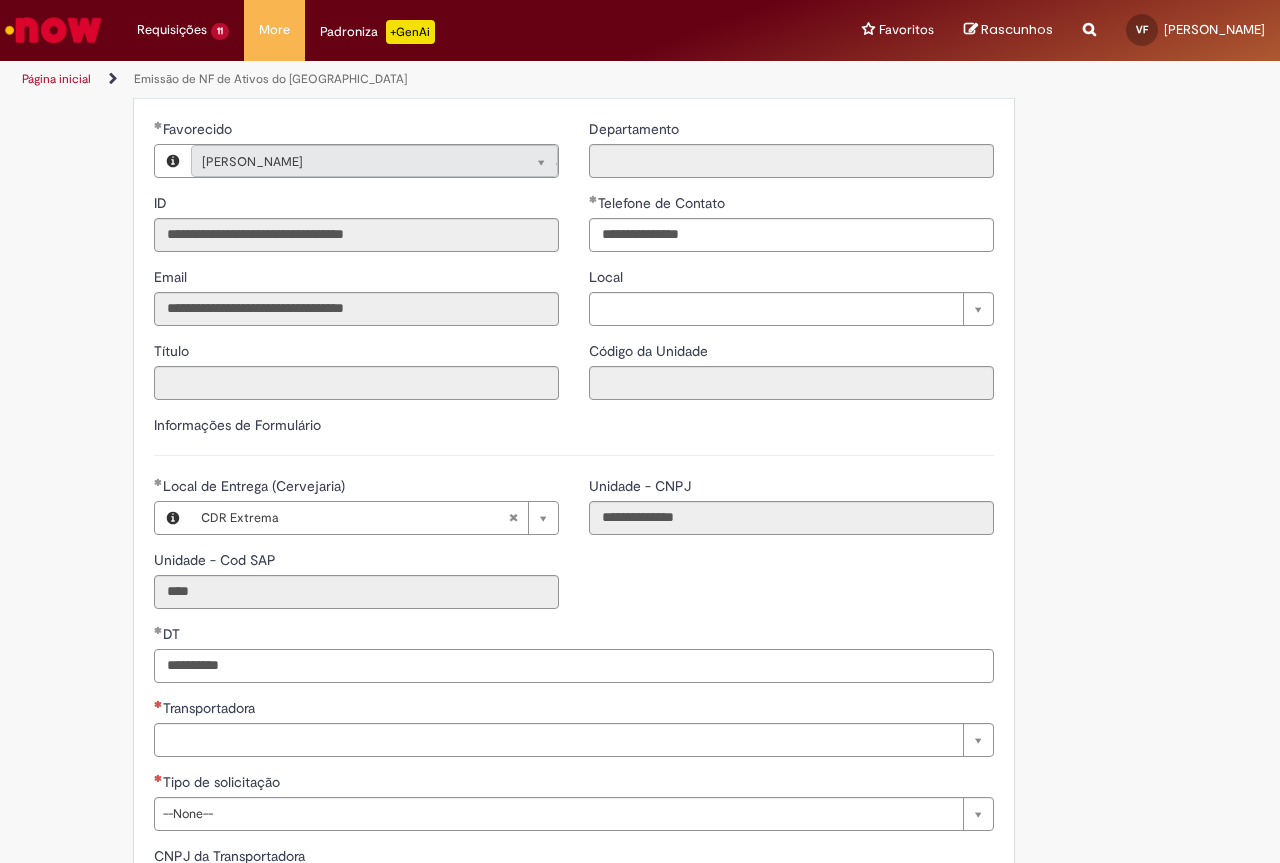 scroll, scrollTop: 400, scrollLeft: 0, axis: vertical 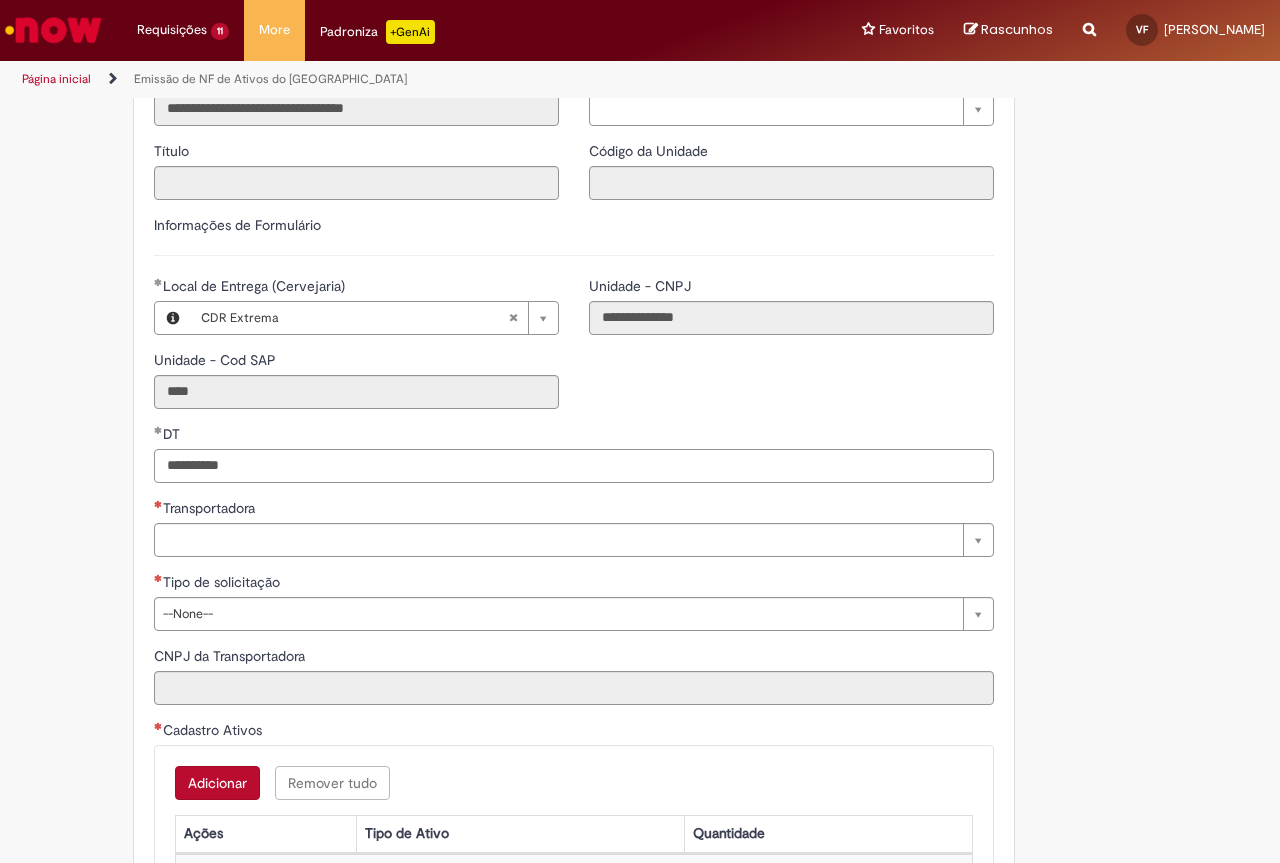 type on "**********" 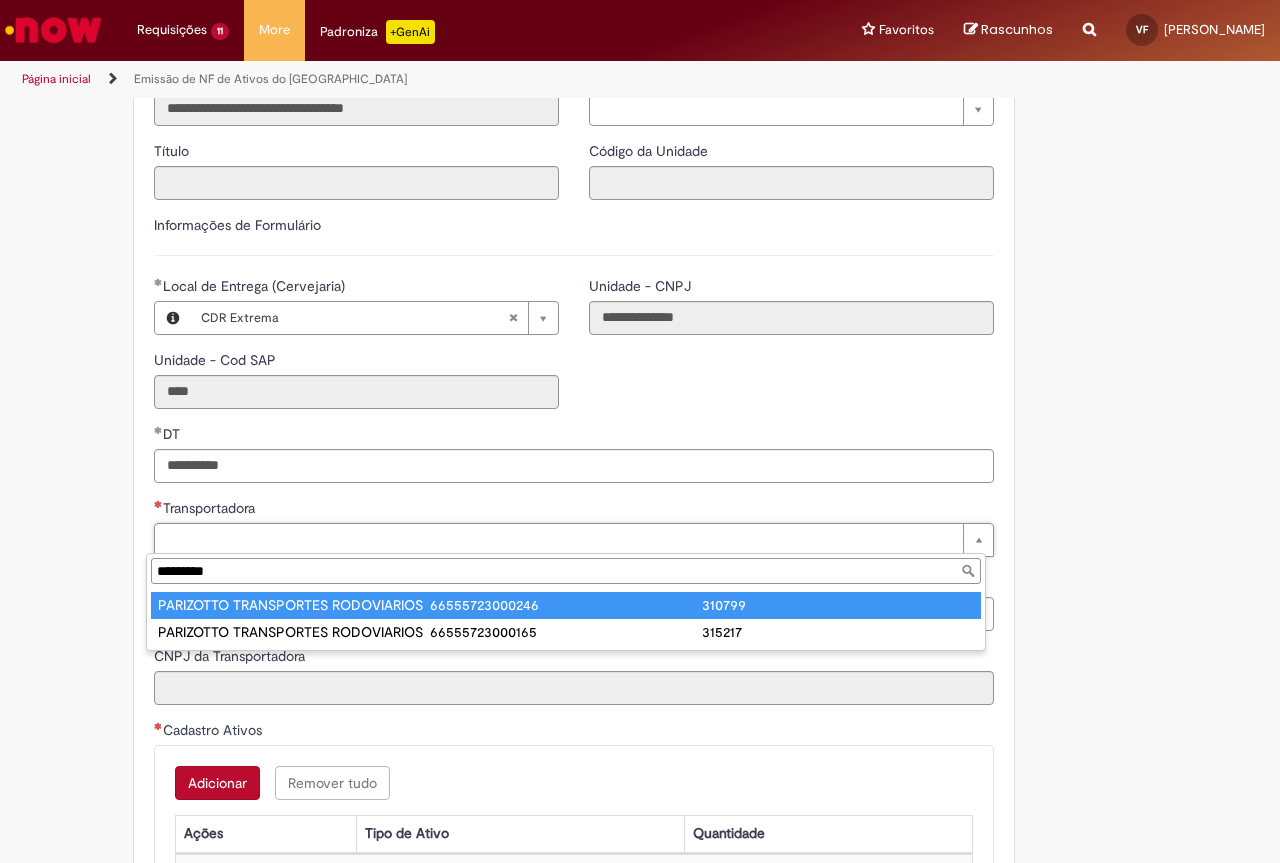 type on "*********" 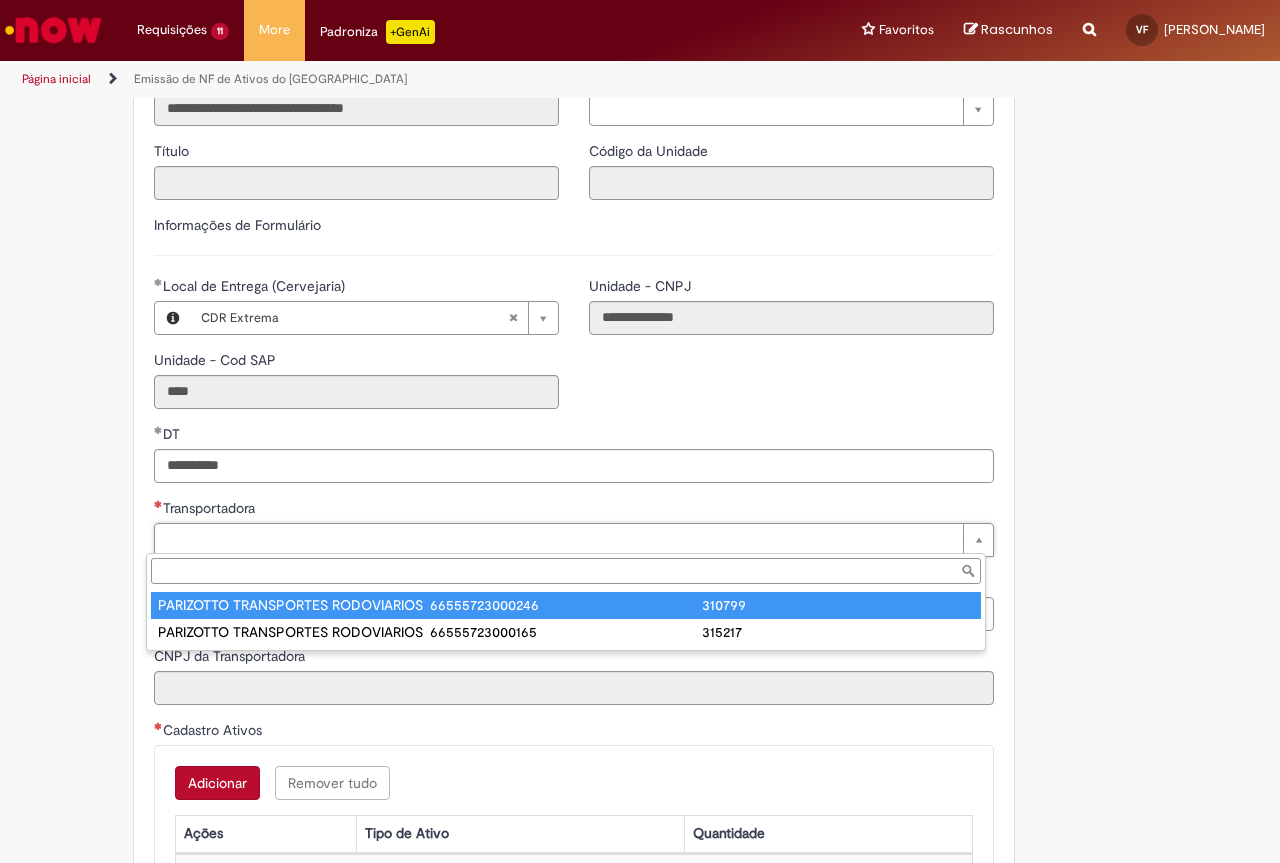 type on "**********" 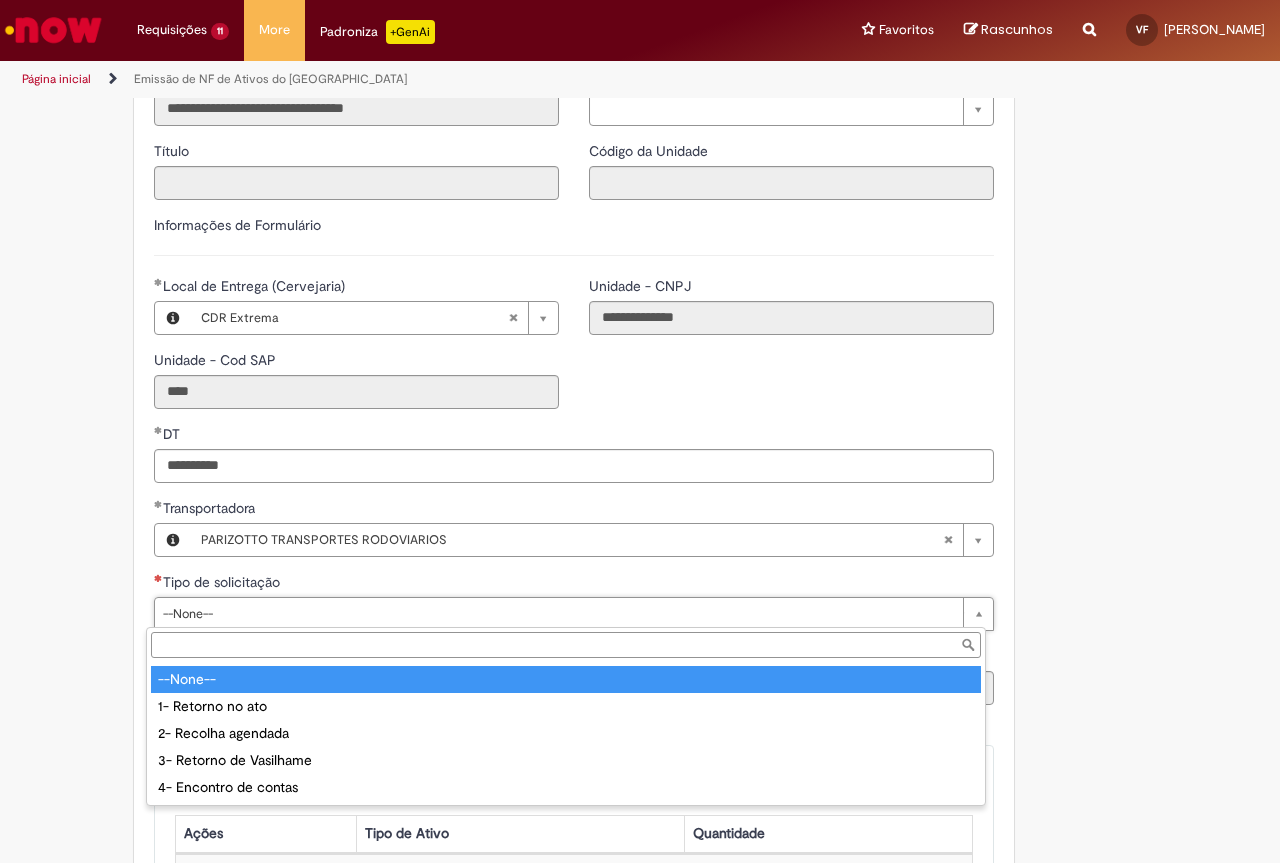drag, startPoint x: 200, startPoint y: 618, endPoint x: 195, endPoint y: 654, distance: 36.345562 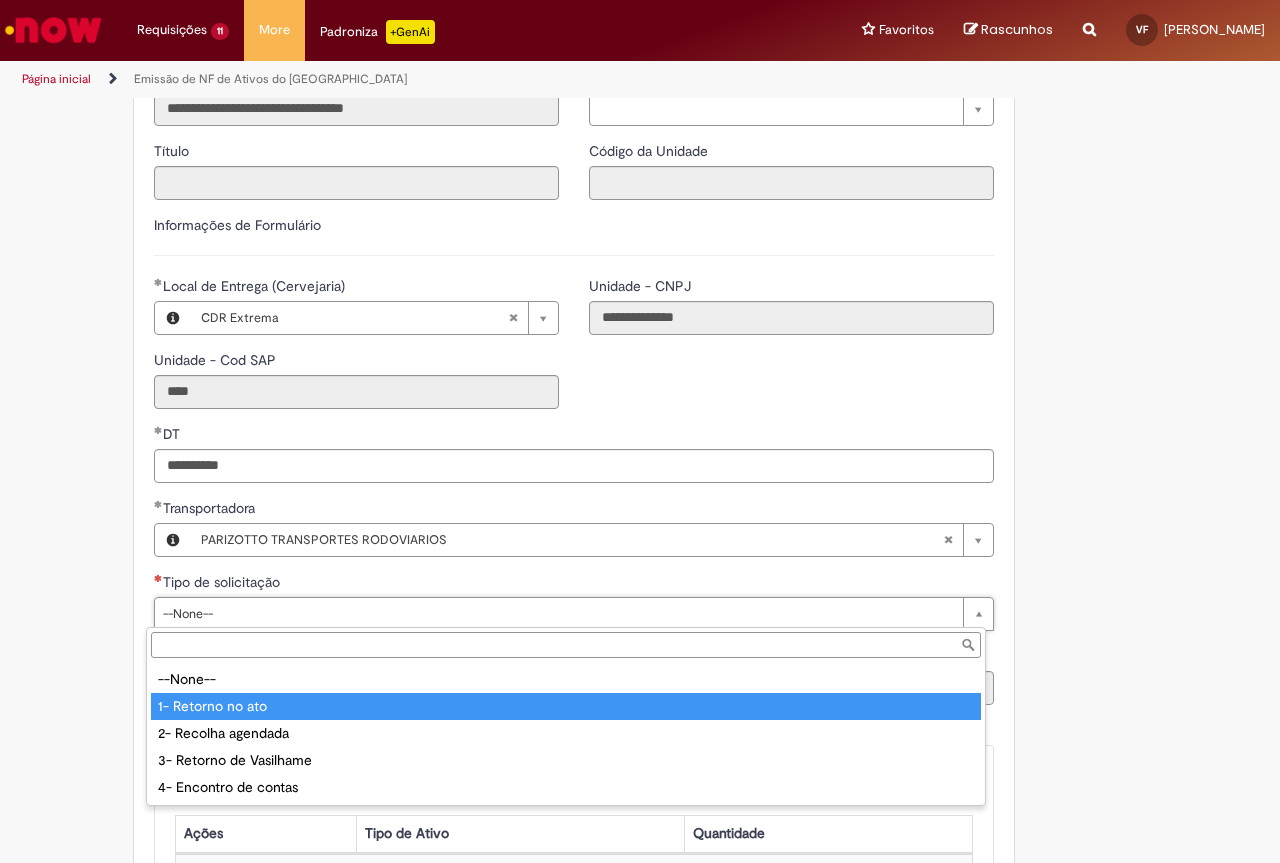 type on "**********" 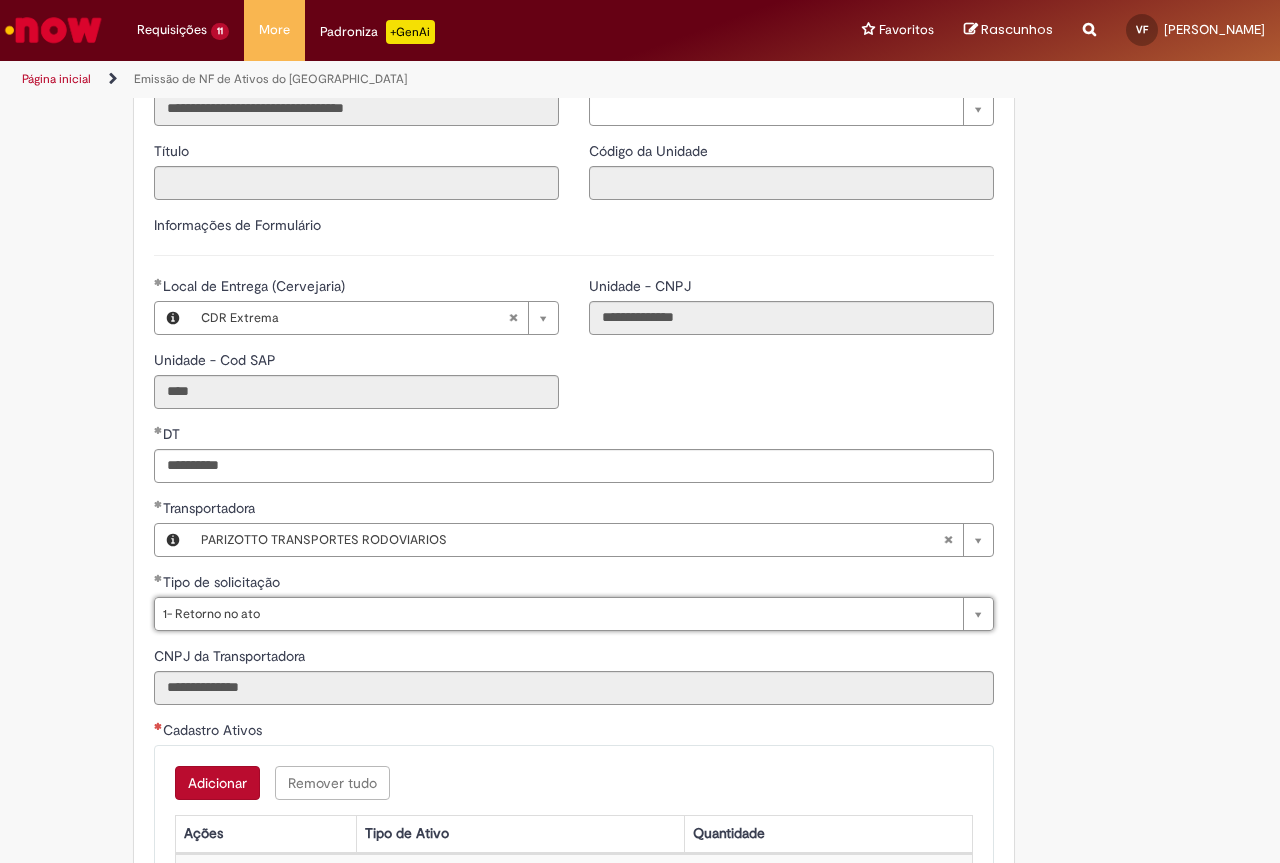 scroll, scrollTop: 600, scrollLeft: 0, axis: vertical 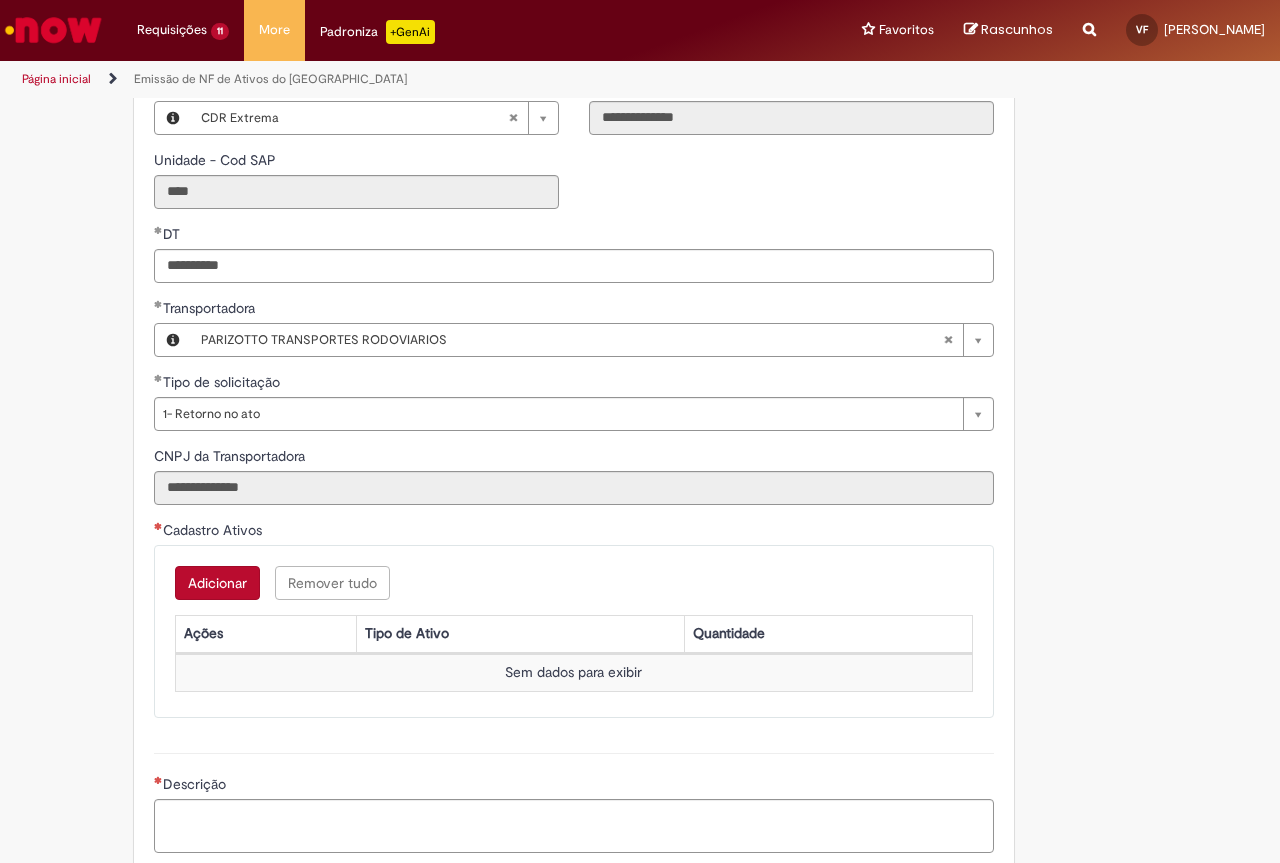 click on "Adicionar" at bounding box center [217, 583] 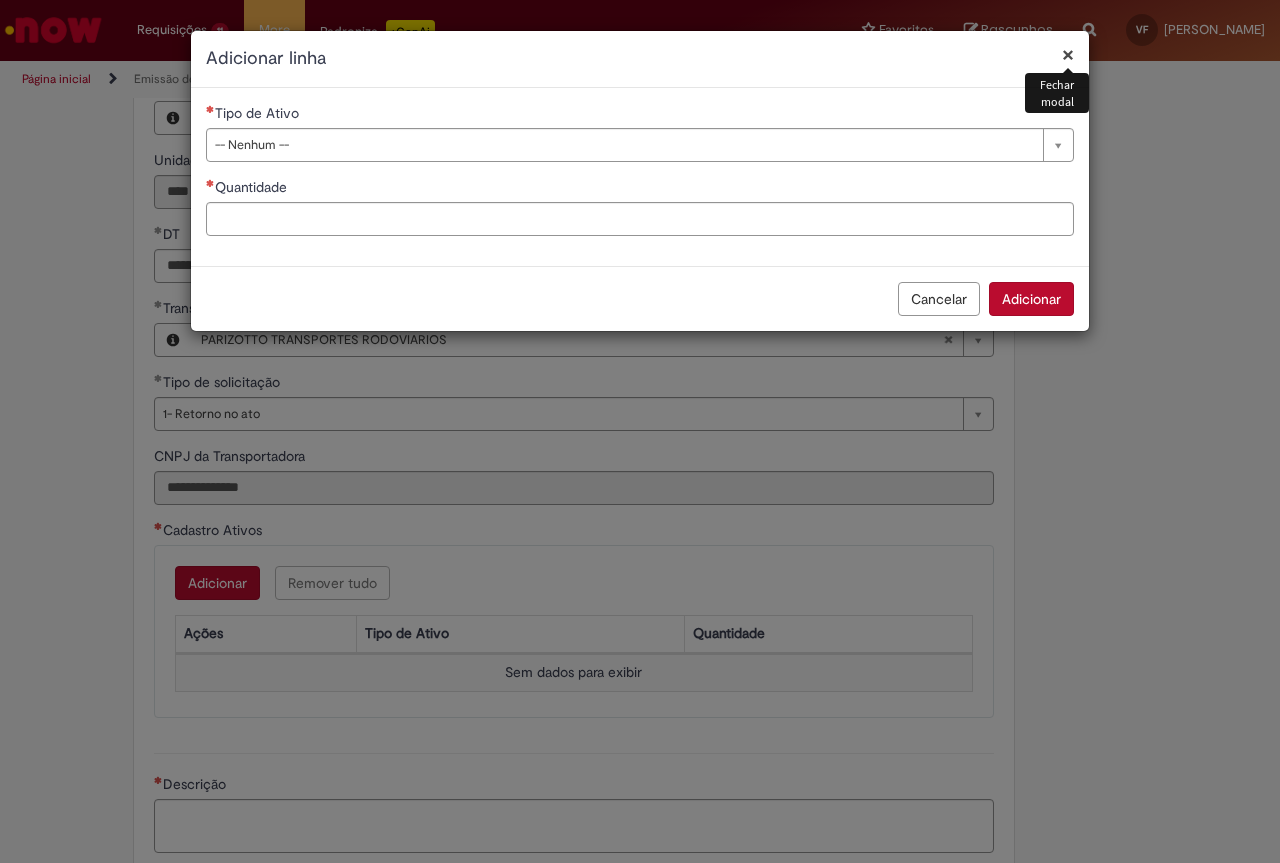 click on "Tipo de Ativo" at bounding box center (640, 115) 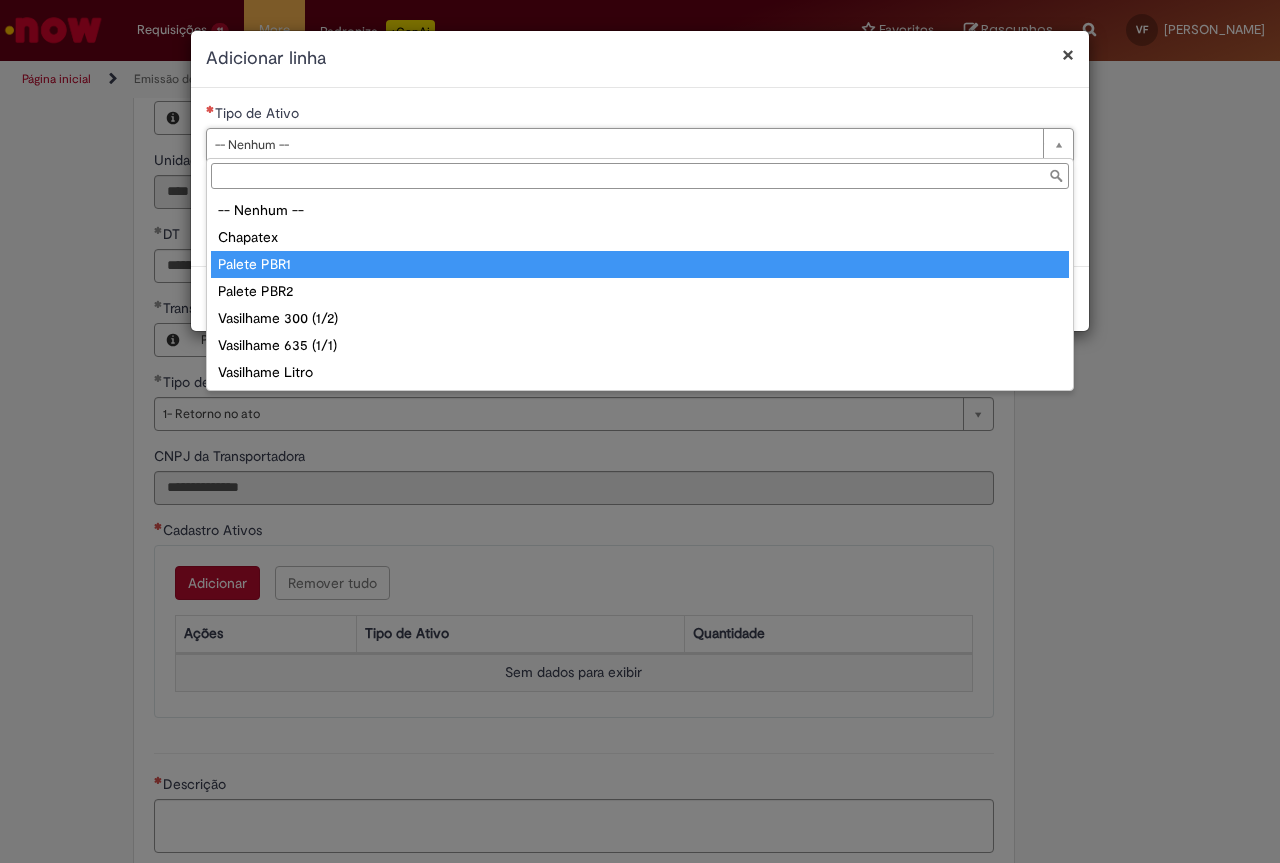 drag, startPoint x: 294, startPoint y: 265, endPoint x: 296, endPoint y: 223, distance: 42.047592 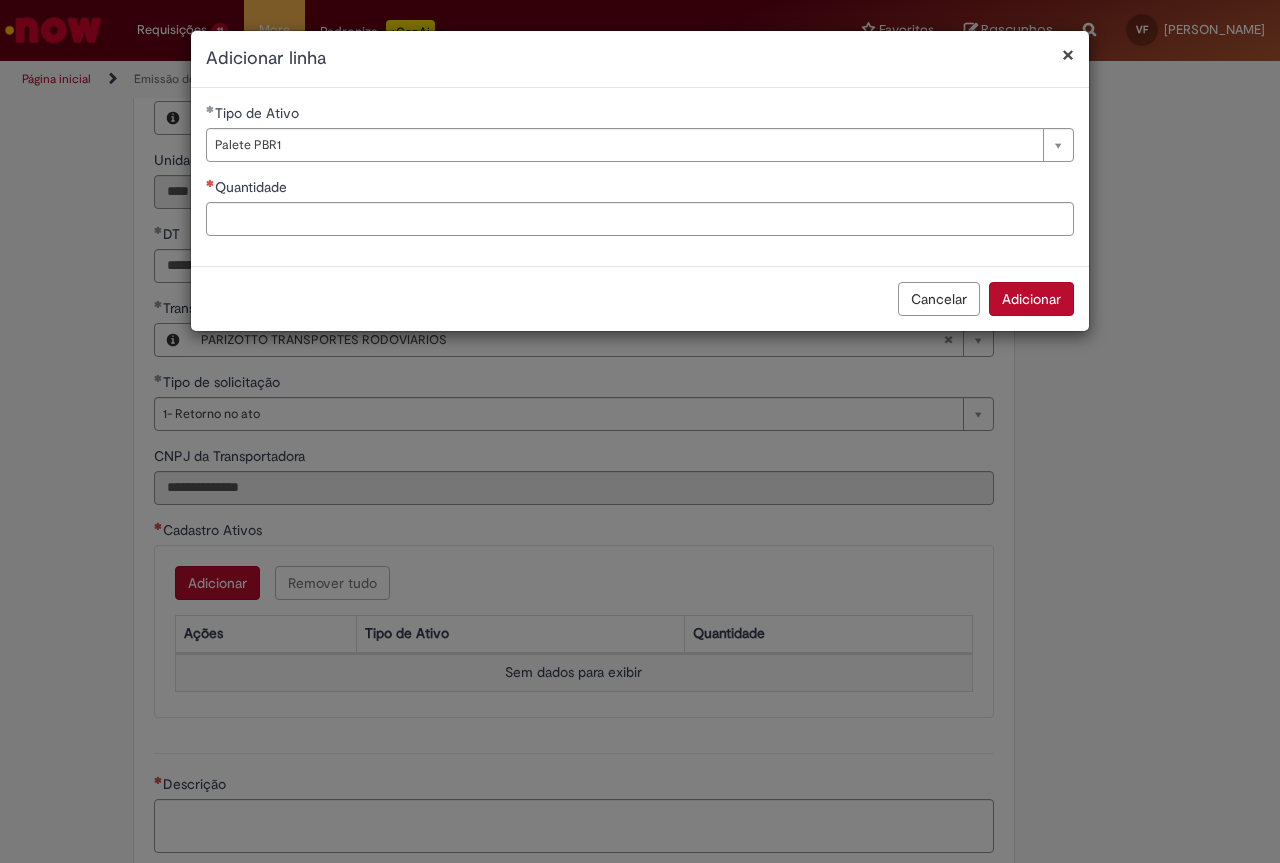 click on "Quantidade" at bounding box center [640, 189] 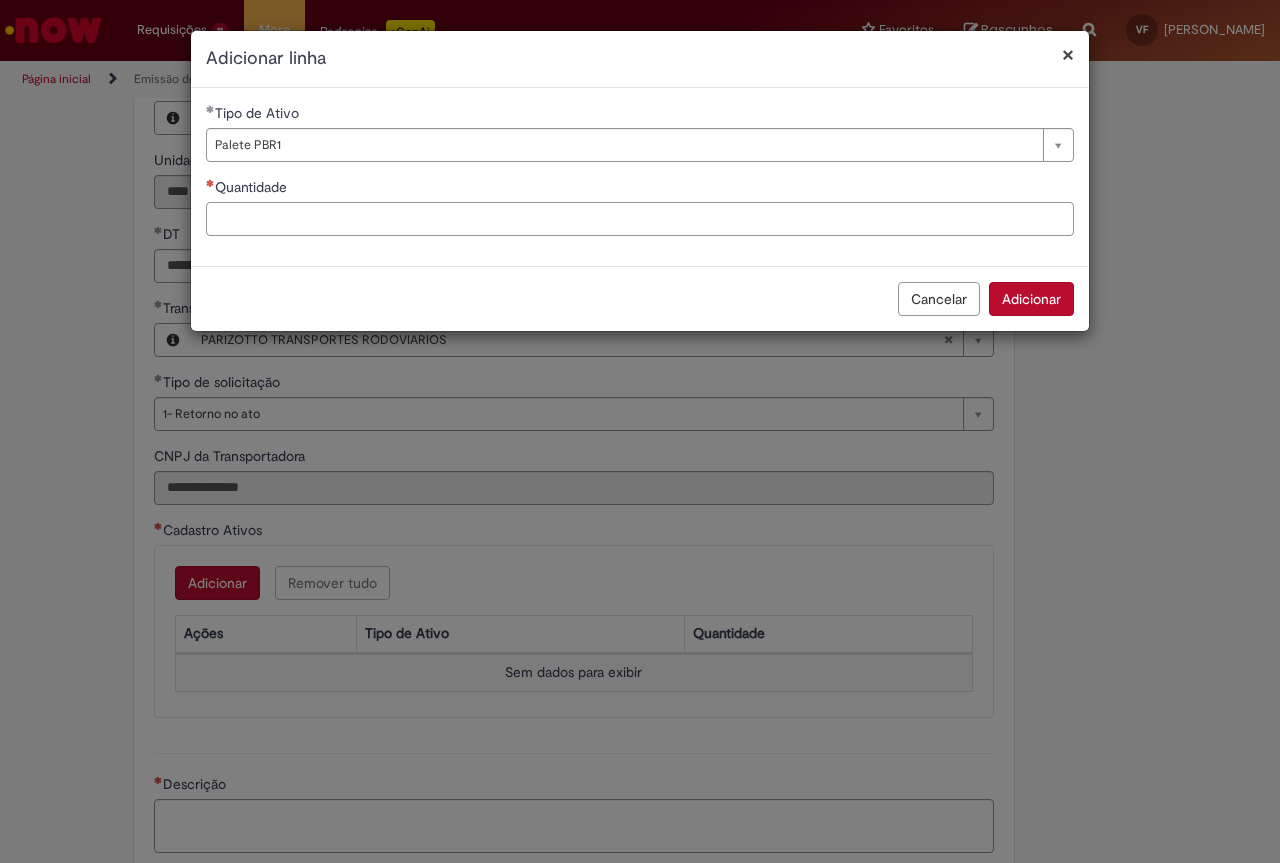 click on "Quantidade" at bounding box center [640, 219] 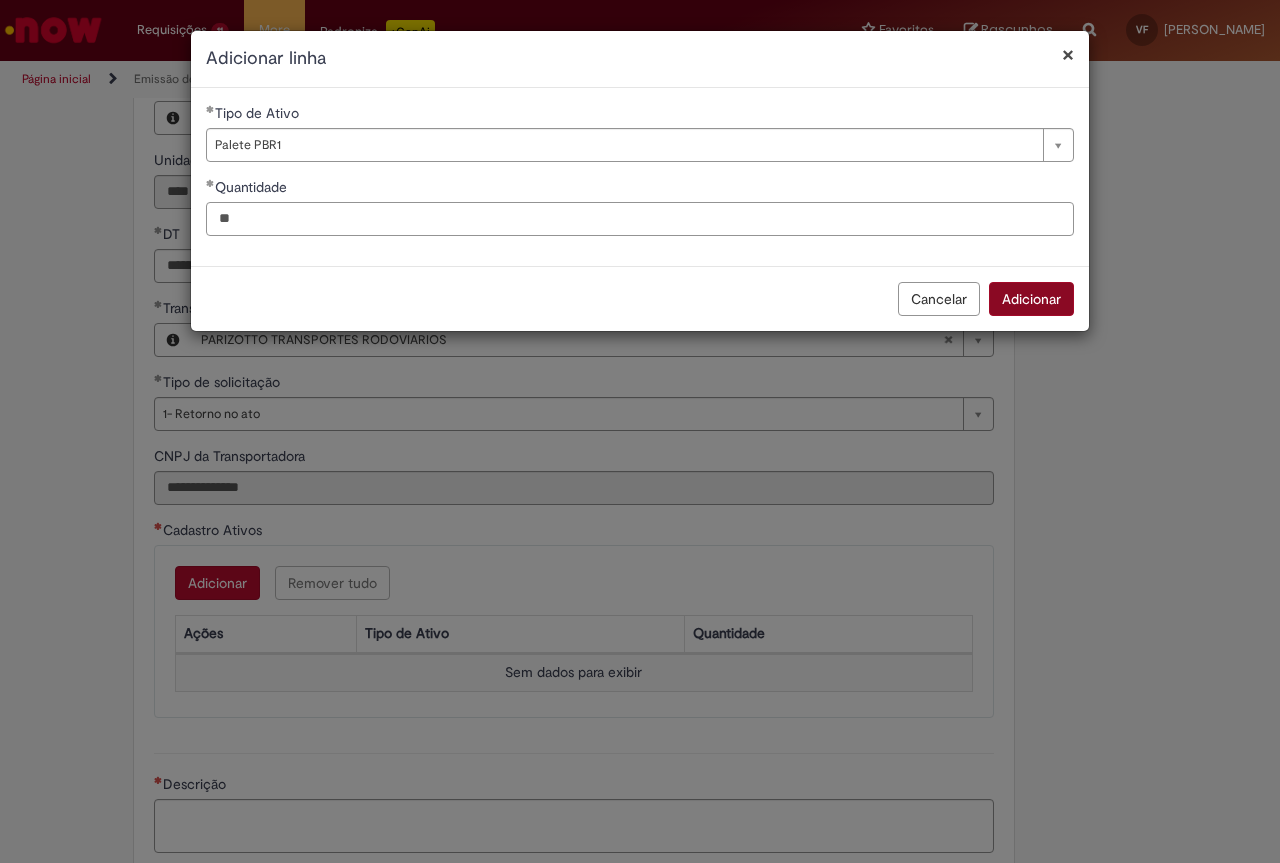 type on "**" 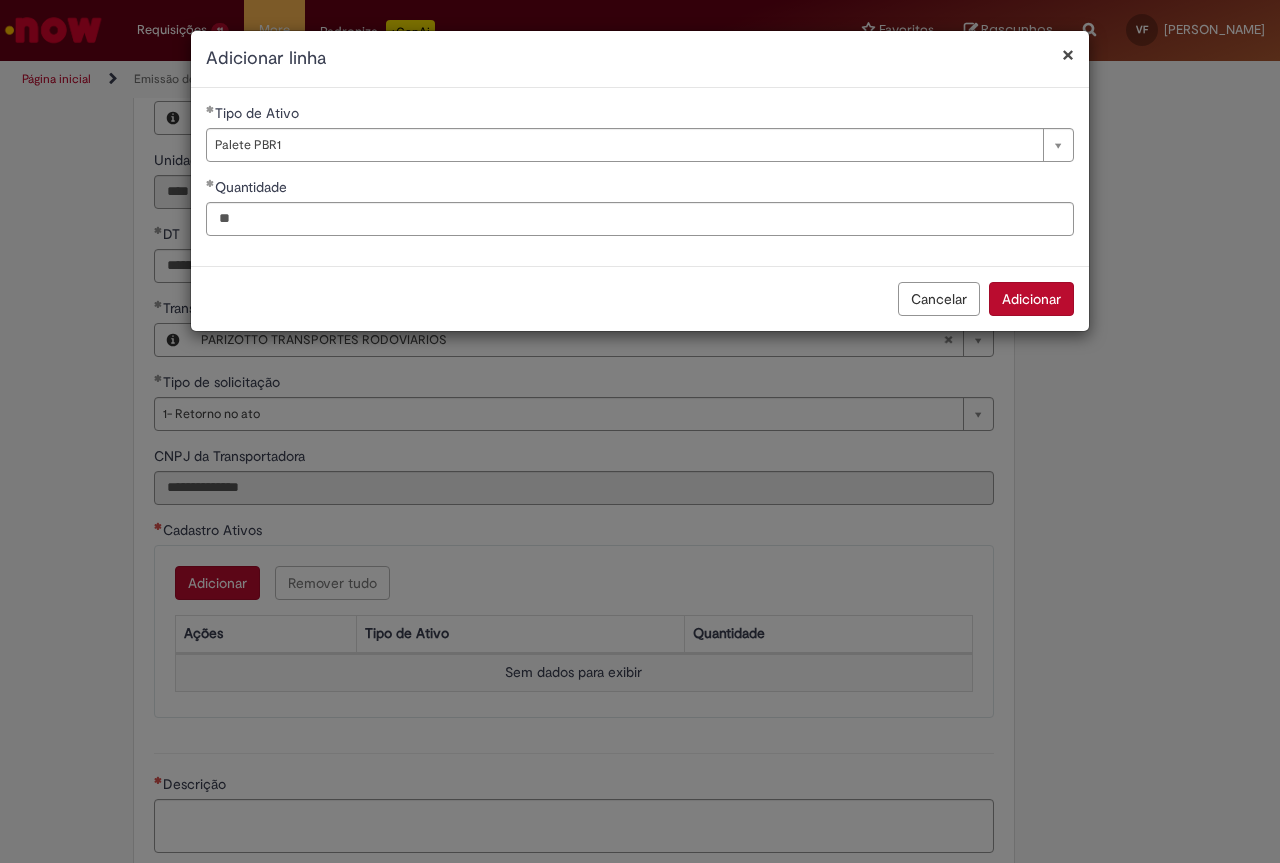 click on "Adicionar" at bounding box center (1031, 299) 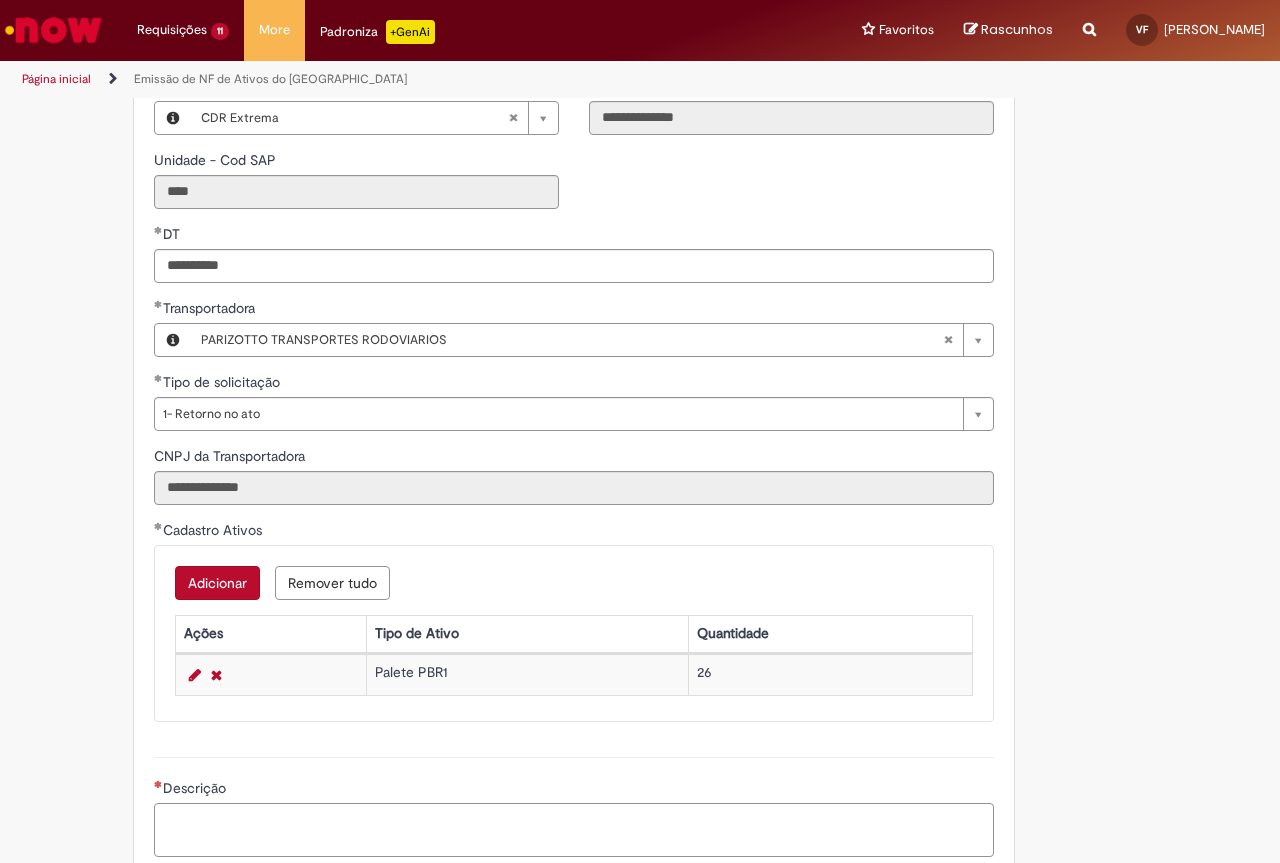 click on "Descrição" at bounding box center [574, 830] 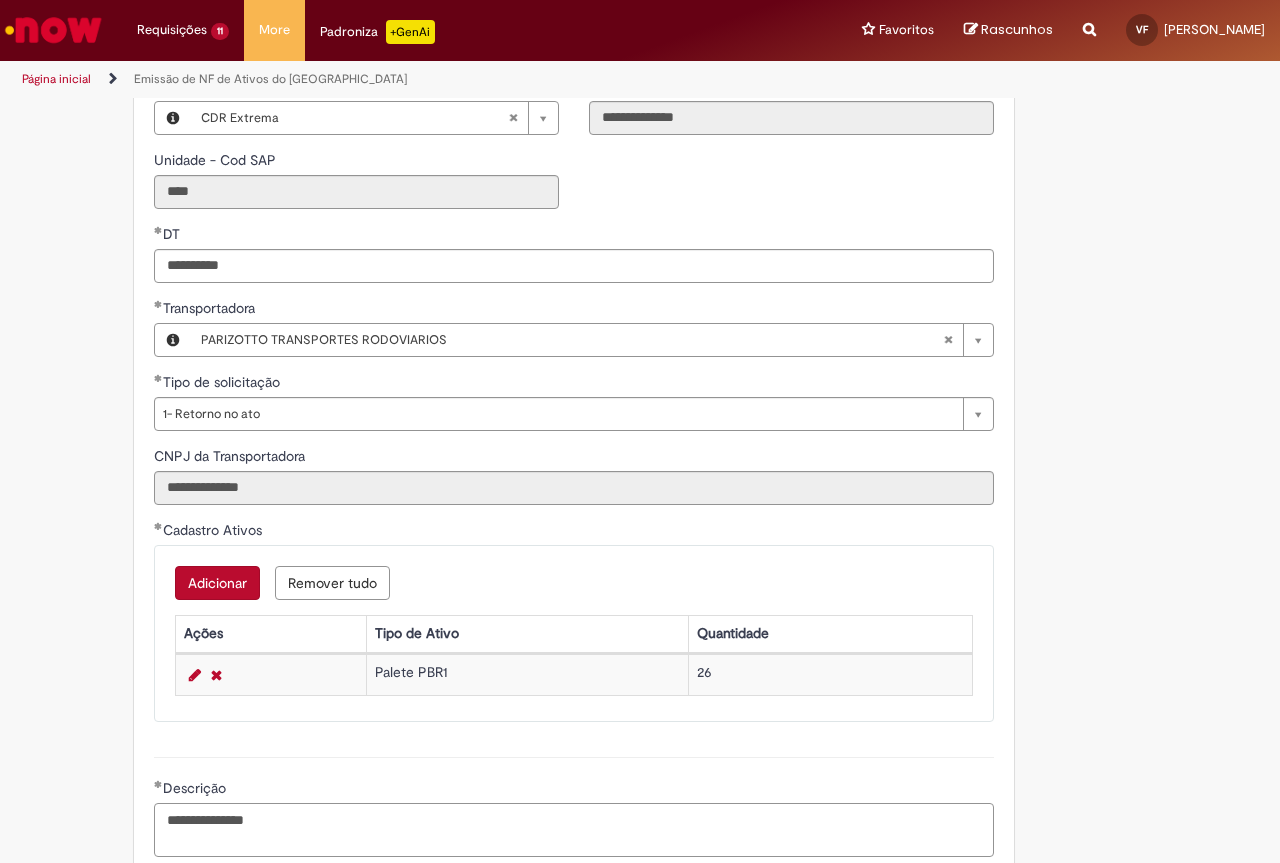 scroll, scrollTop: 856, scrollLeft: 0, axis: vertical 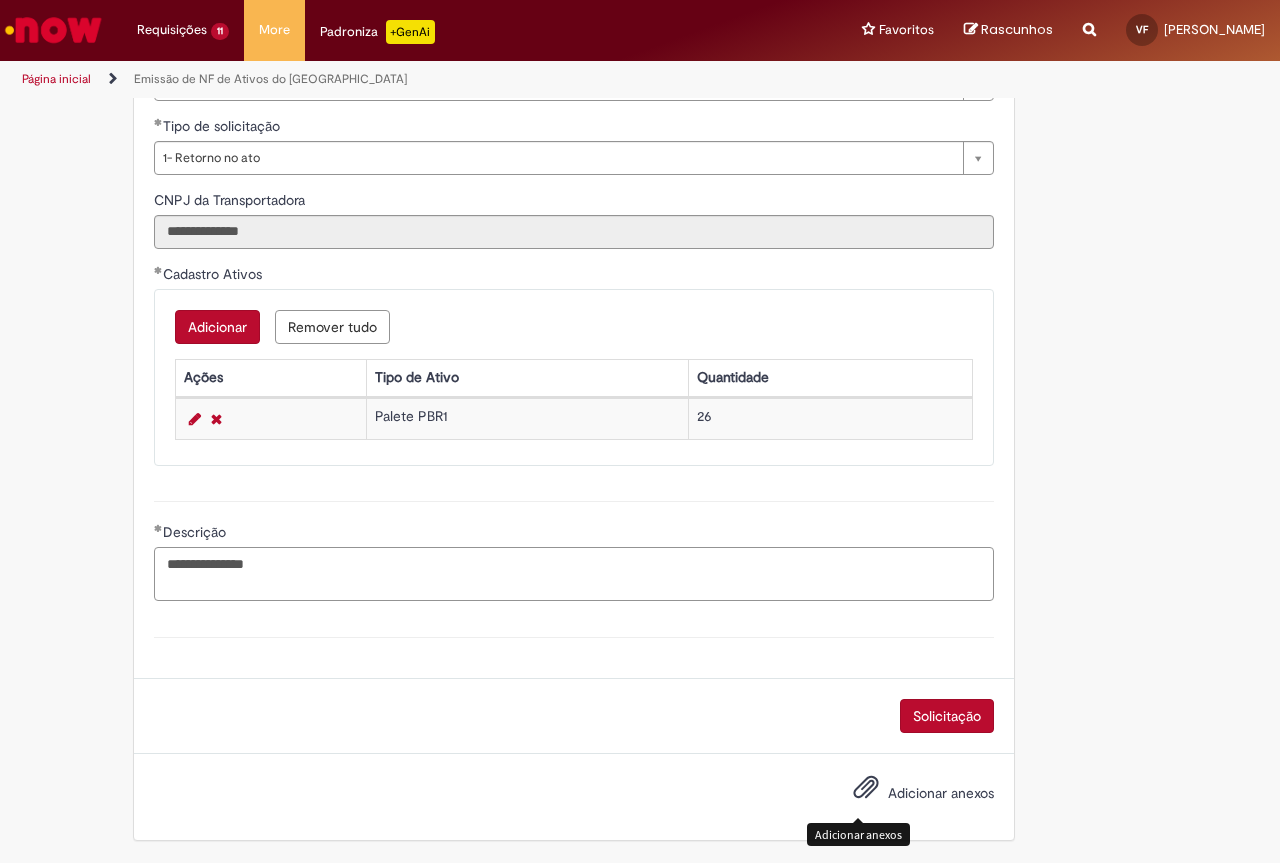 type on "**********" 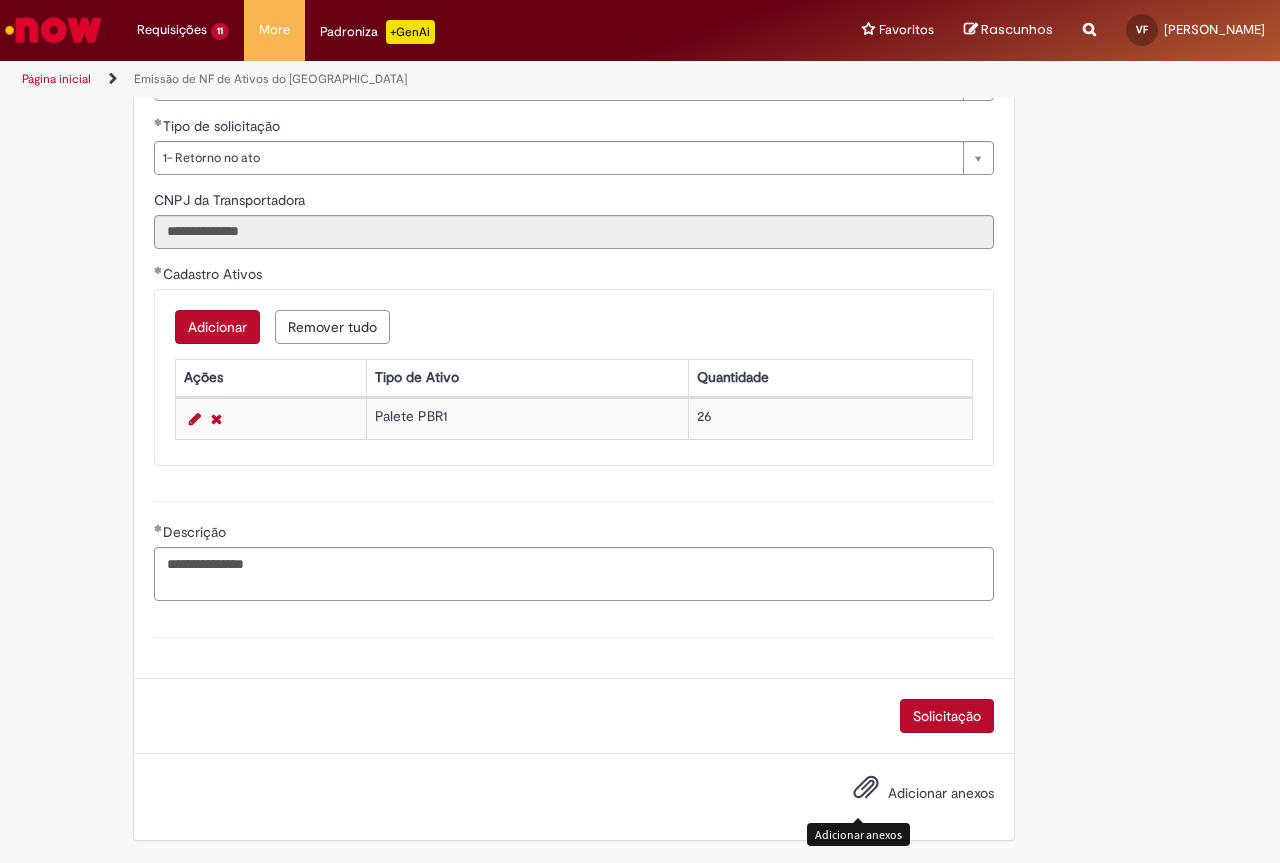 click at bounding box center [866, 788] 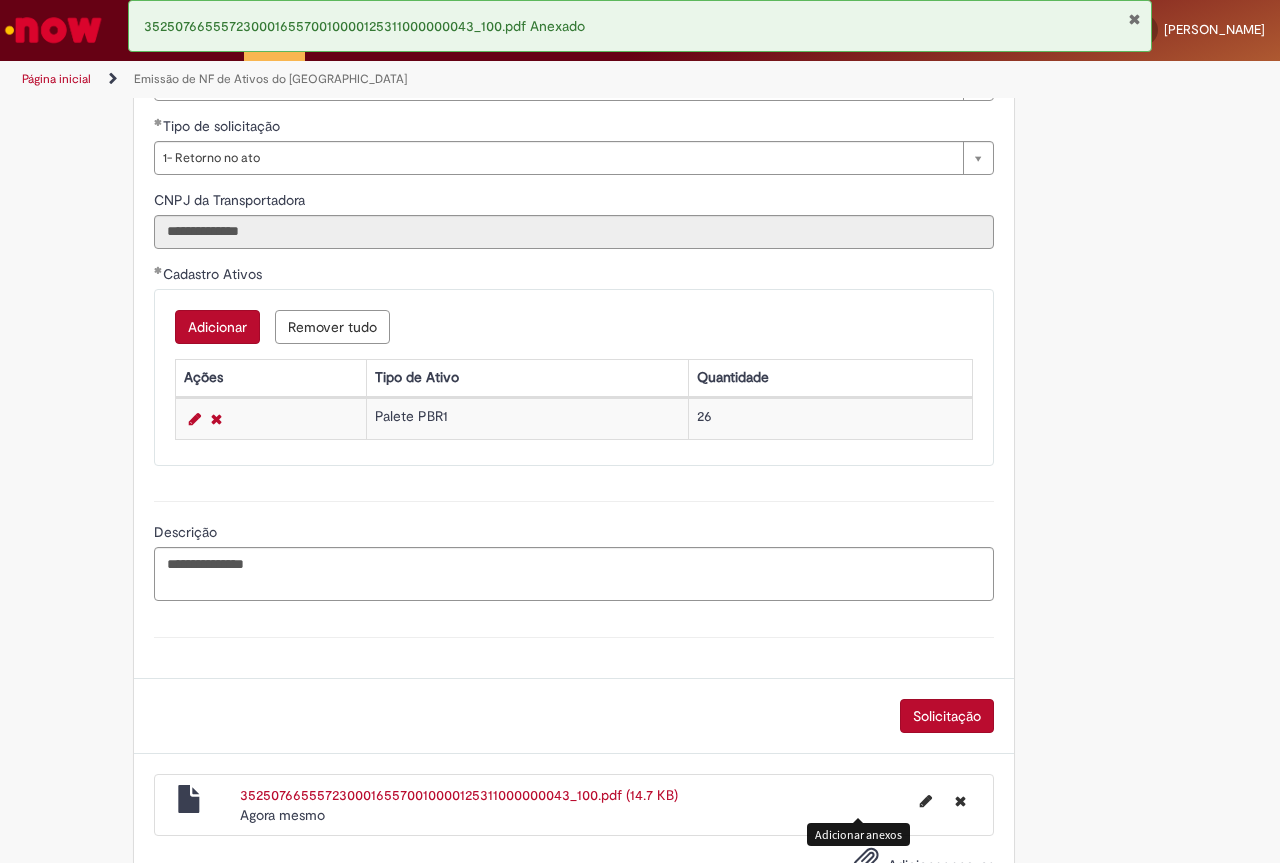 click on "Solicitação" at bounding box center (947, 716) 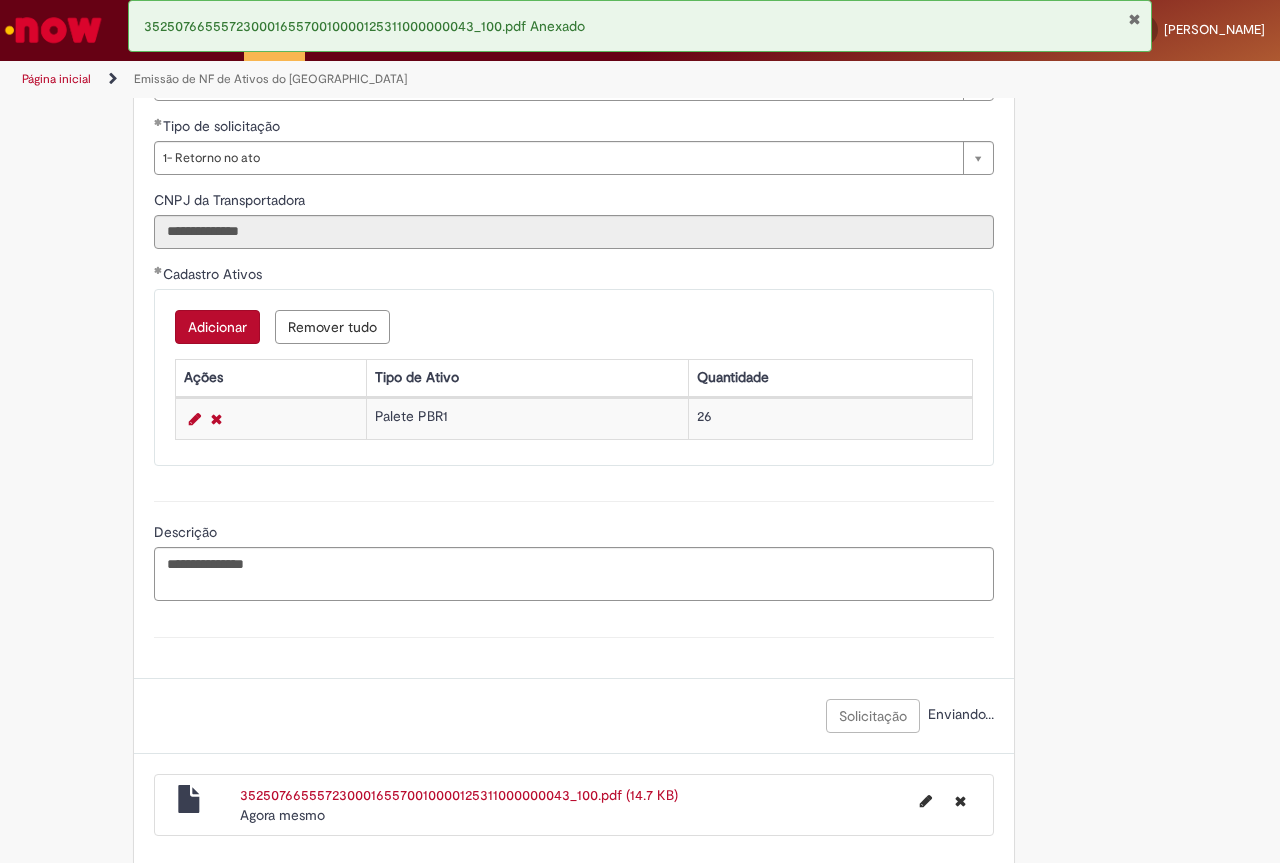 drag, startPoint x: 802, startPoint y: 298, endPoint x: 799, endPoint y: 312, distance: 14.3178215 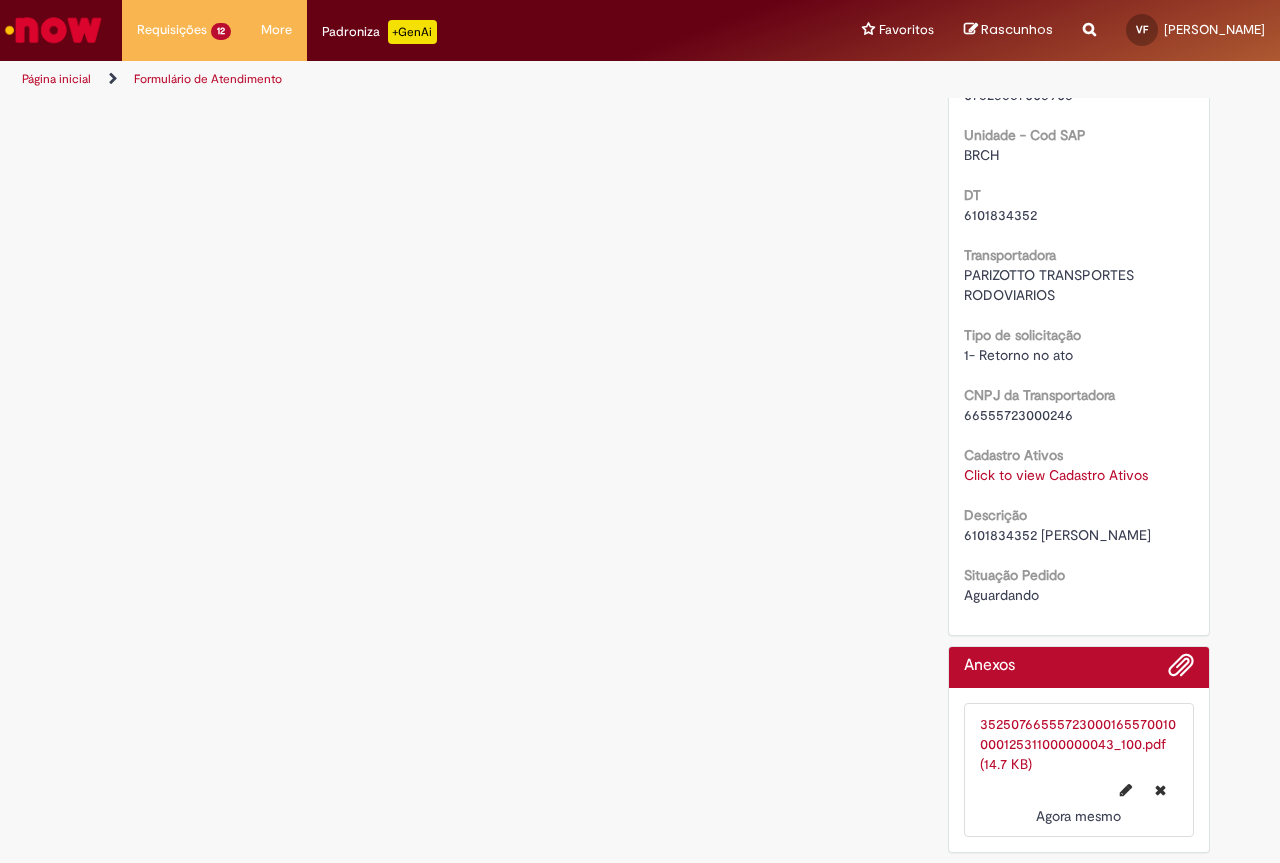 scroll, scrollTop: 0, scrollLeft: 0, axis: both 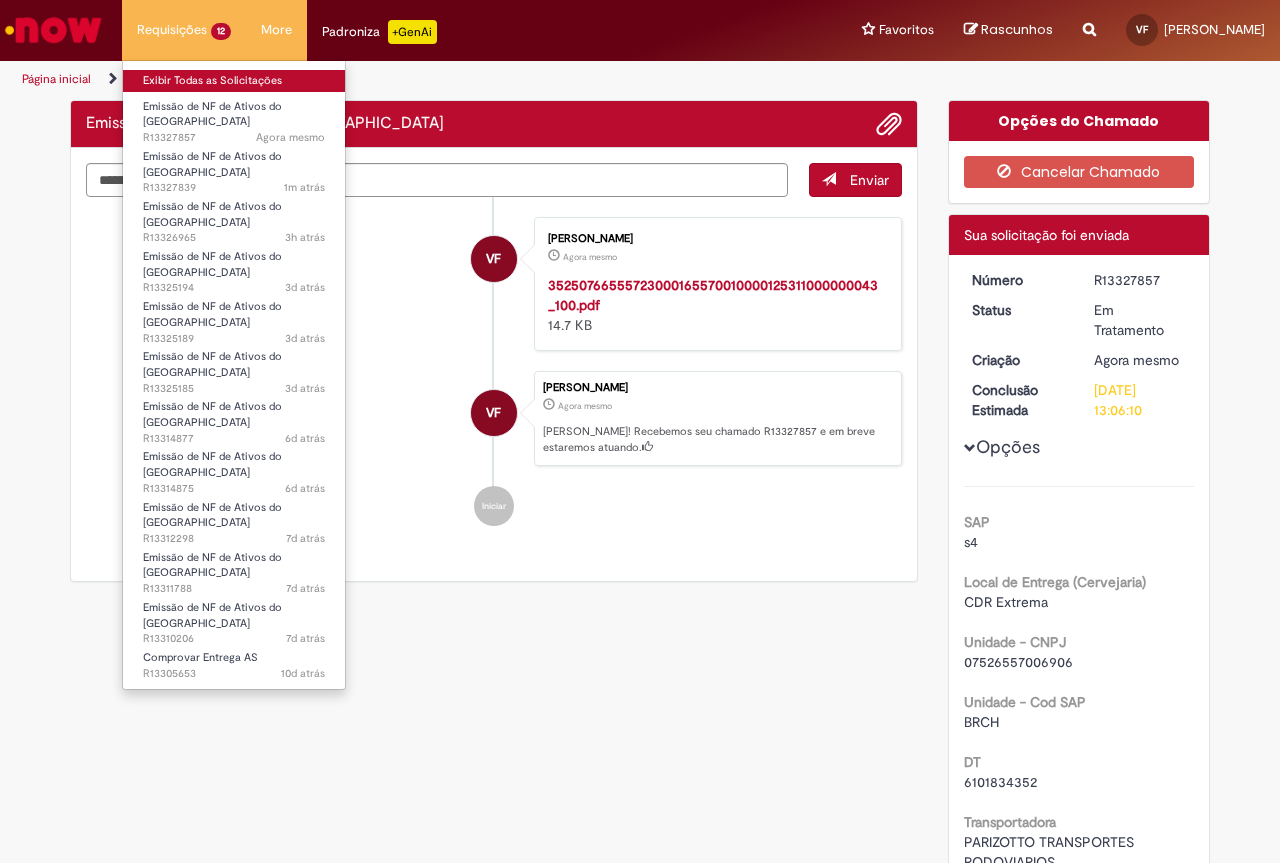 click on "Exibir Todas as Solicitações" at bounding box center (234, 81) 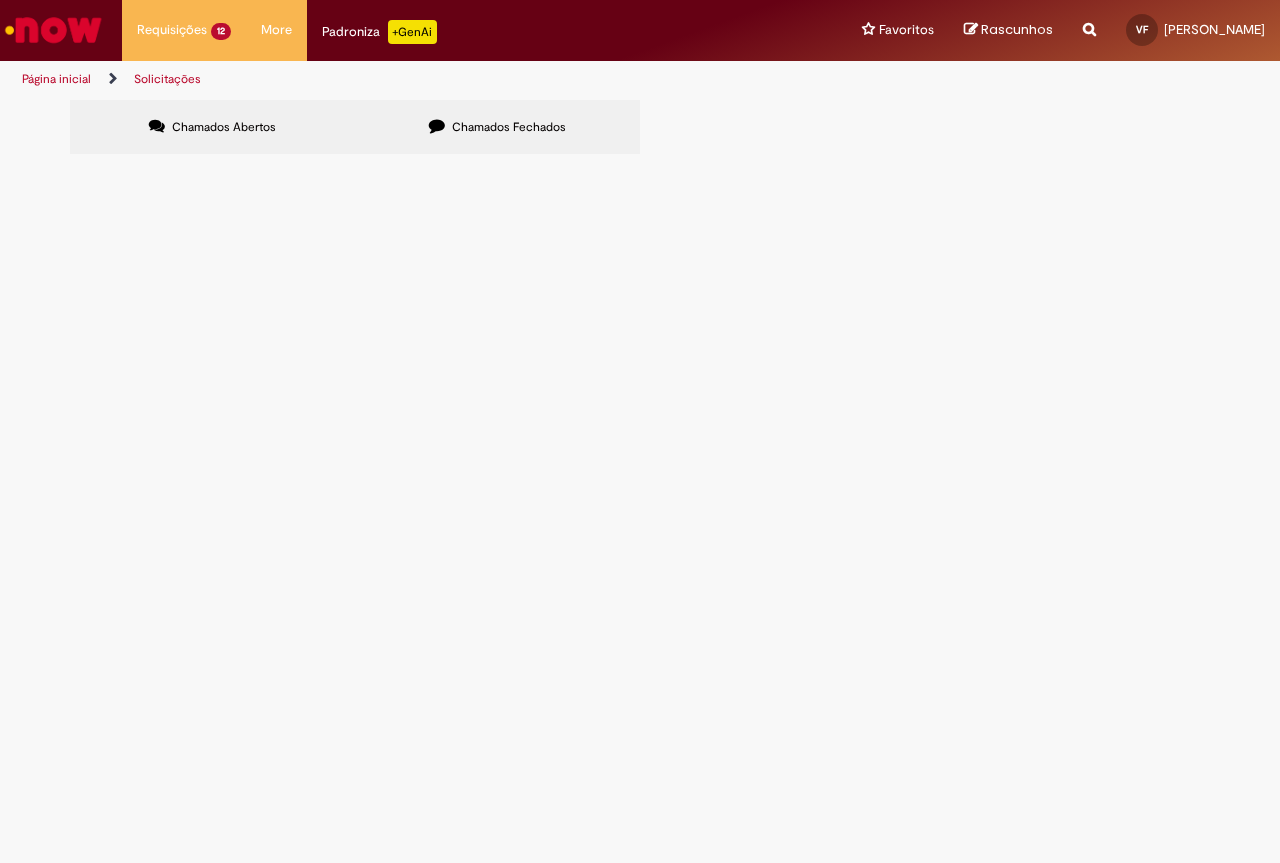 click at bounding box center [53, 30] 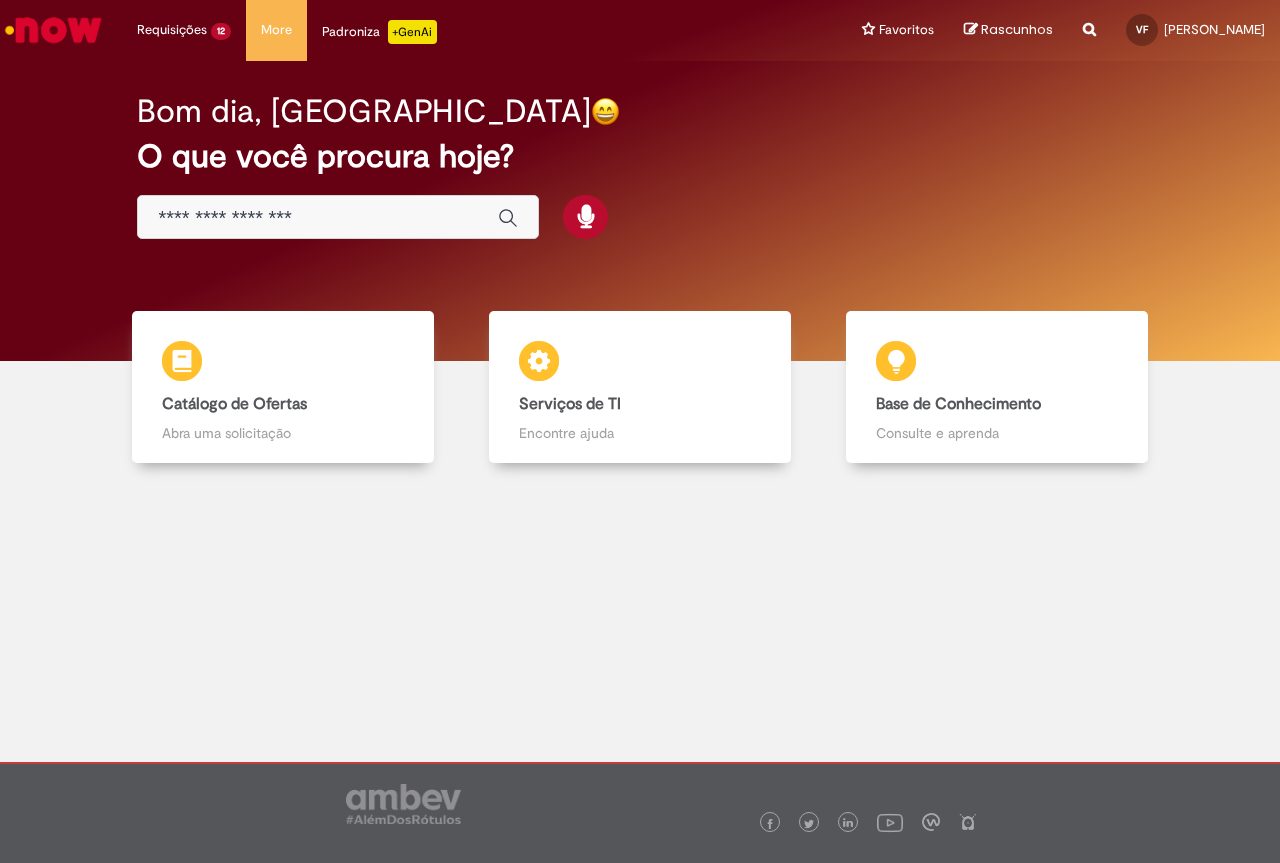 scroll, scrollTop: 0, scrollLeft: 0, axis: both 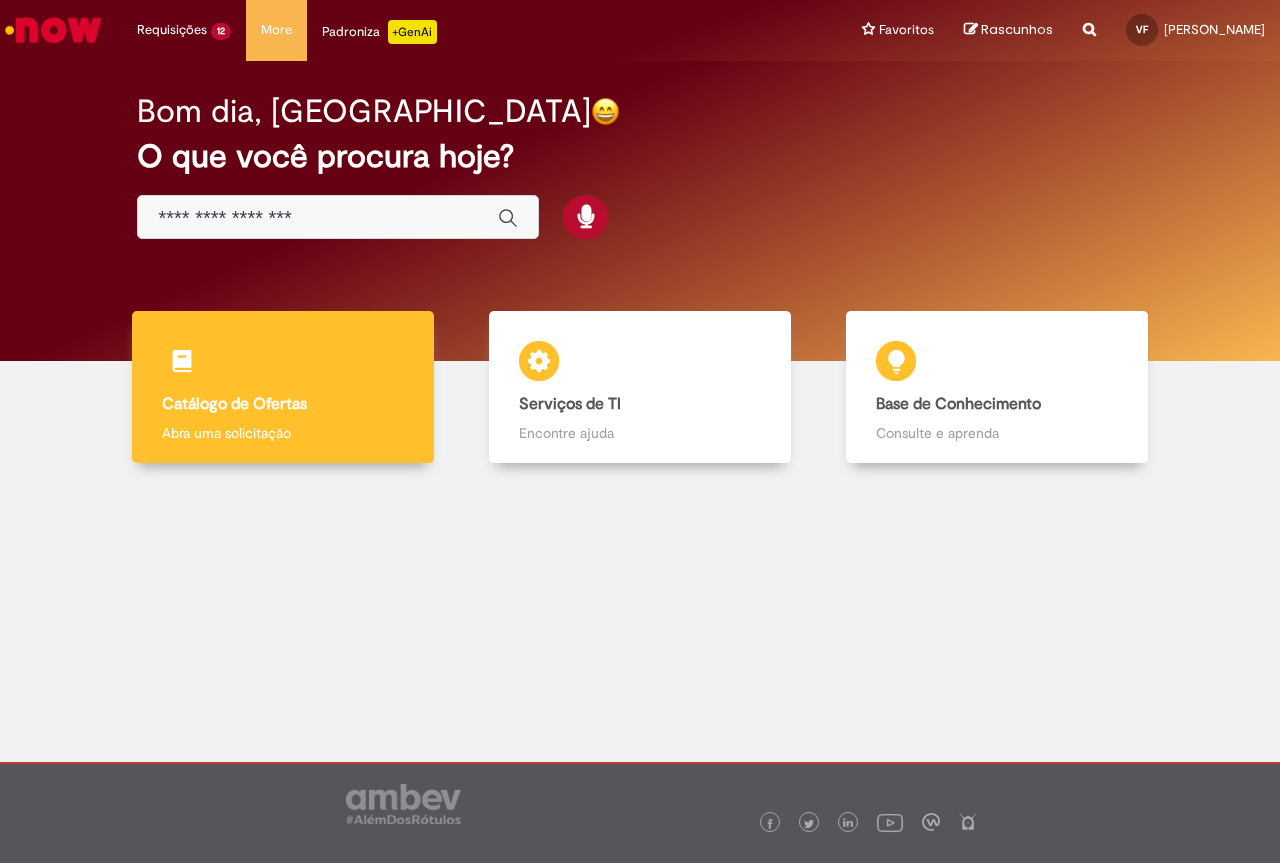 click on "Catálogo de Ofertas
Catálogo de Ofertas
Abra uma solicitação" at bounding box center [283, 387] 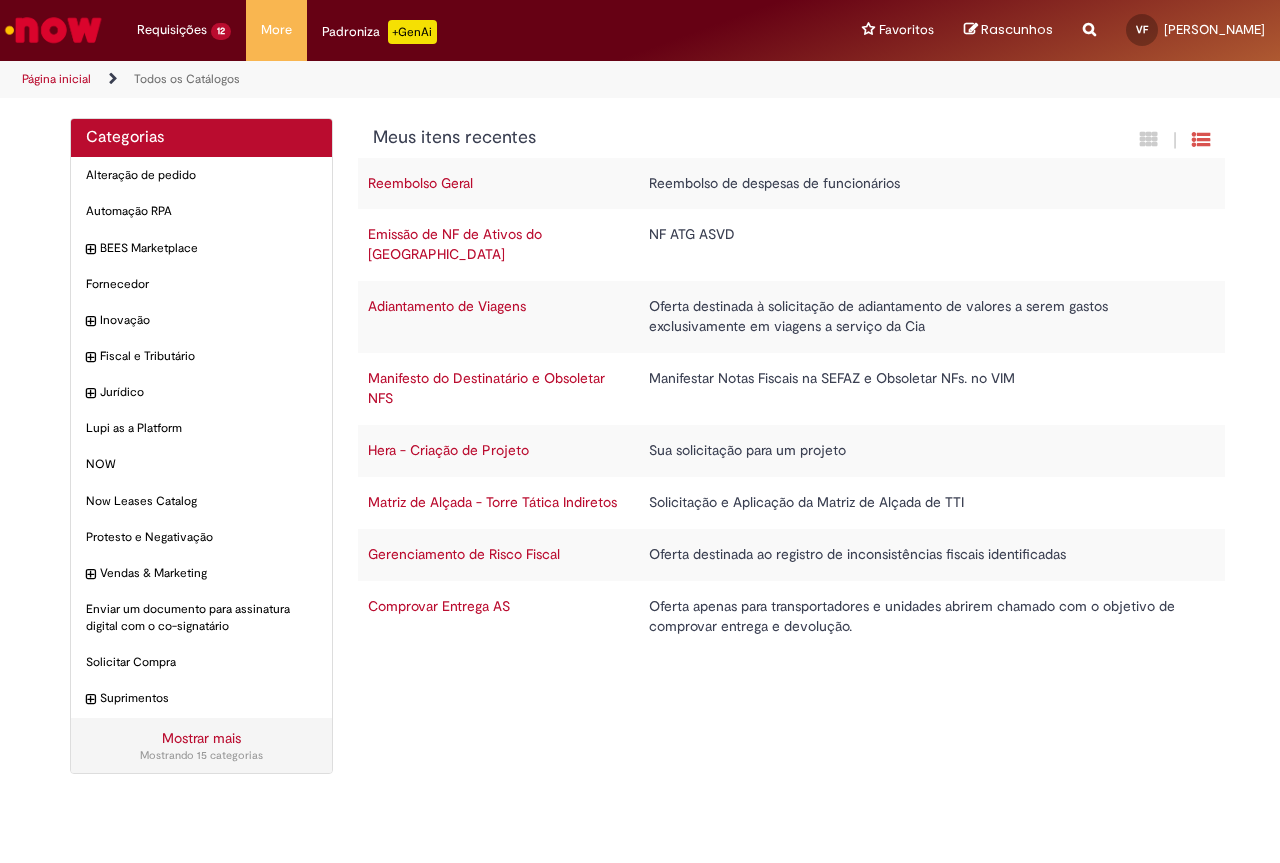click on "Emissão de NF de Ativos do [GEOGRAPHIC_DATA]" at bounding box center [455, 244] 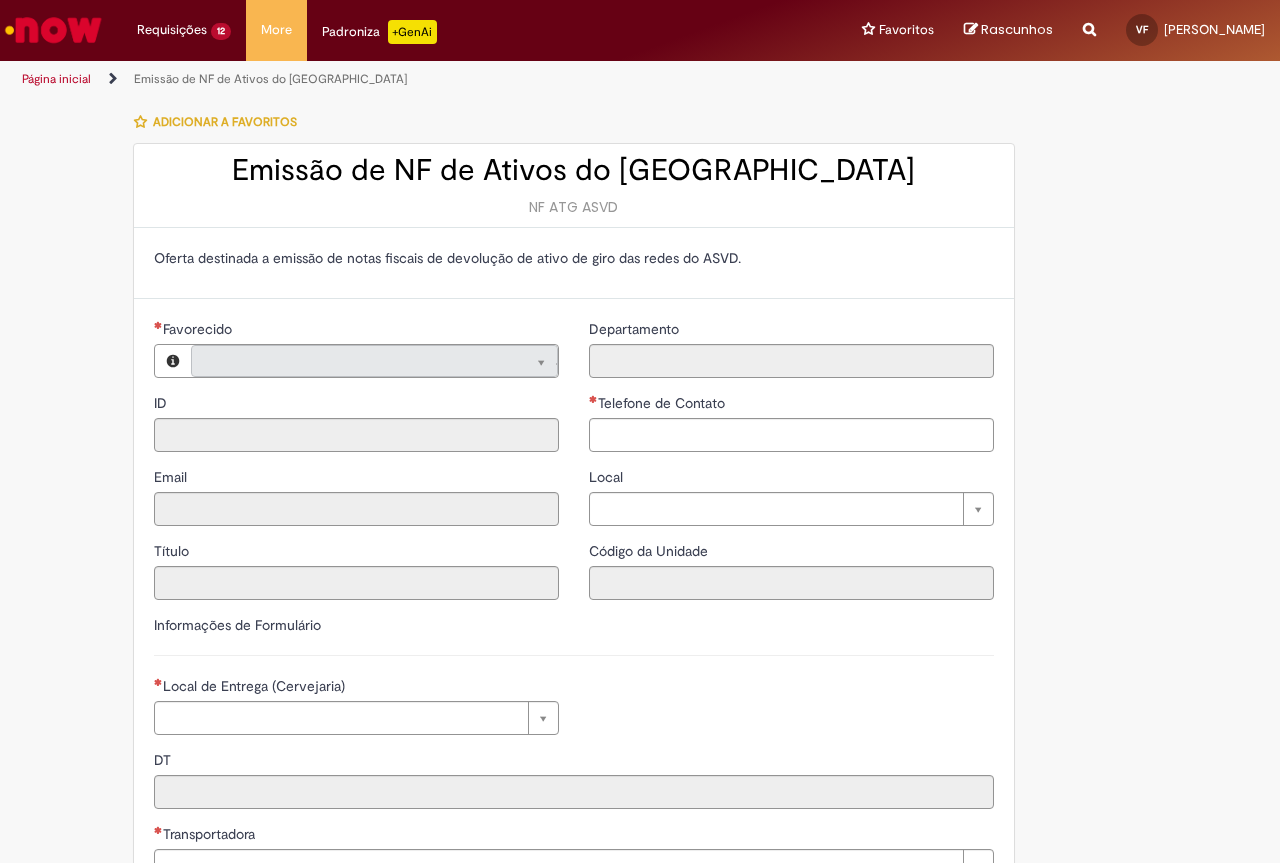 type on "**********" 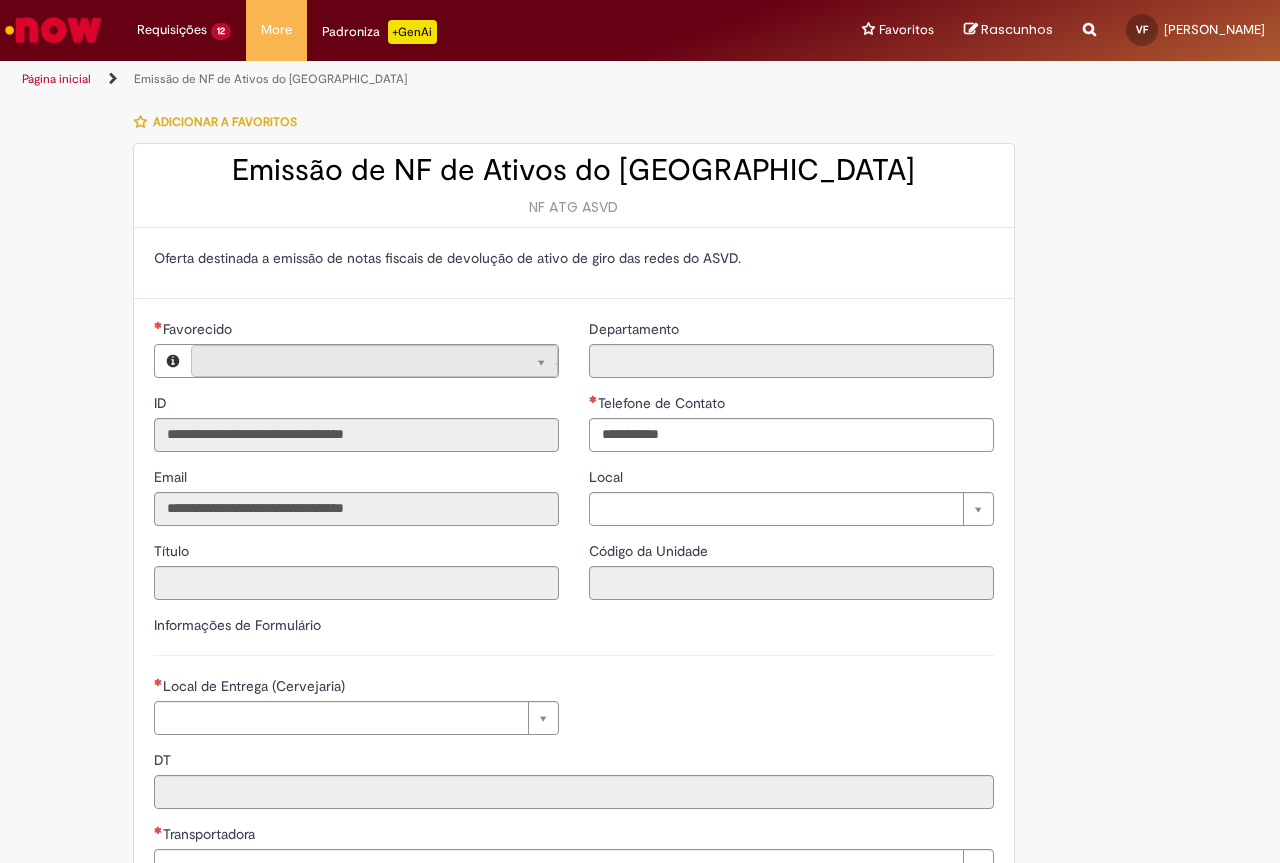 type on "**********" 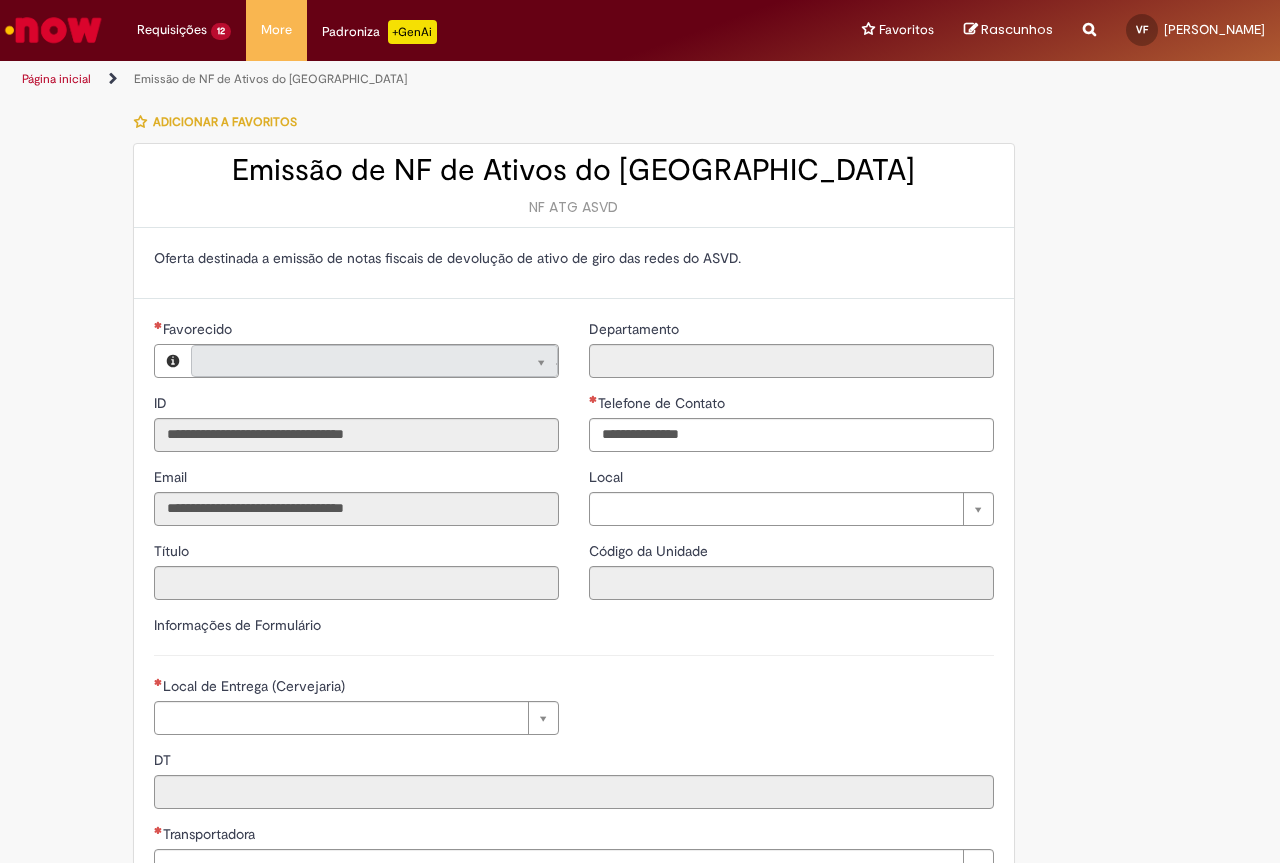 type on "**********" 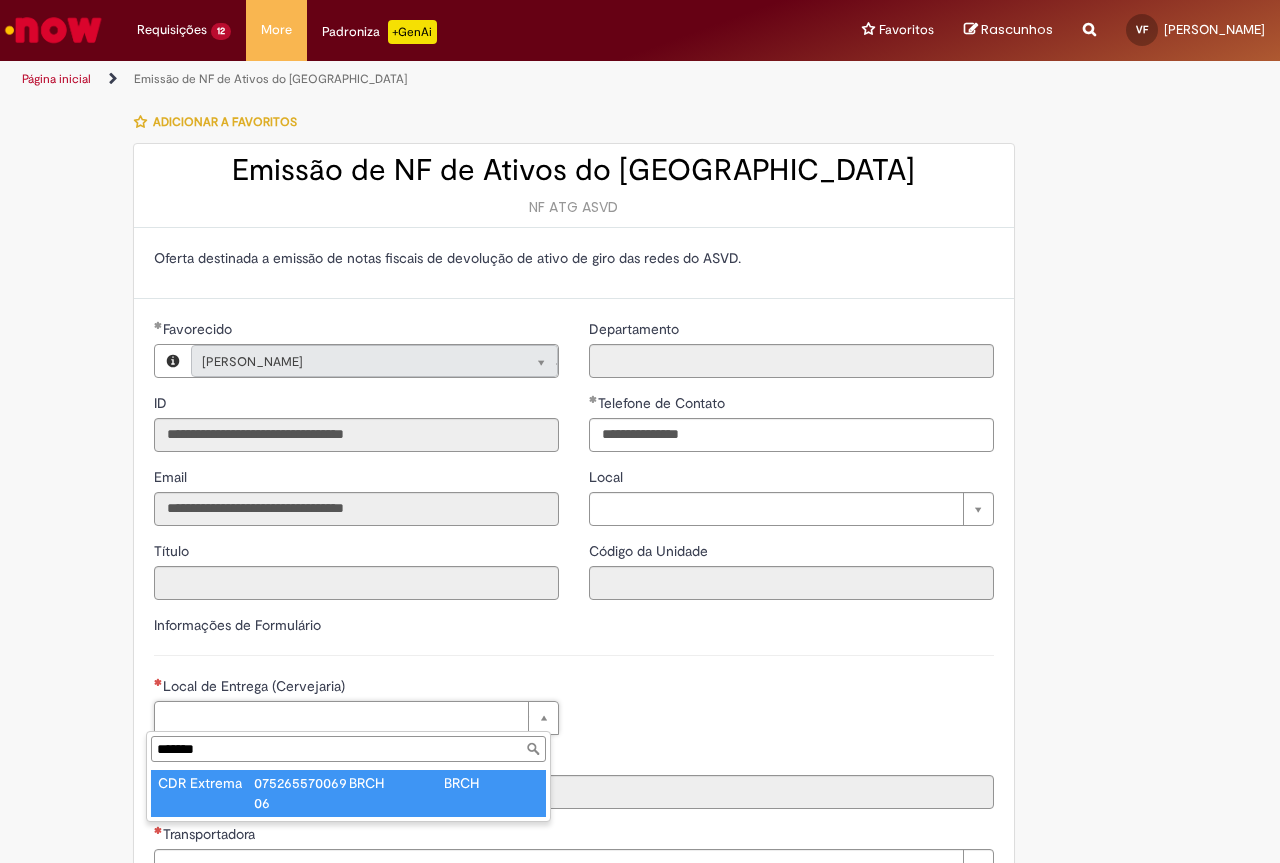 type on "*******" 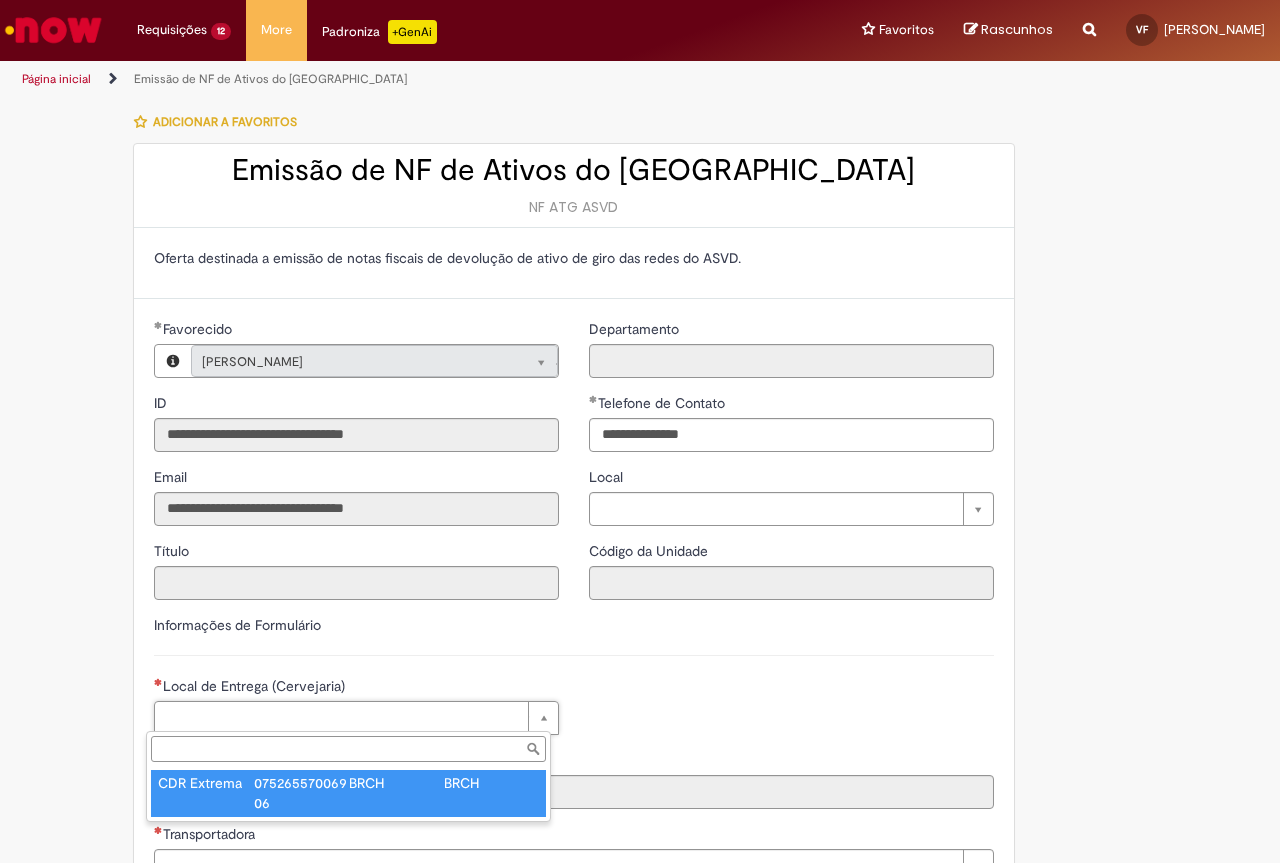 type on "****" 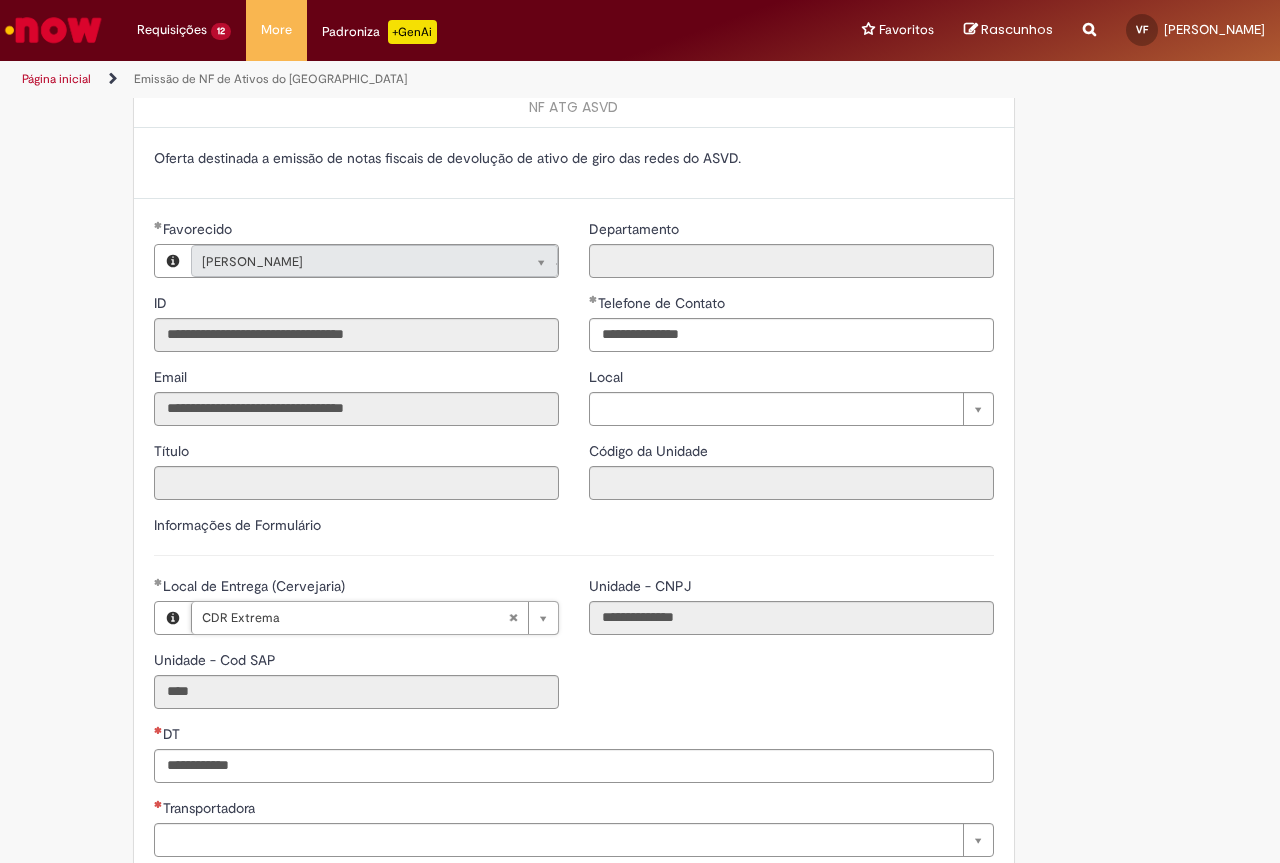 scroll, scrollTop: 200, scrollLeft: 0, axis: vertical 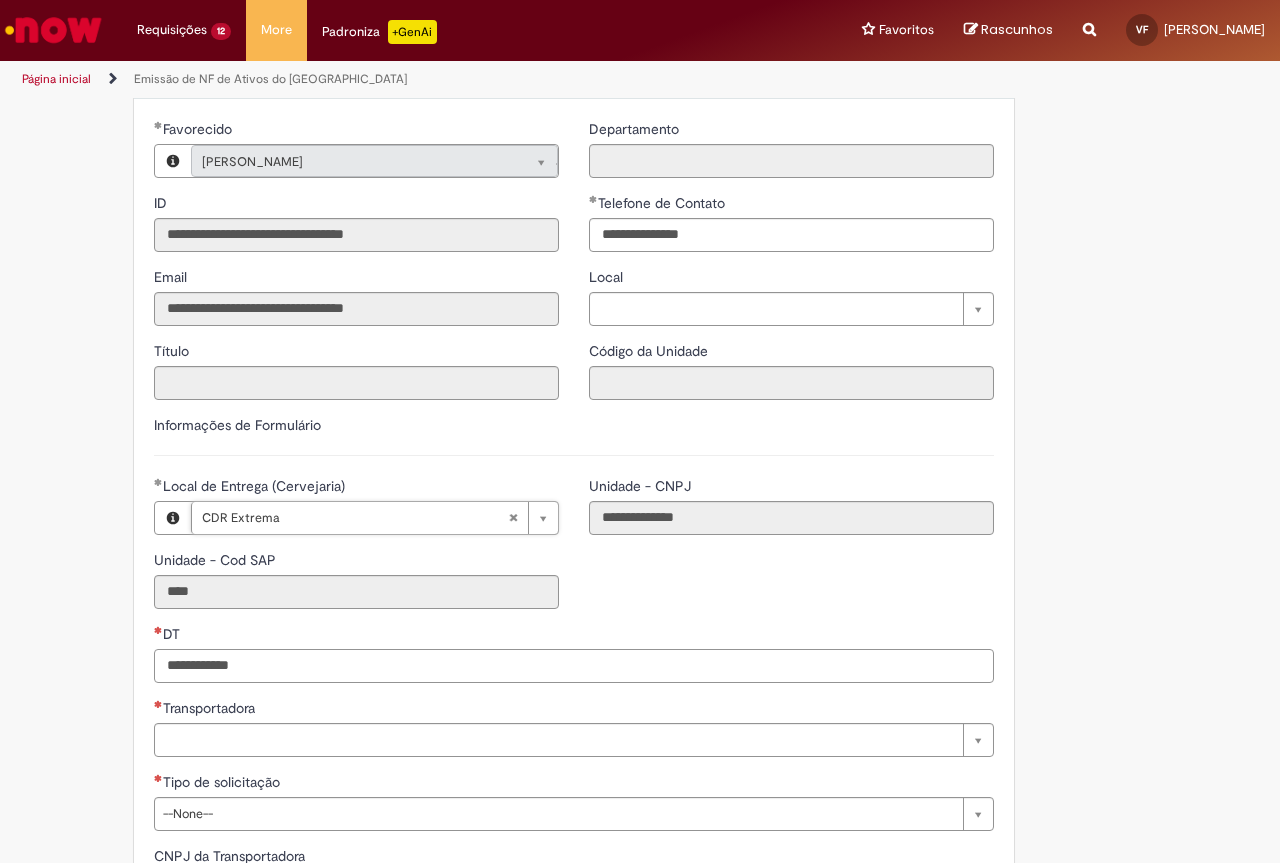 click on "DT" at bounding box center [574, 666] 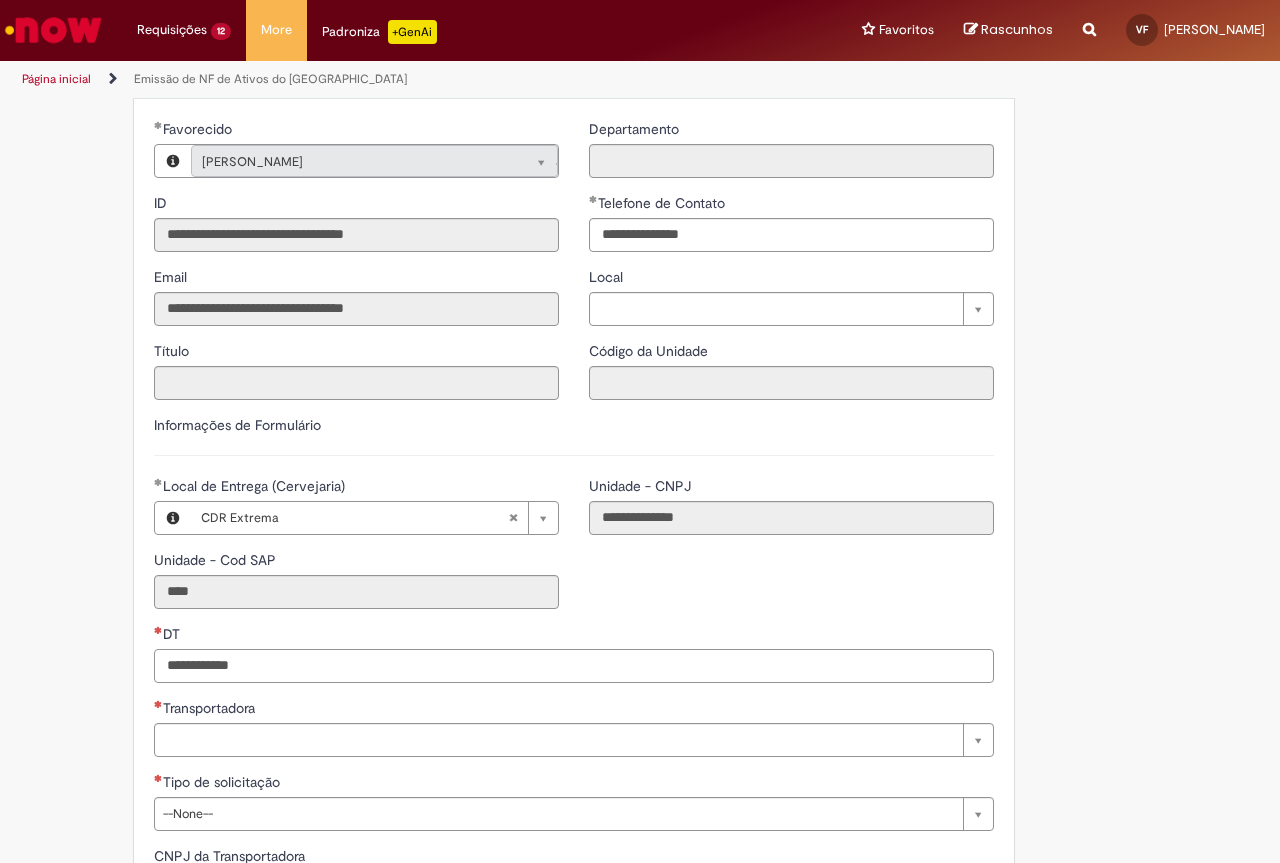 paste on "**********" 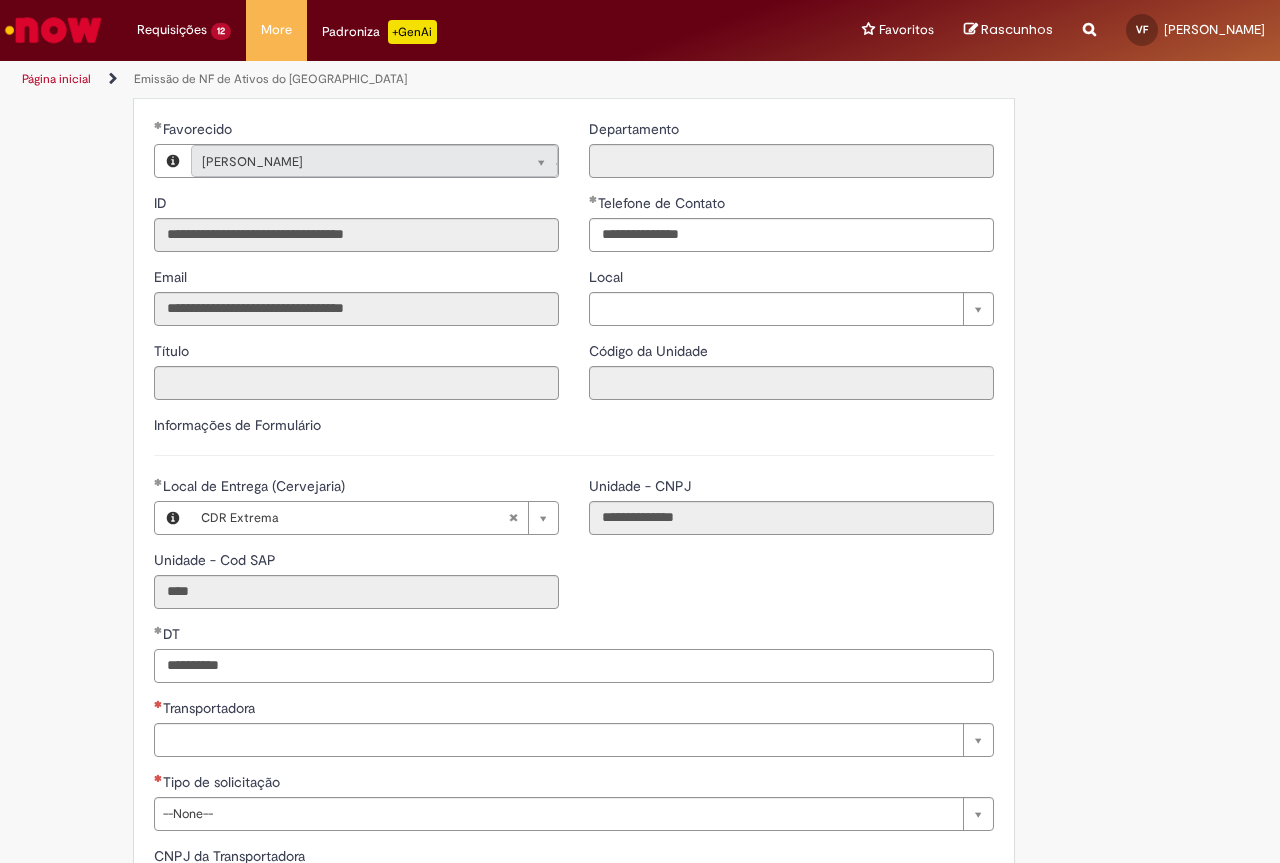 type on "**********" 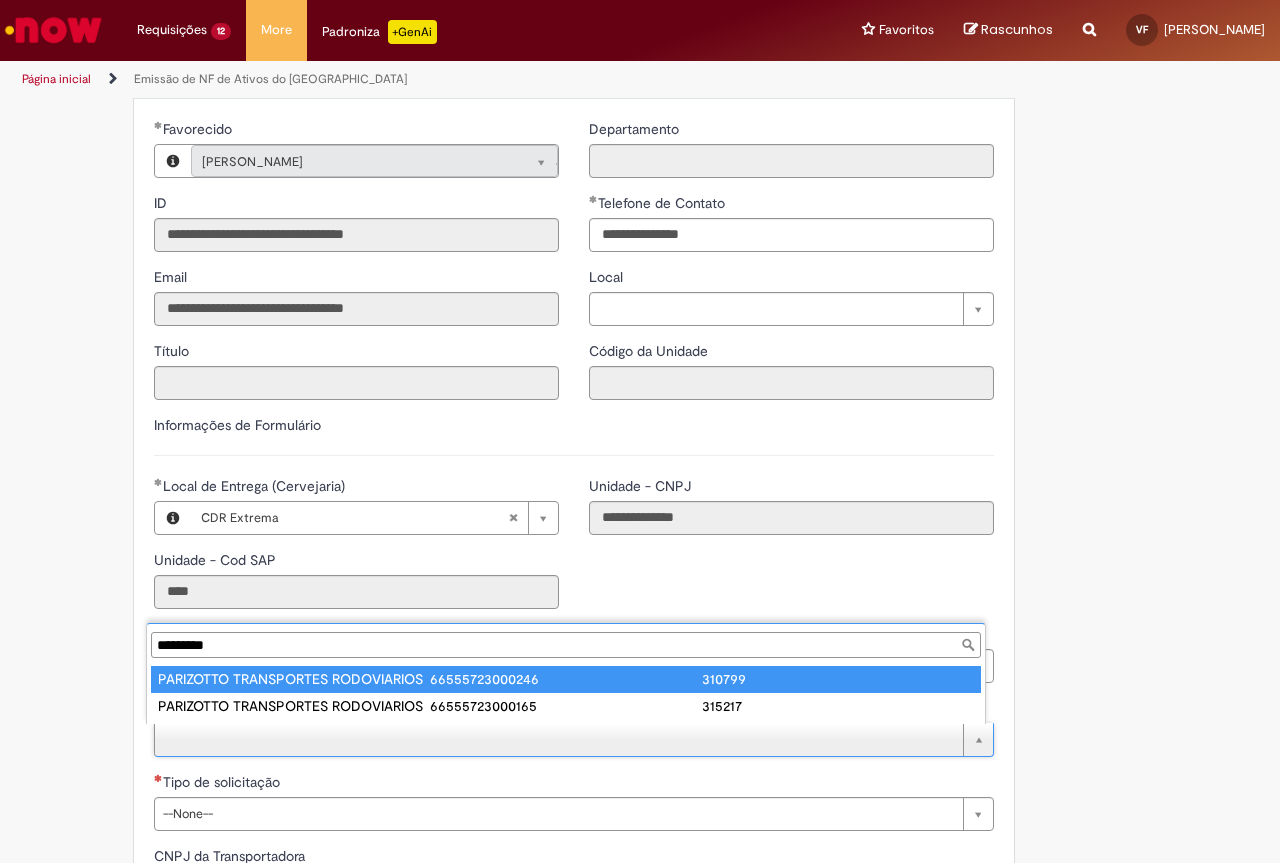 type on "*********" 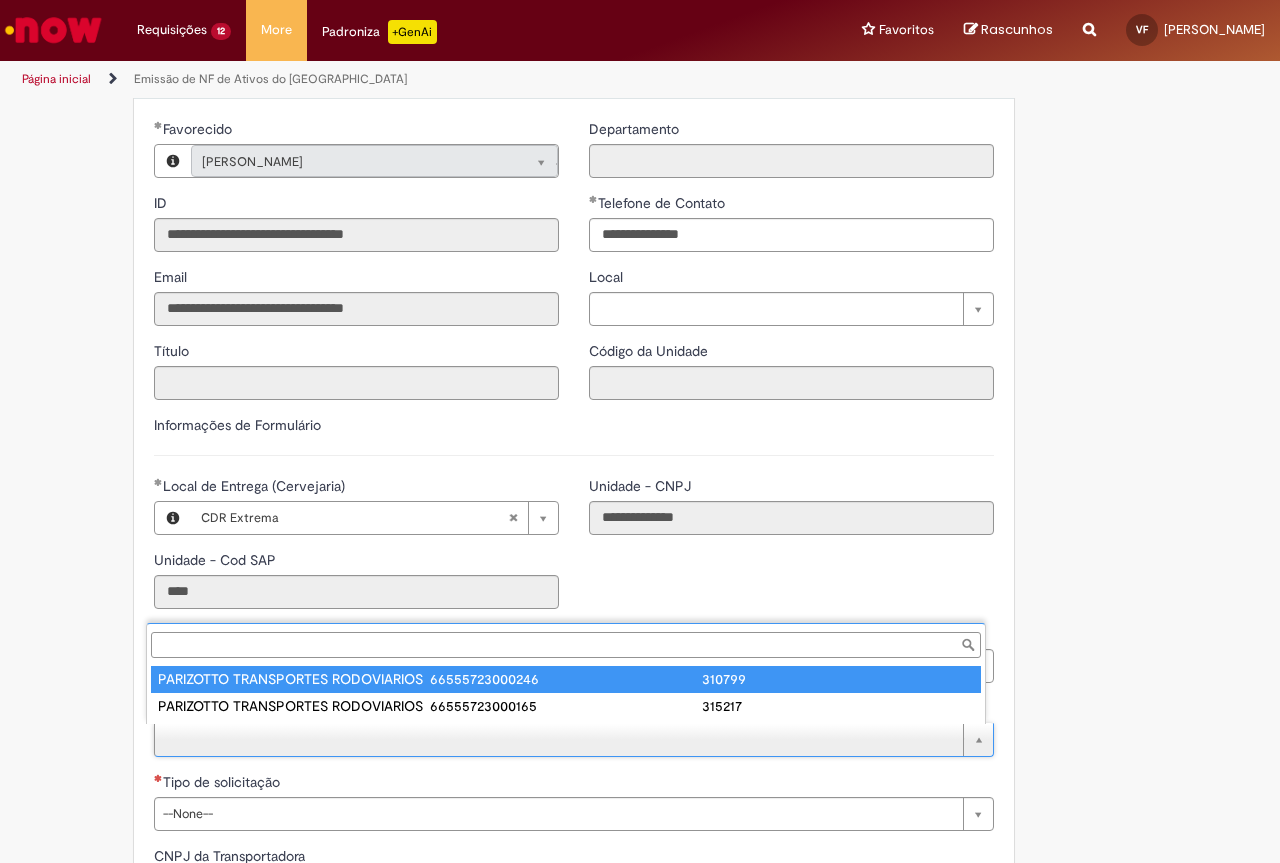 type on "**********" 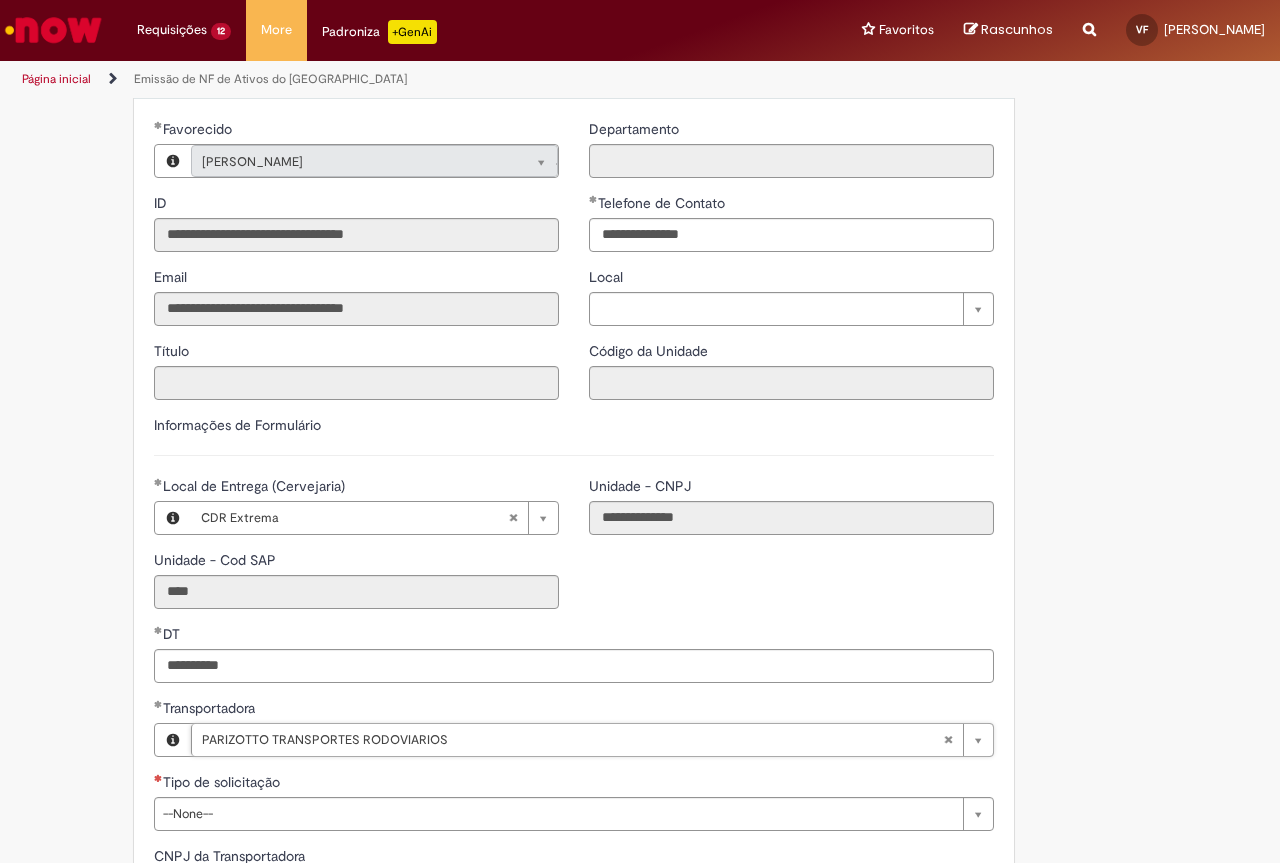 scroll, scrollTop: 300, scrollLeft: 0, axis: vertical 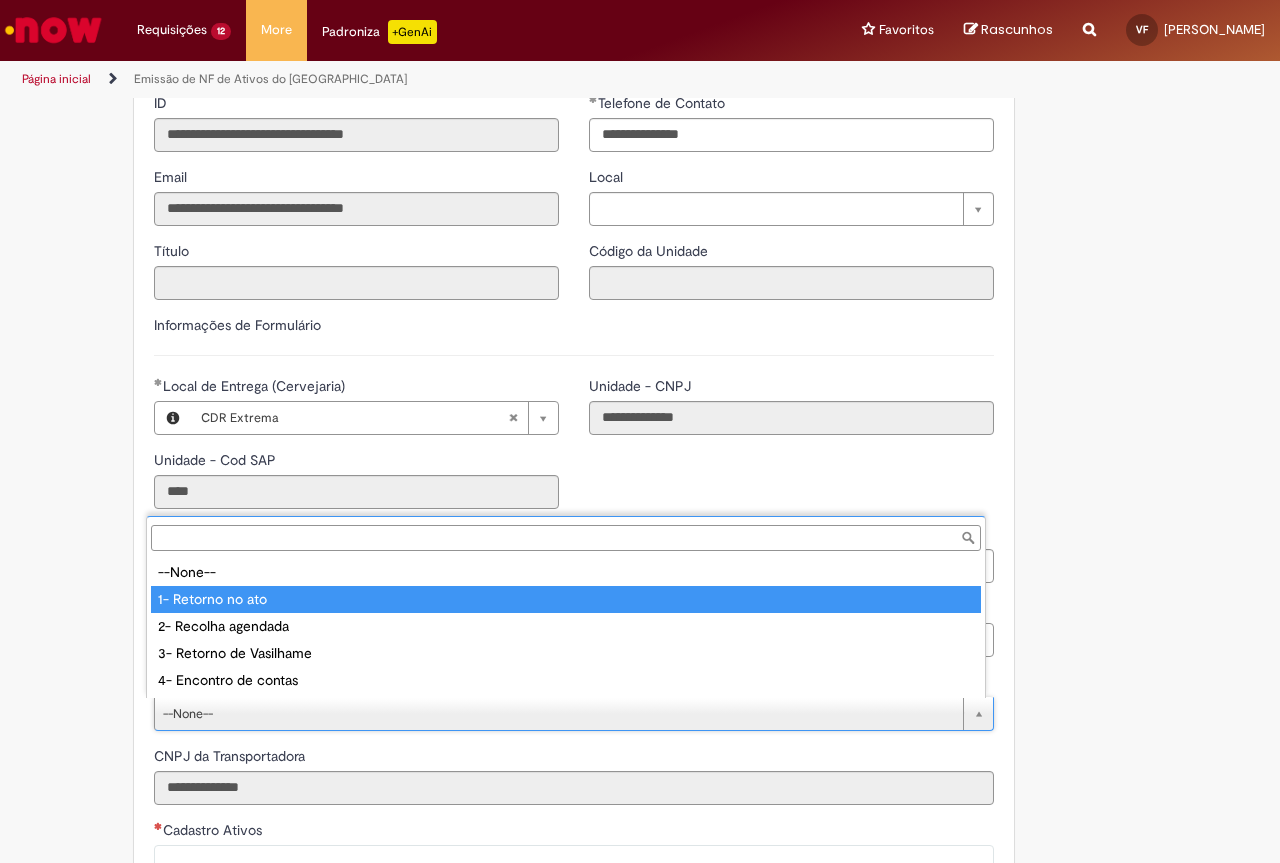 type on "**********" 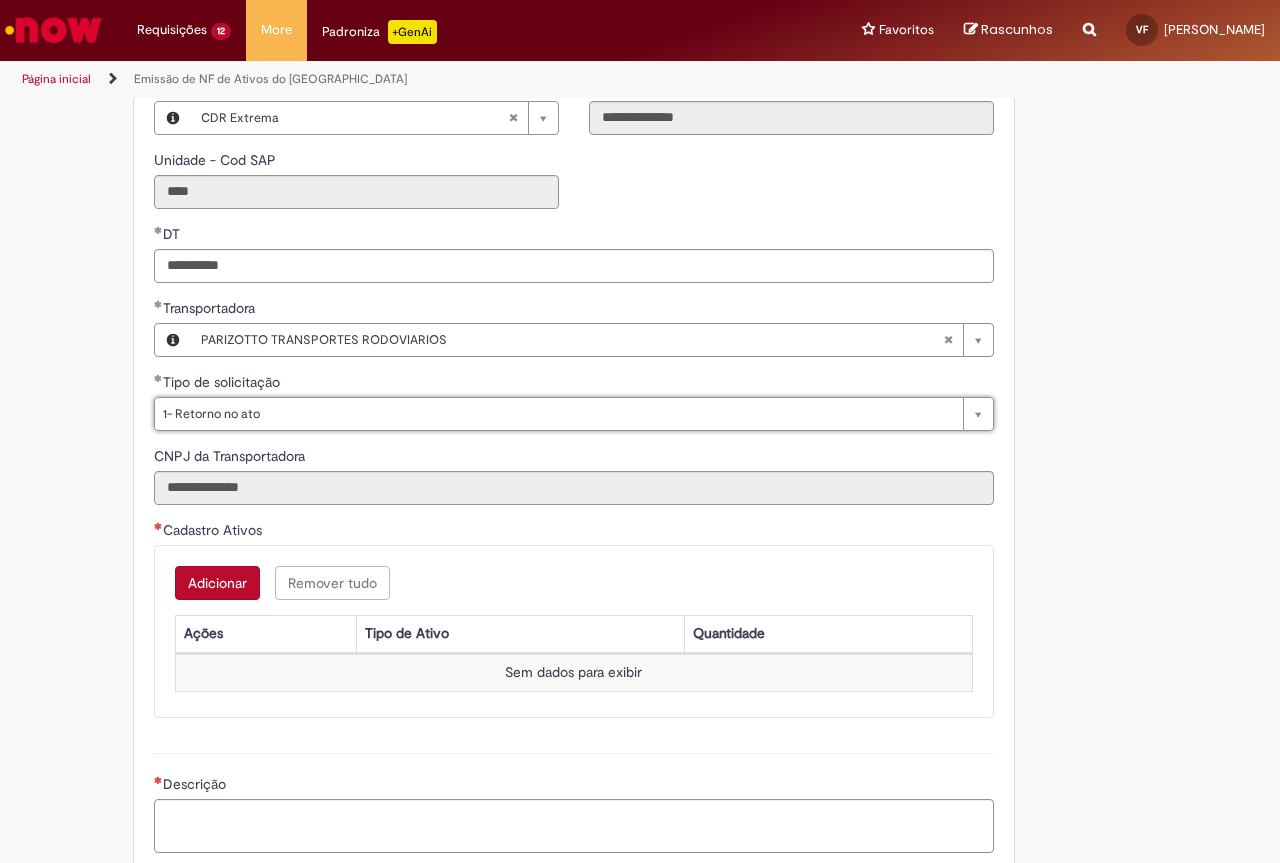 scroll, scrollTop: 700, scrollLeft: 0, axis: vertical 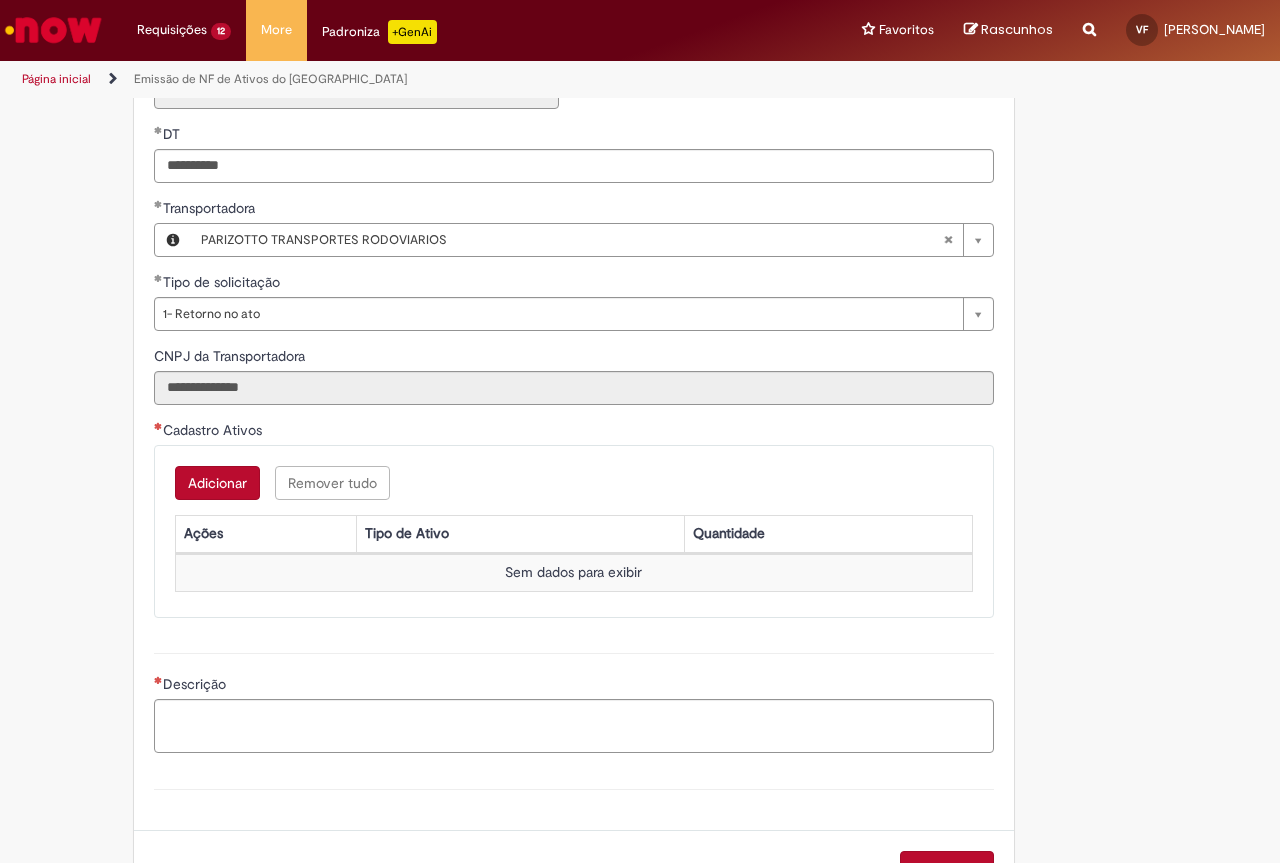 click on "Adicionar" at bounding box center (217, 483) 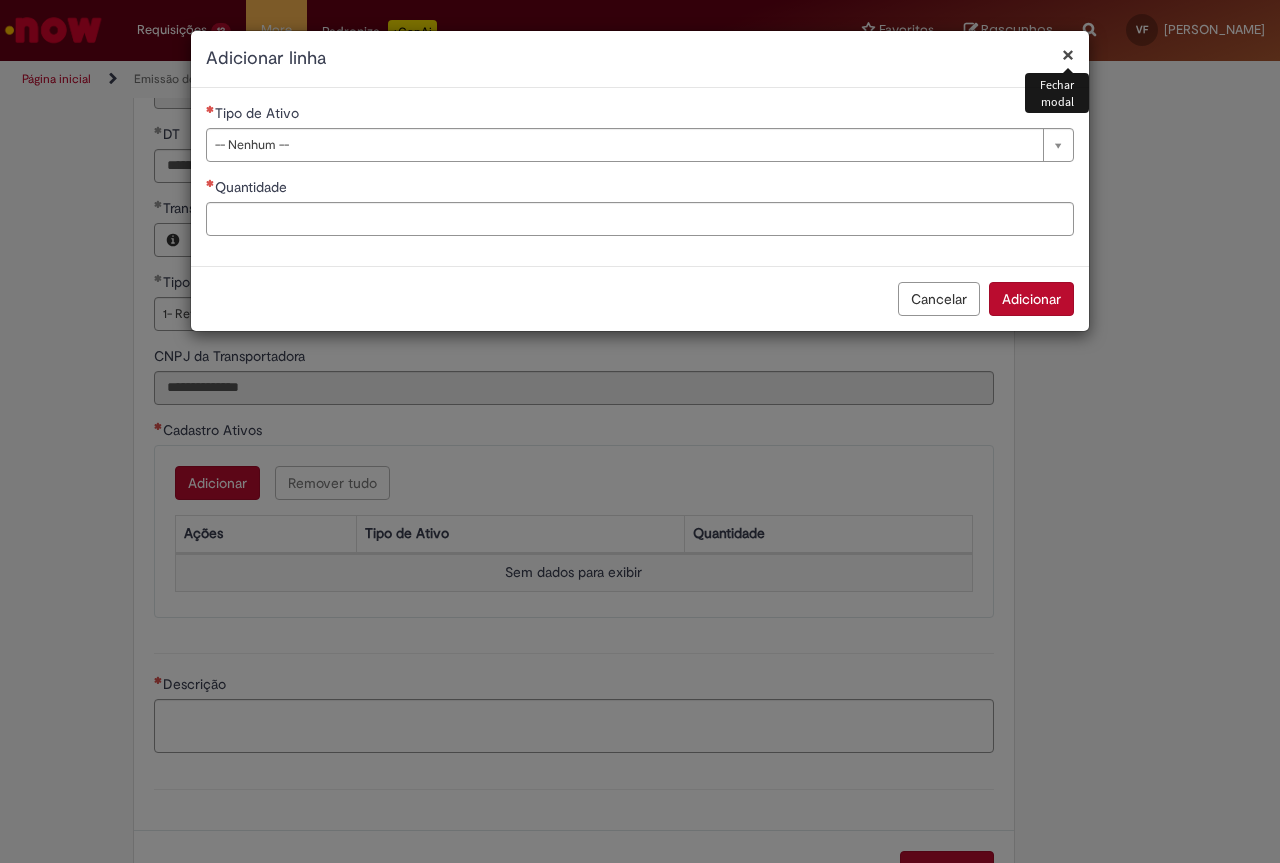 drag, startPoint x: 351, startPoint y: 159, endPoint x: 345, endPoint y: 185, distance: 26.683329 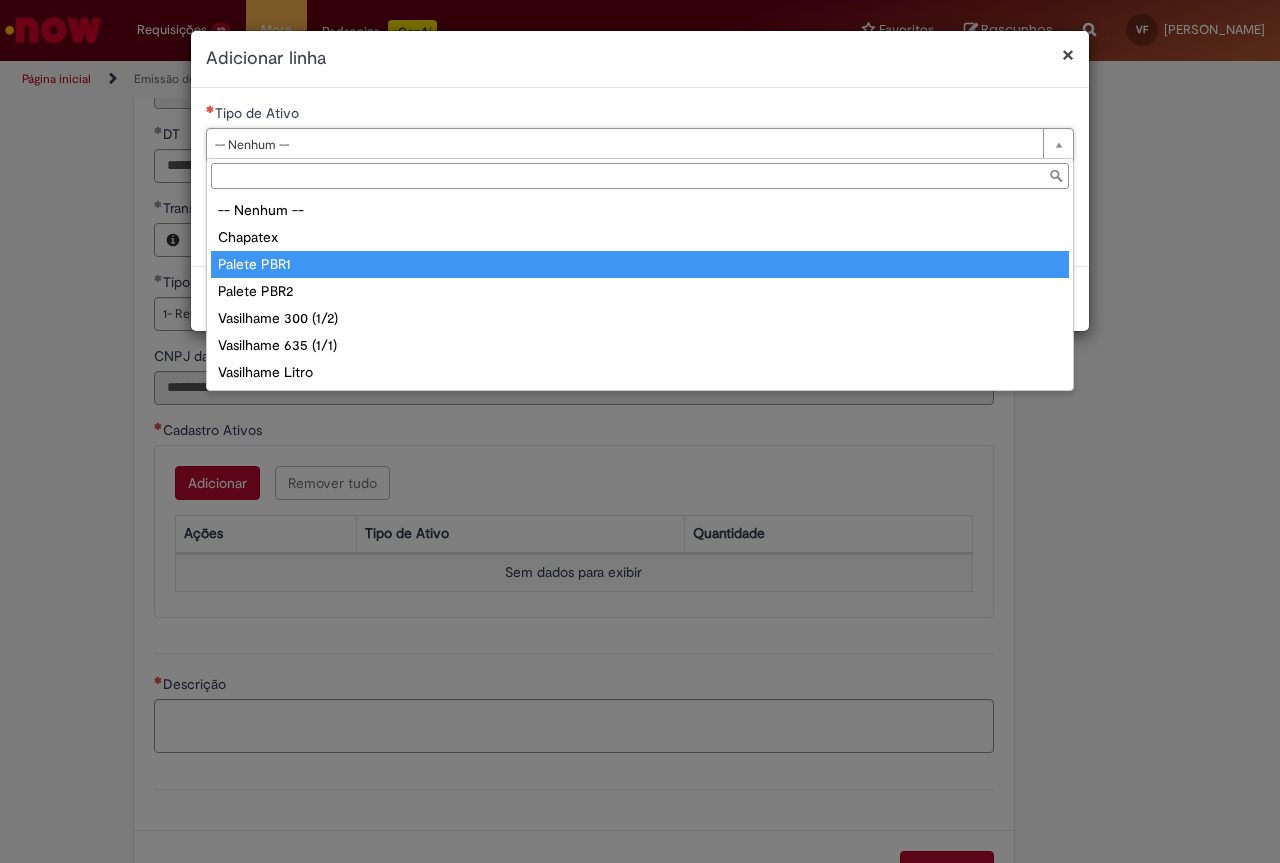type on "**********" 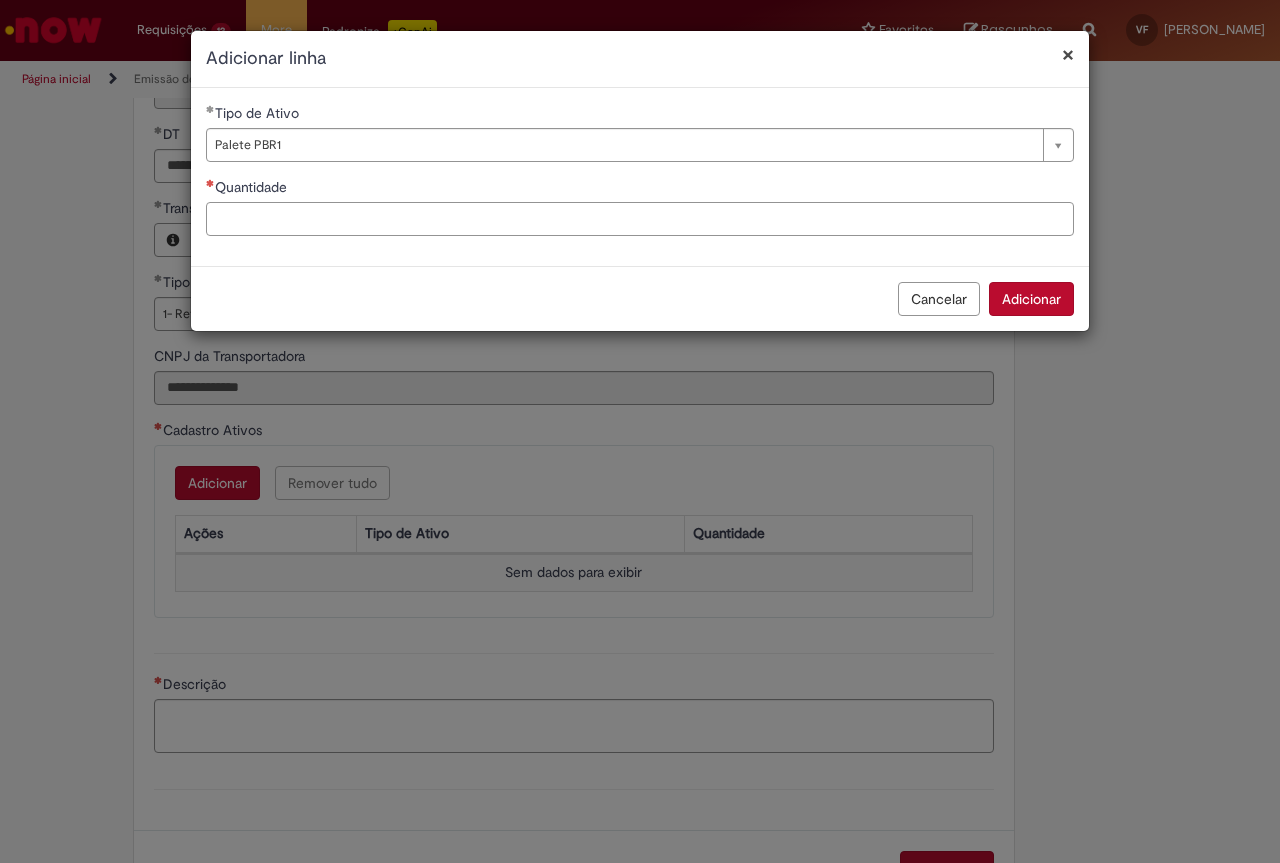 click on "Quantidade" at bounding box center (640, 219) 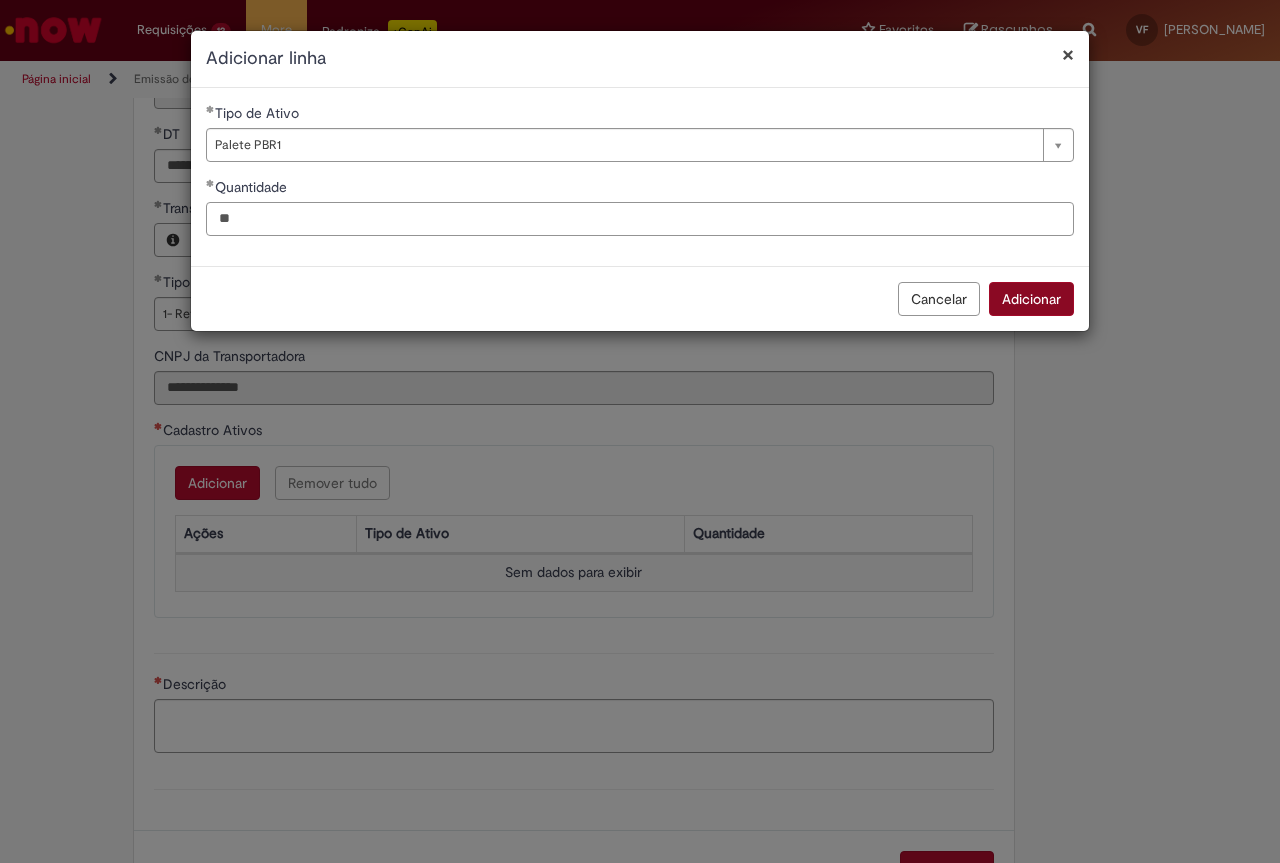type on "**" 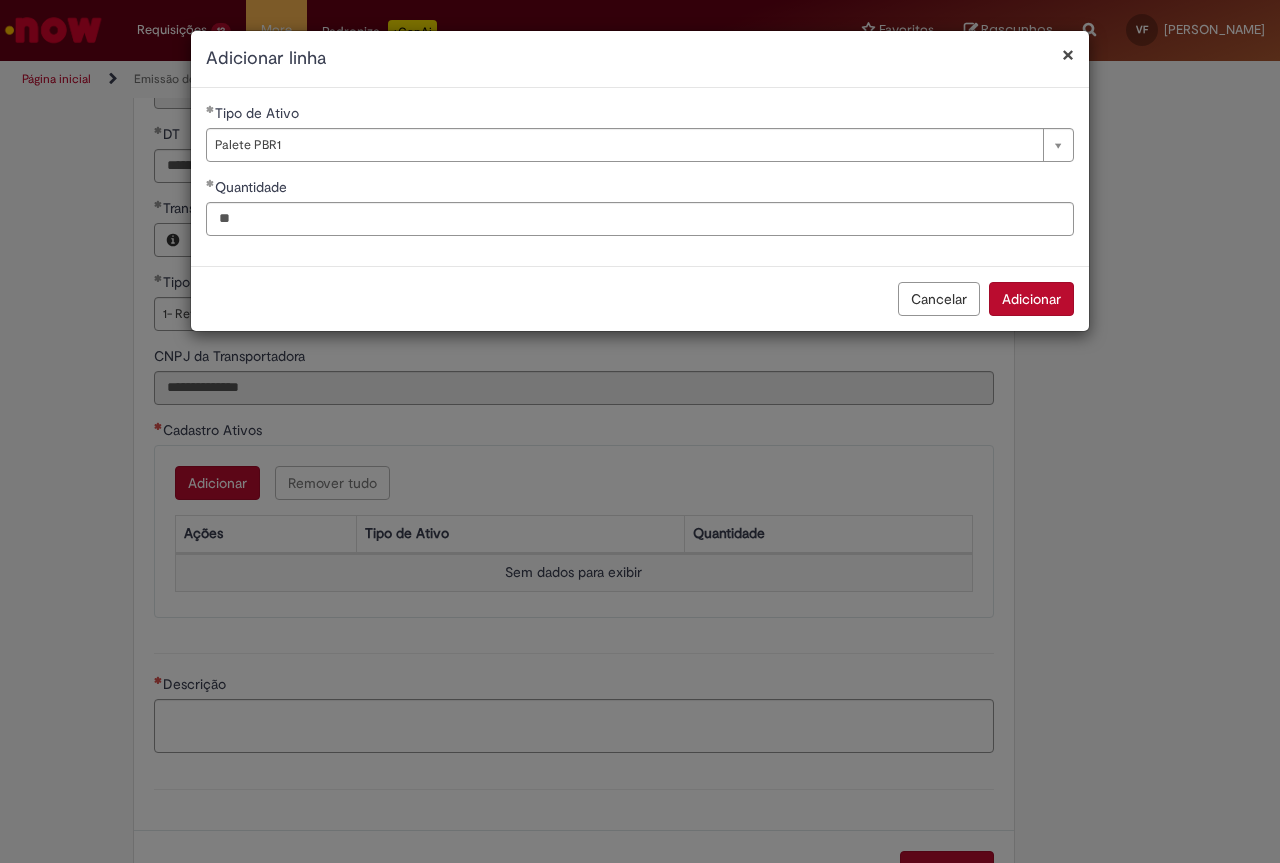 click on "Adicionar" at bounding box center (1031, 299) 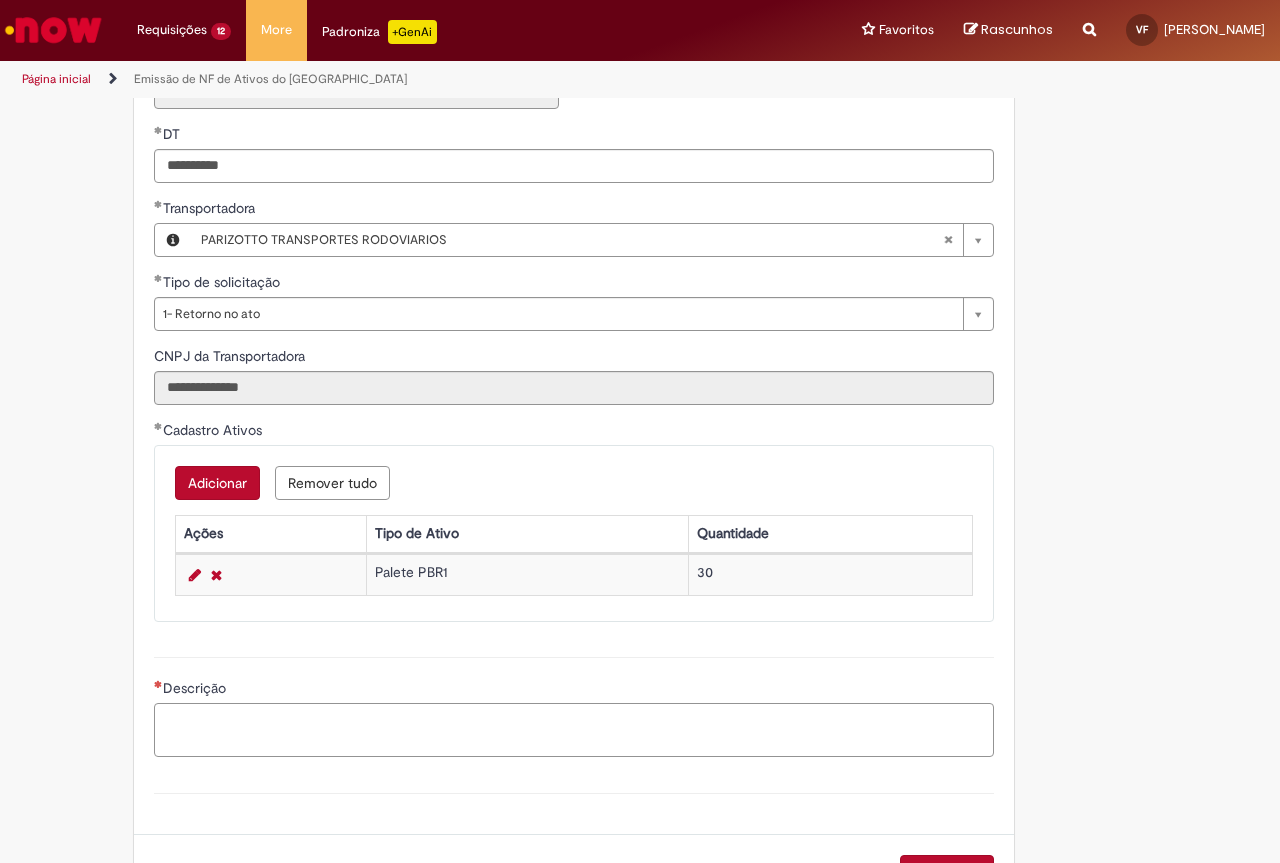 click on "Descrição" at bounding box center [574, 730] 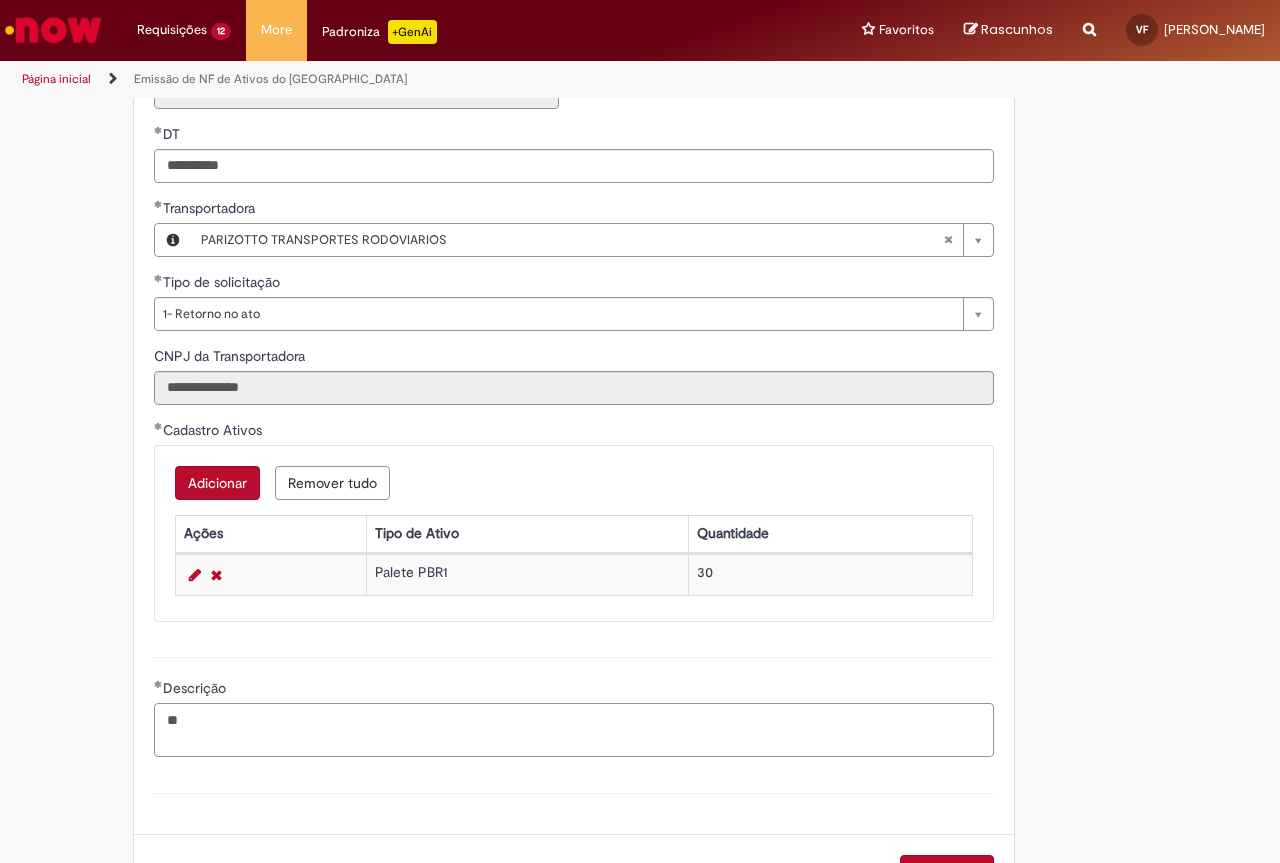 type on "*" 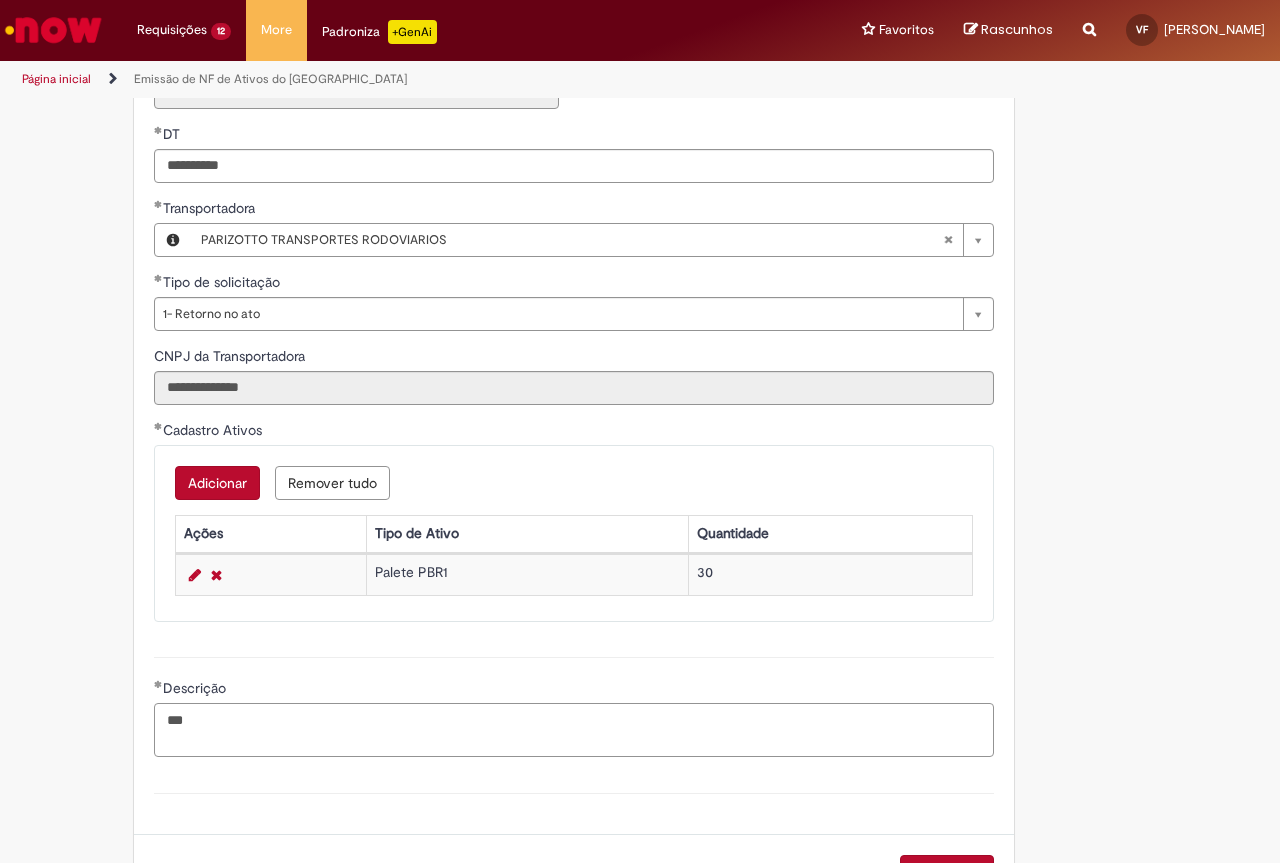 paste on "**********" 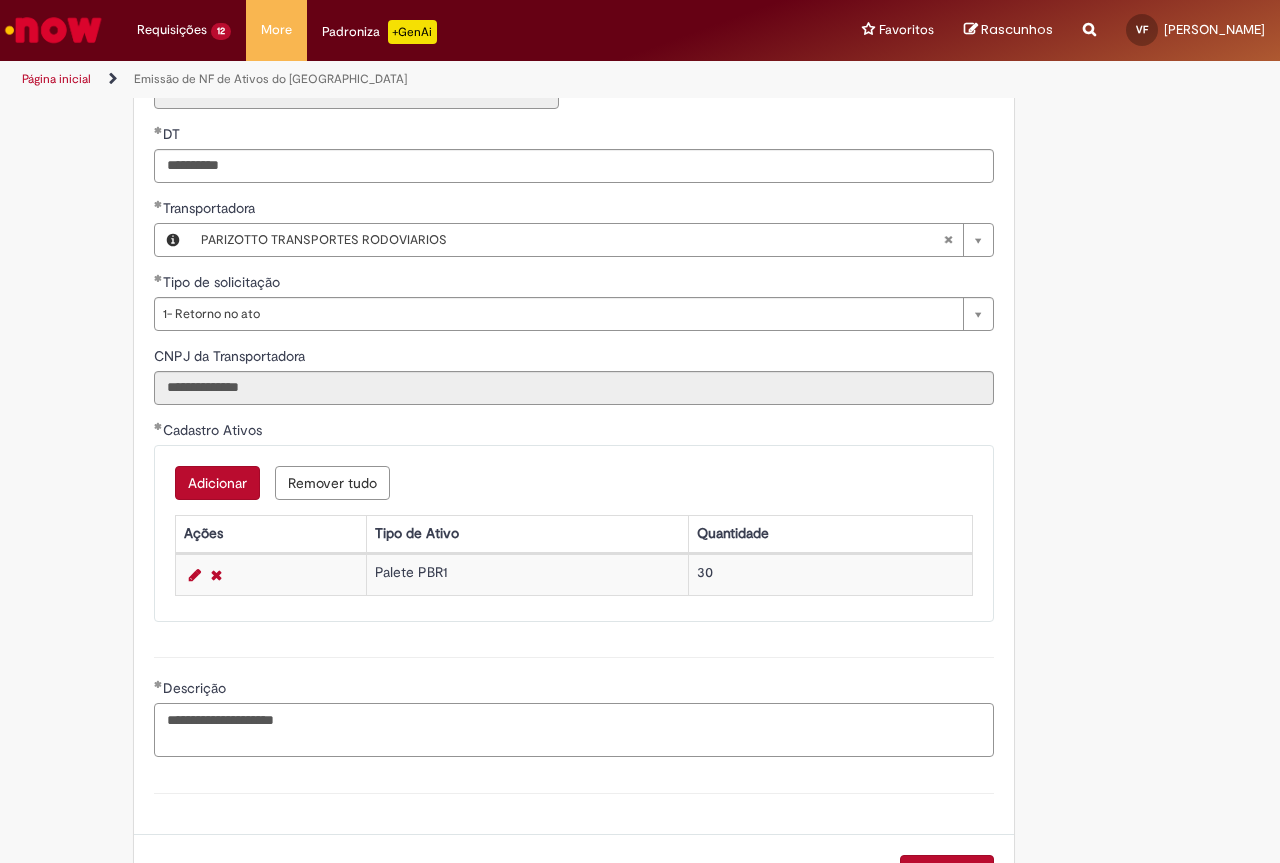 type on "**********" 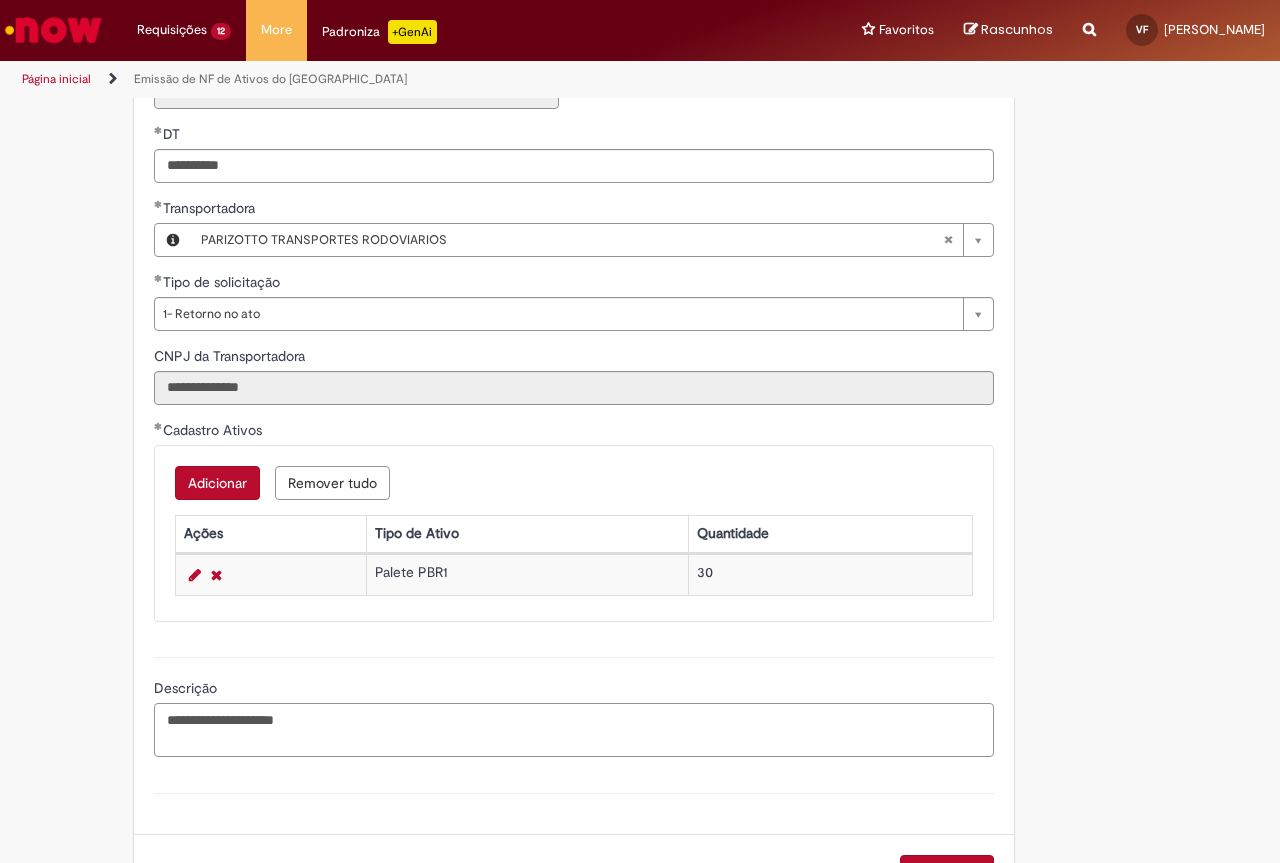scroll, scrollTop: 856, scrollLeft: 0, axis: vertical 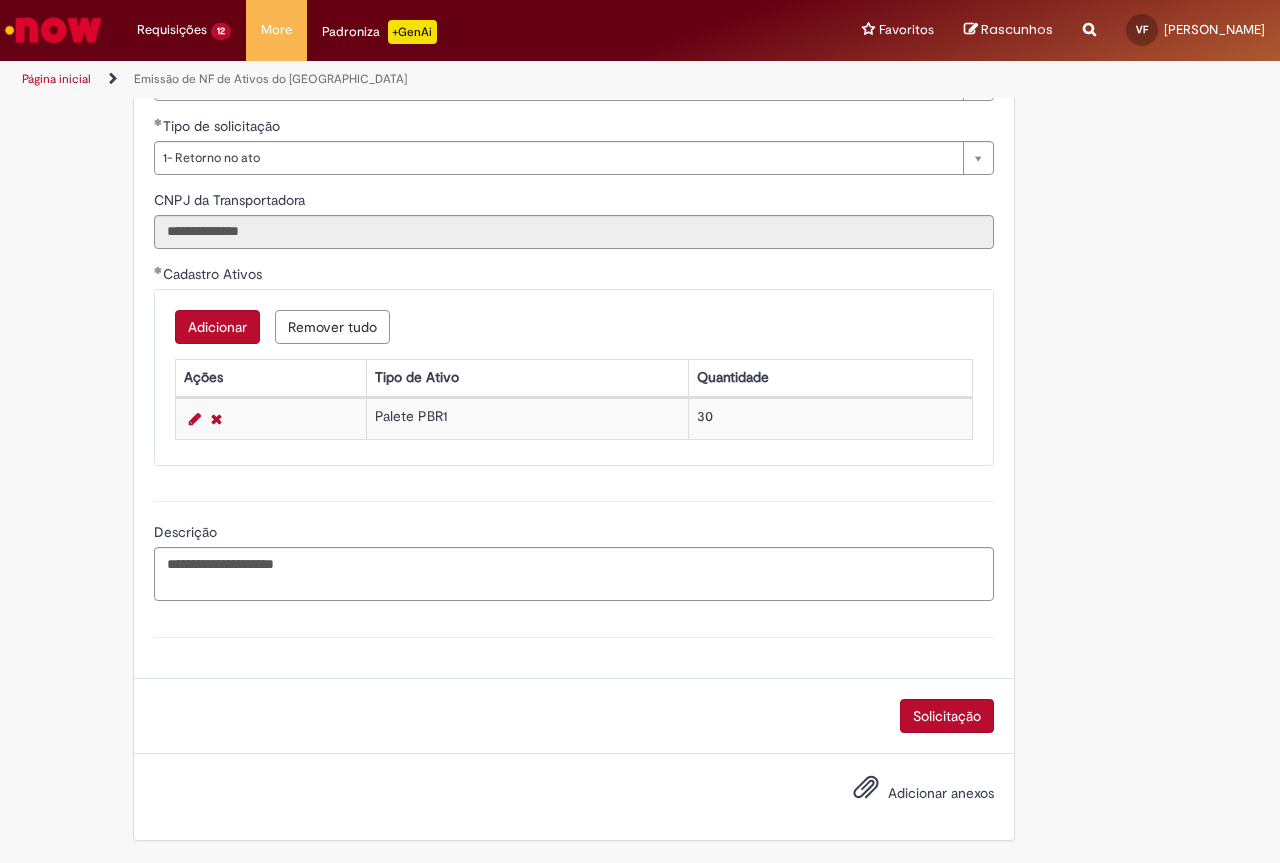 click on "Adicionar anexos" at bounding box center (941, 793) 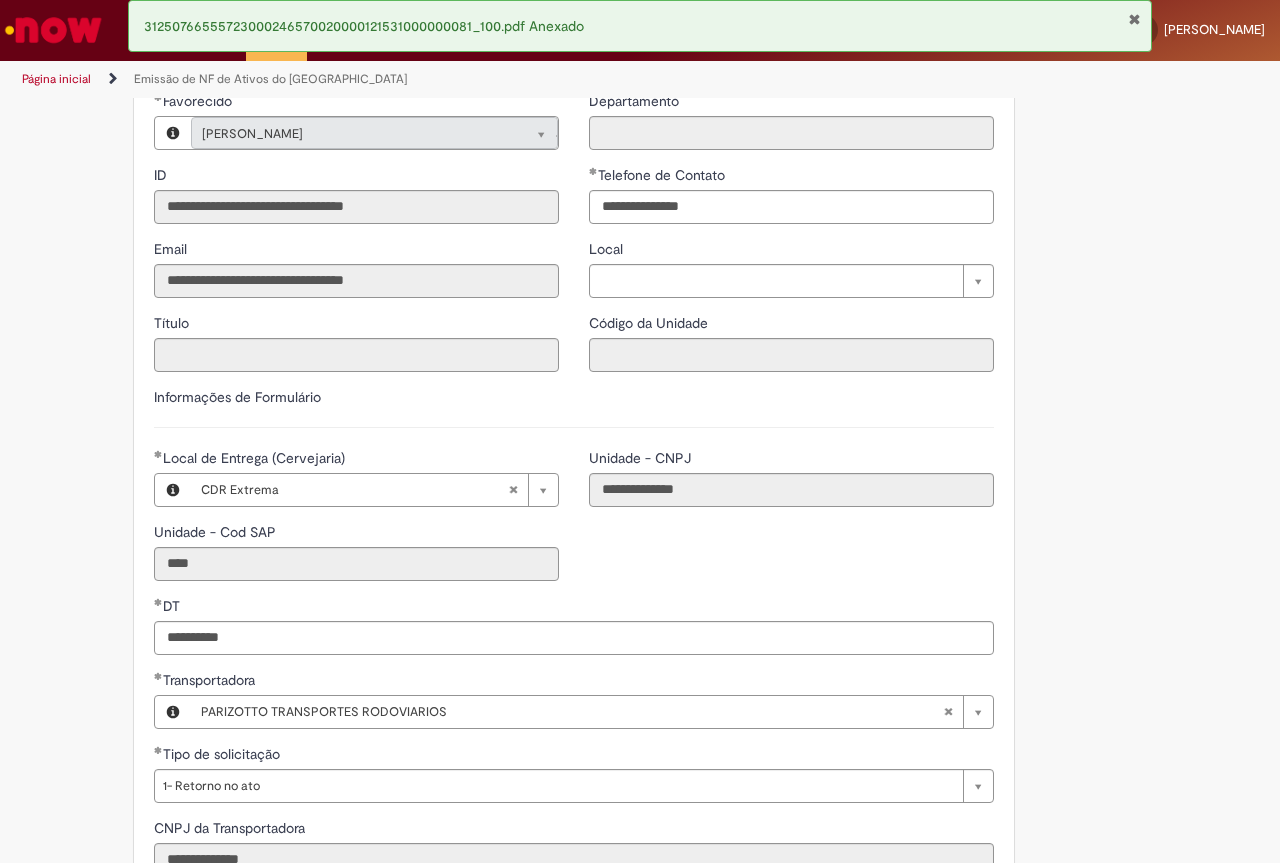 scroll, scrollTop: 0, scrollLeft: 0, axis: both 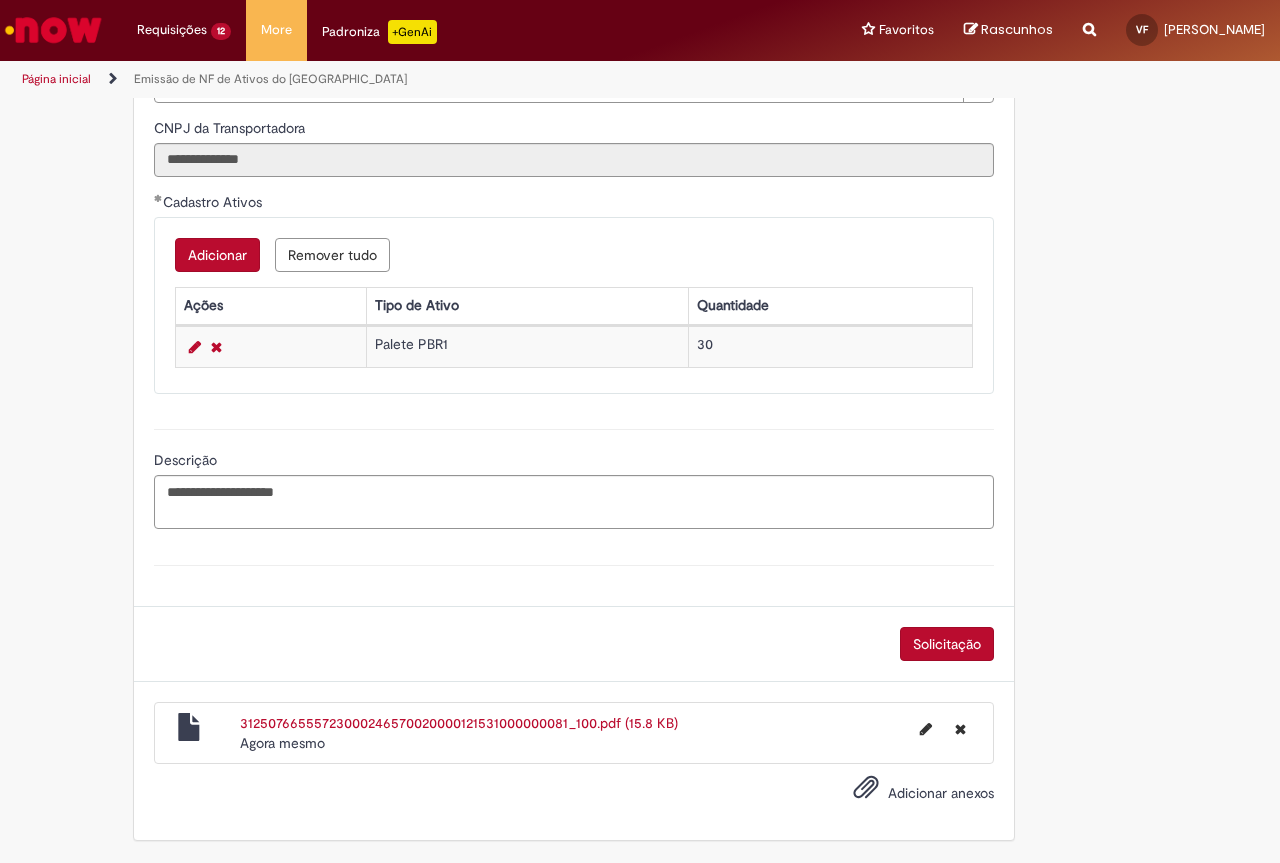 click on "Solicitação" at bounding box center (947, 644) 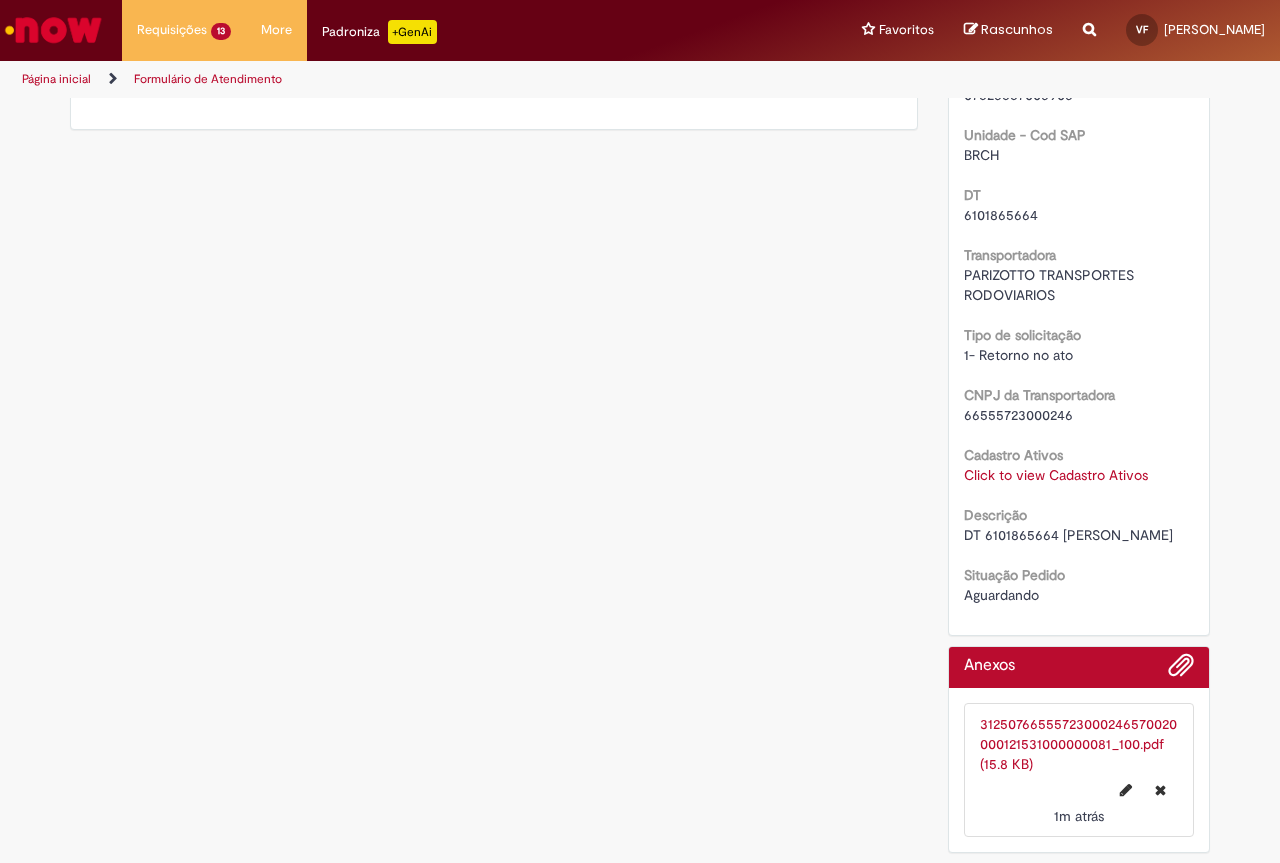 scroll, scrollTop: 0, scrollLeft: 0, axis: both 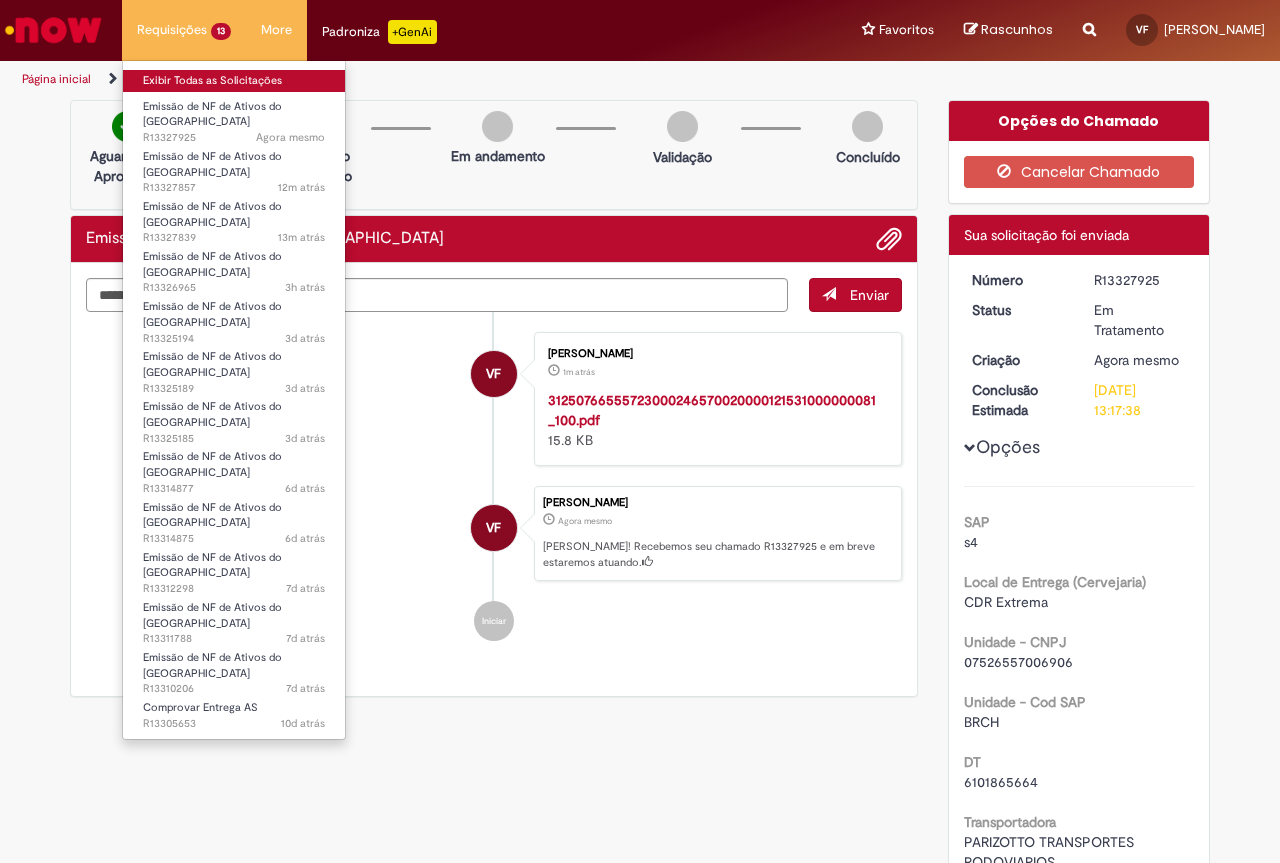 click on "Exibir Todas as Solicitações" at bounding box center (234, 81) 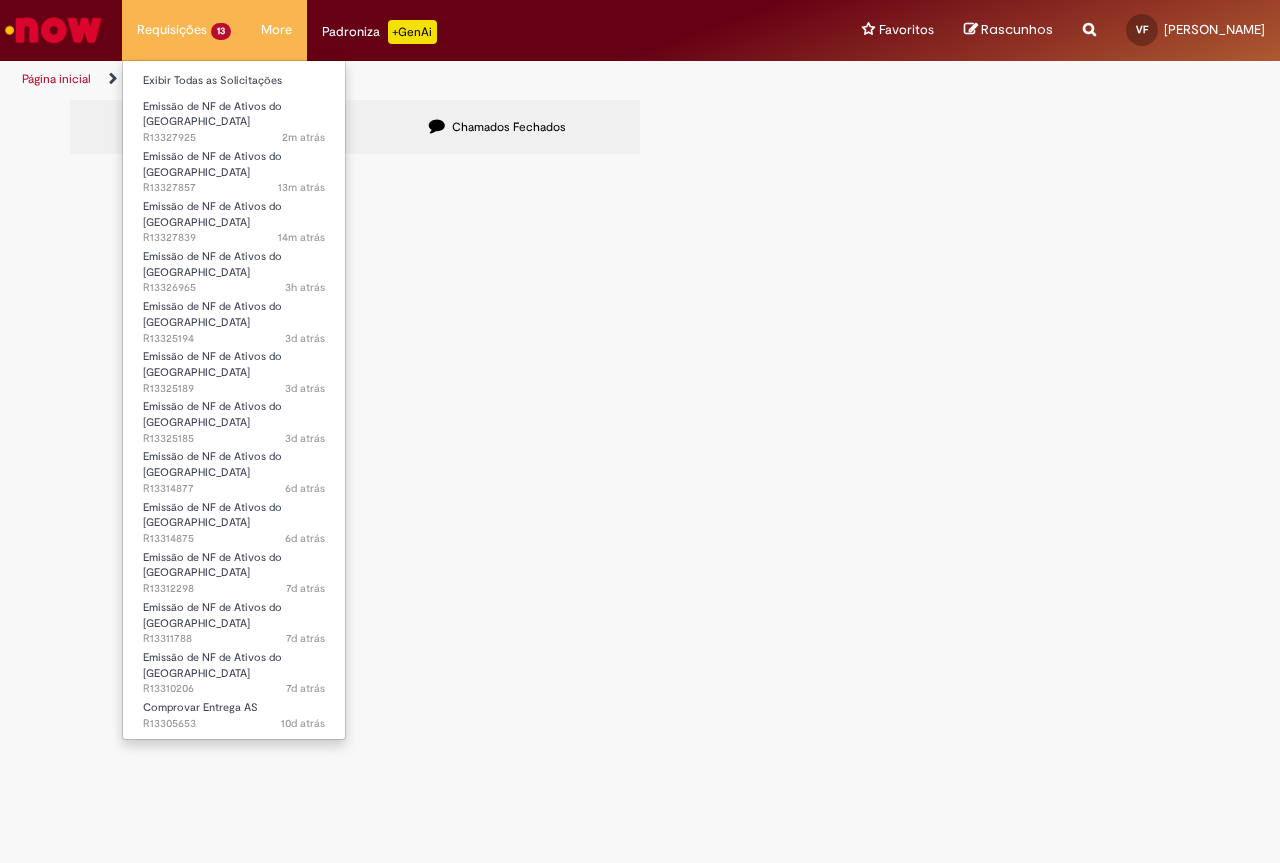 type 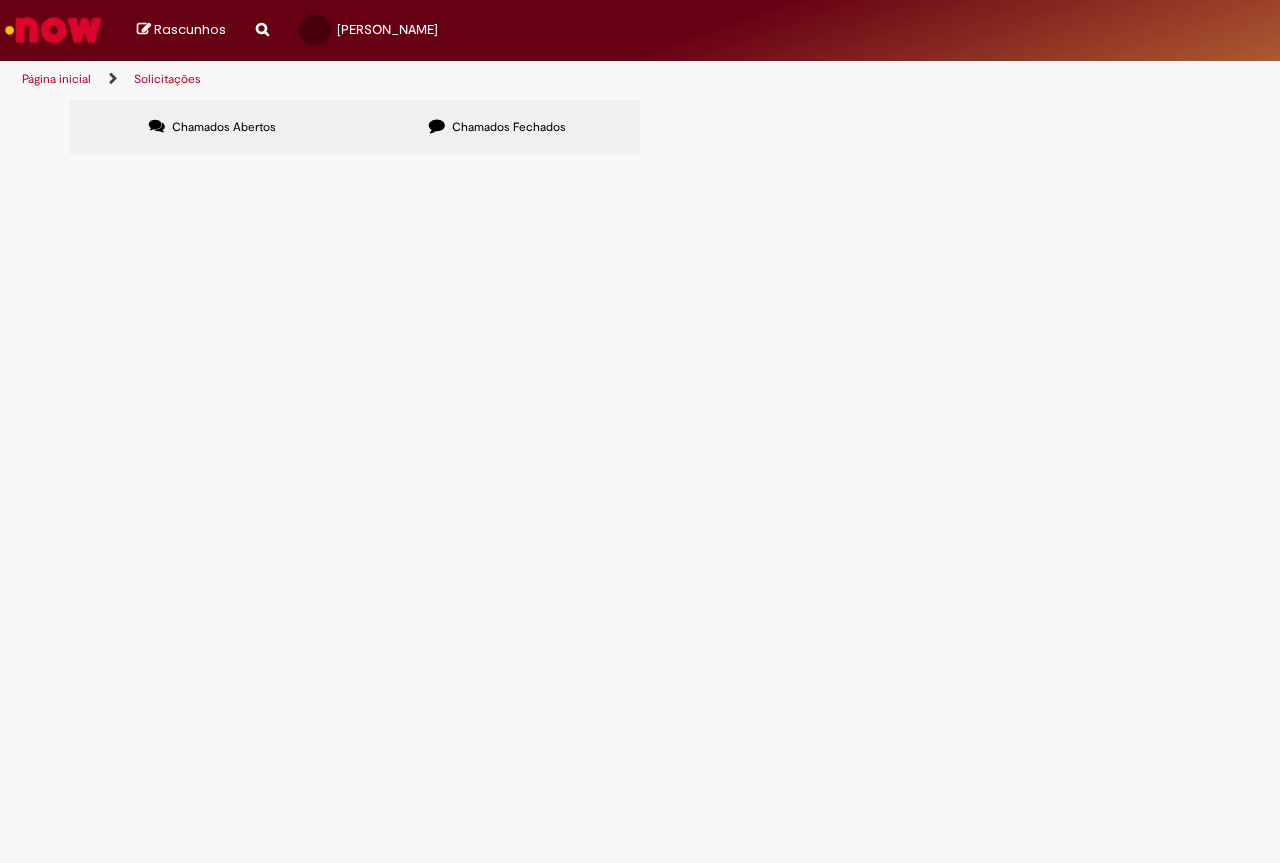 scroll, scrollTop: 0, scrollLeft: 0, axis: both 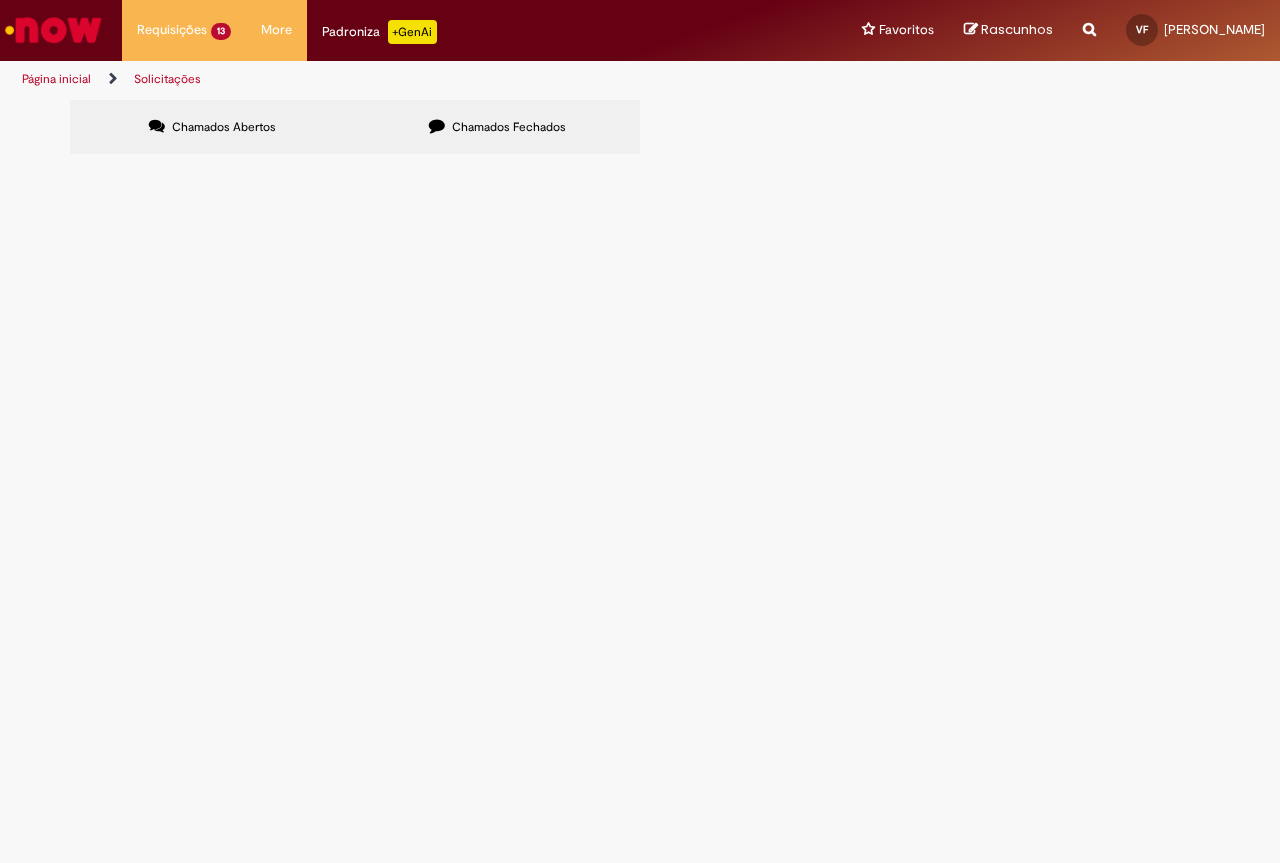click at bounding box center (53, 30) 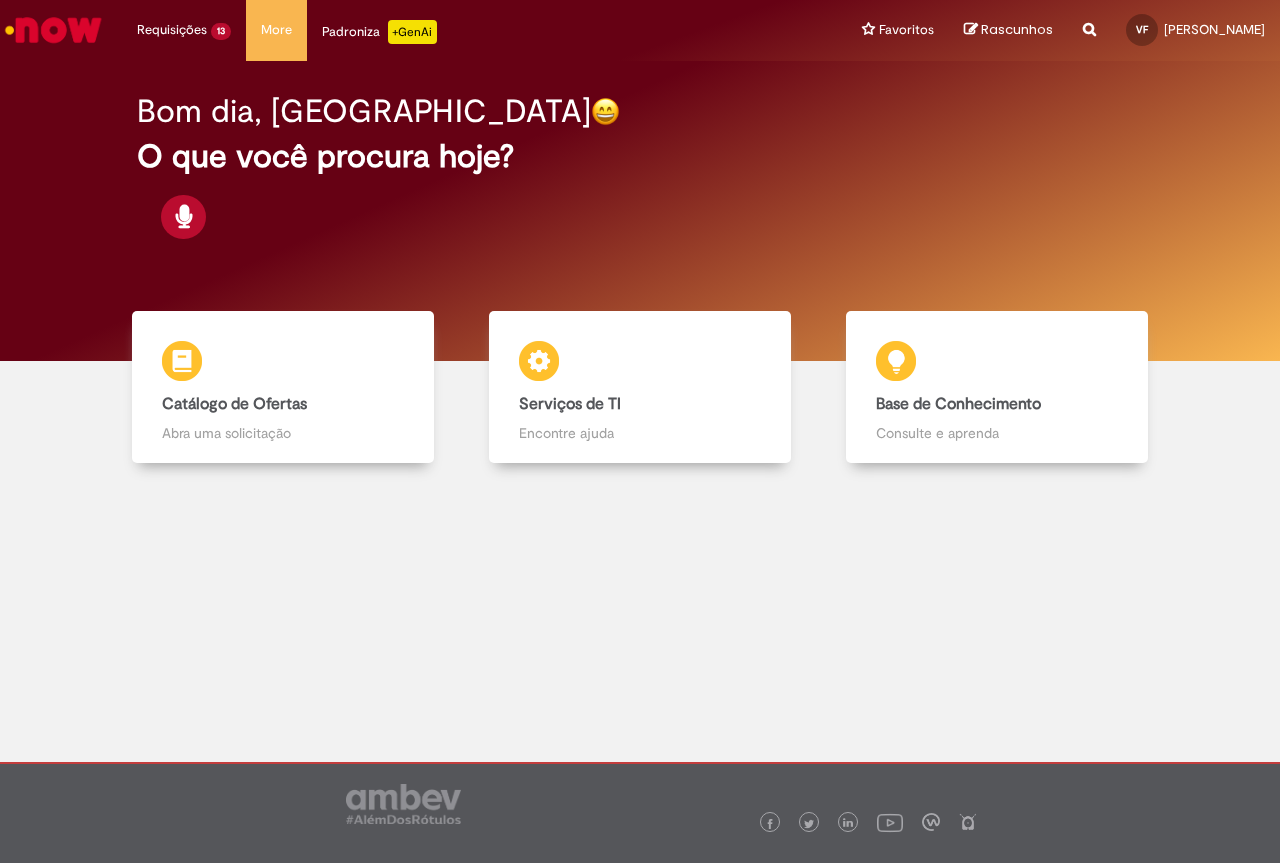scroll, scrollTop: 0, scrollLeft: 0, axis: both 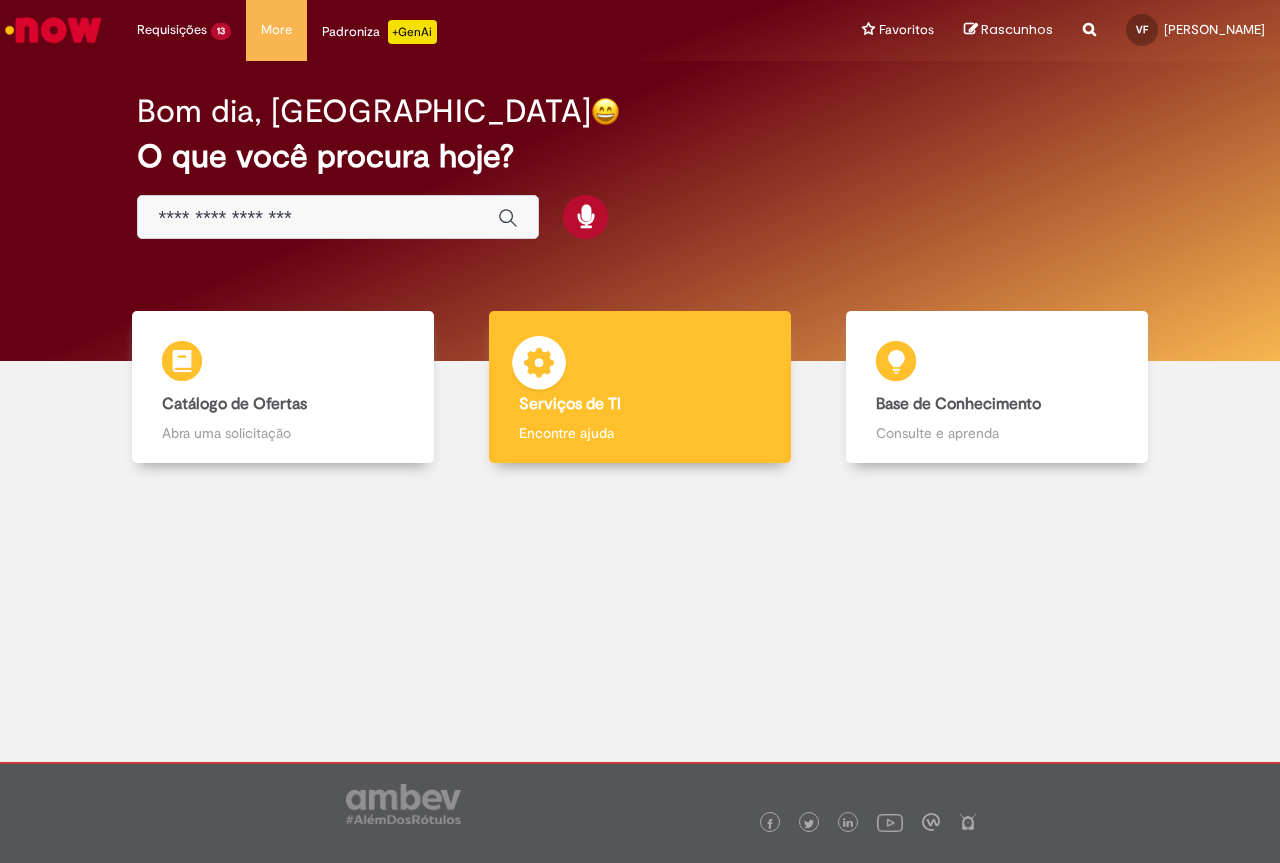 click on "Serviços de TI
Serviços de TI
Encontre ajuda" at bounding box center [640, 387] 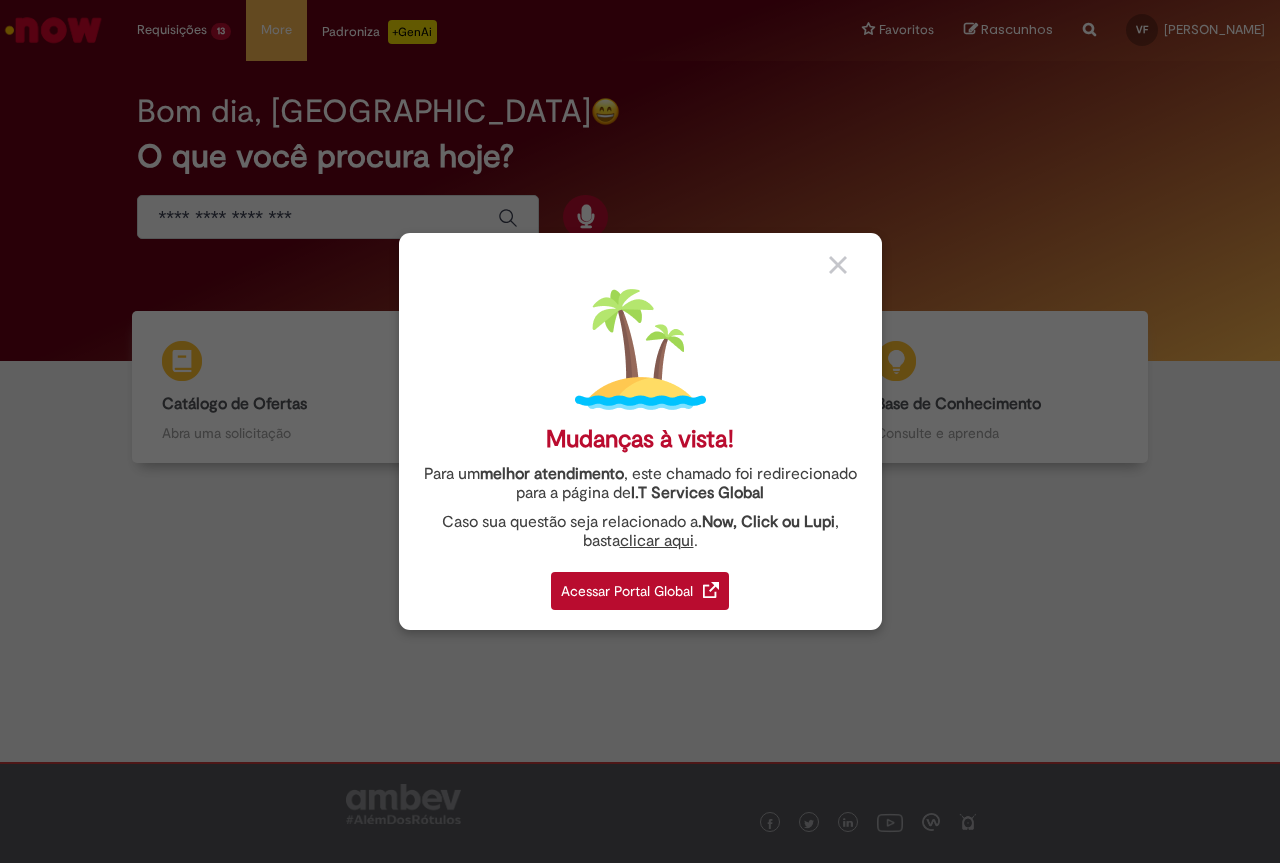 click on "Acessar Portal Global" at bounding box center (640, 591) 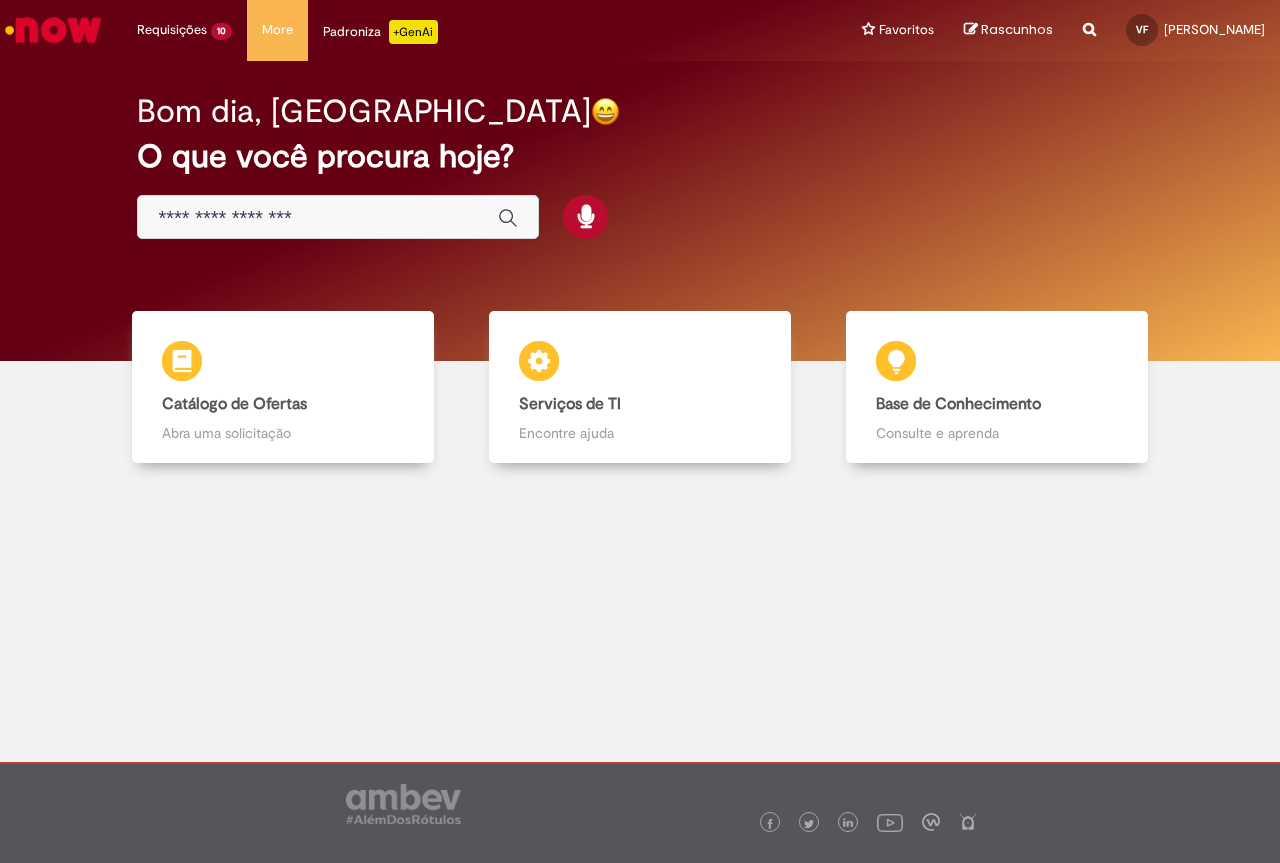 scroll, scrollTop: 0, scrollLeft: 0, axis: both 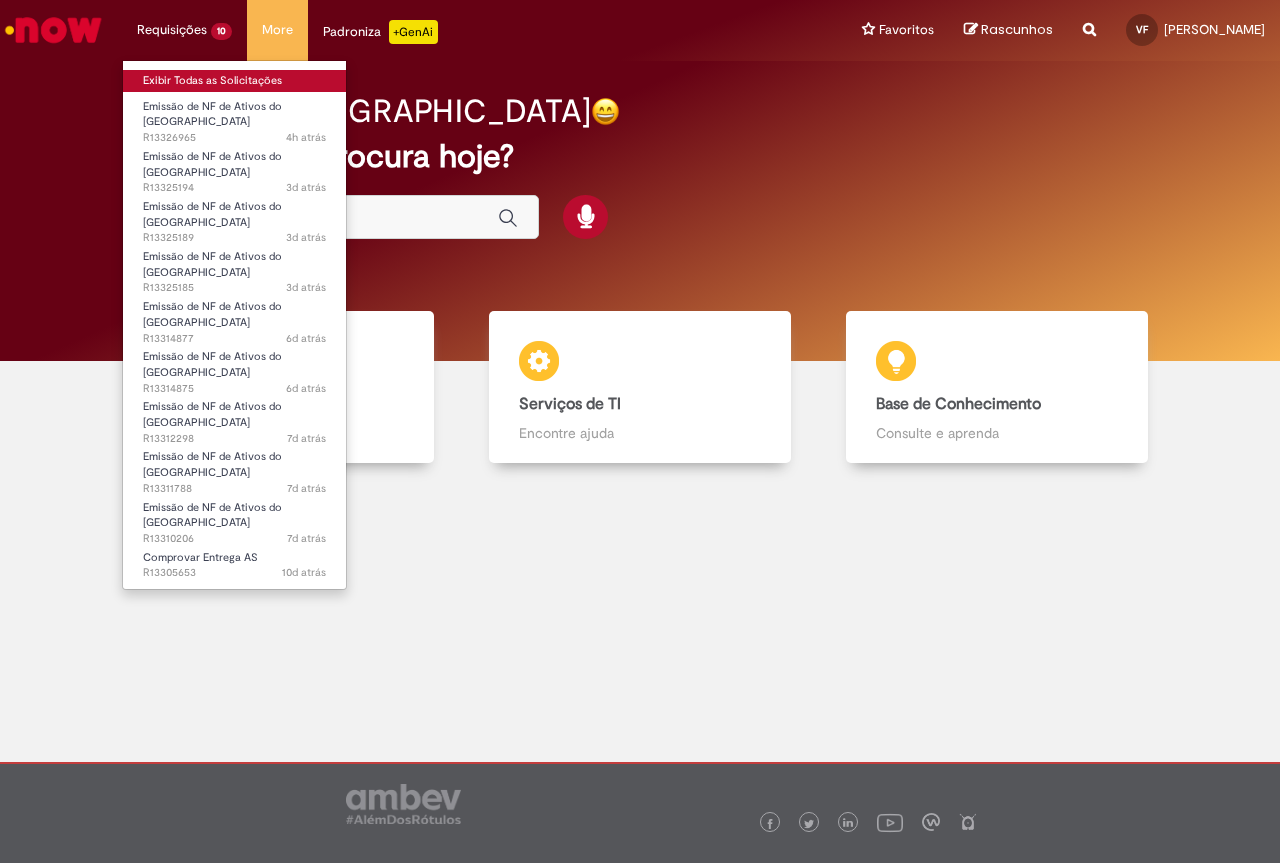 click on "Exibir Todas as Solicitações" at bounding box center [234, 81] 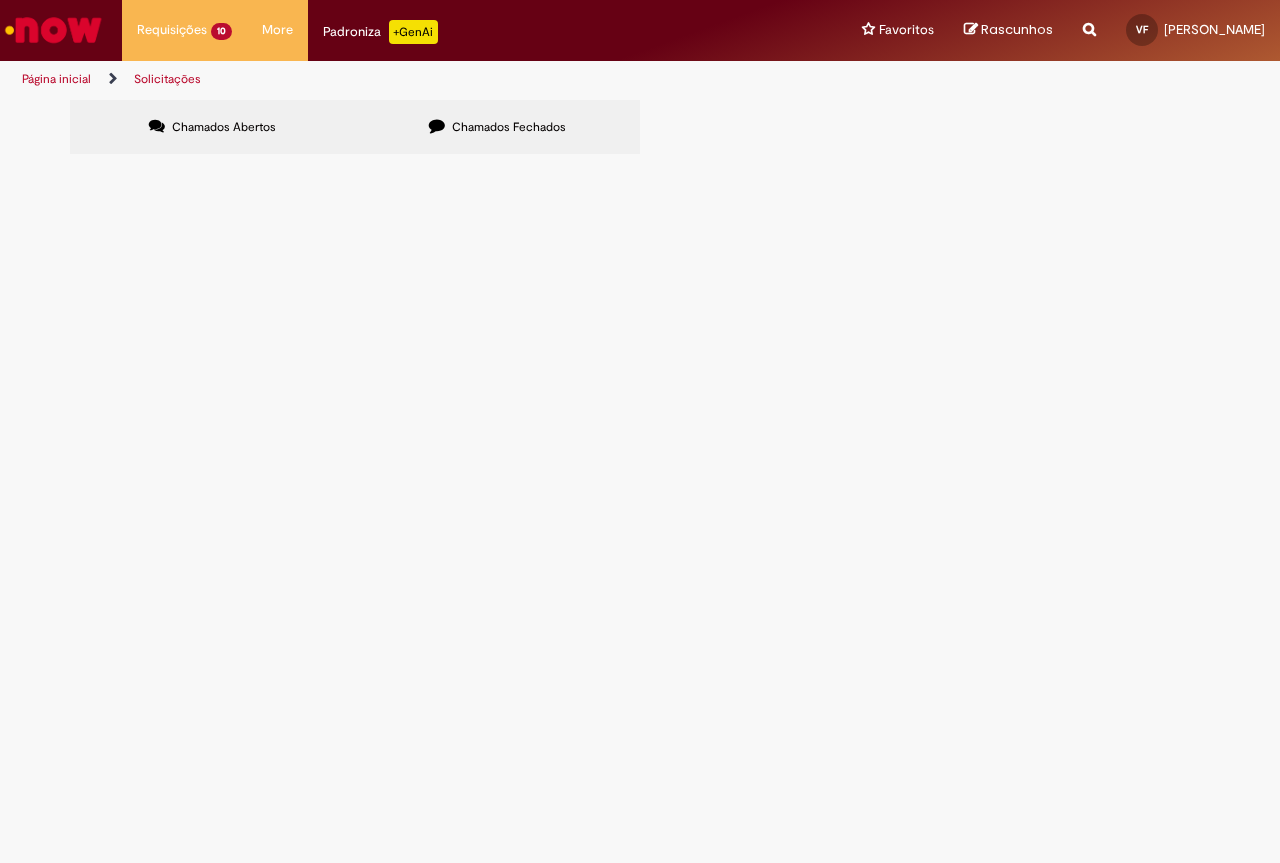 click on "Chamados Fechados" at bounding box center [497, 127] 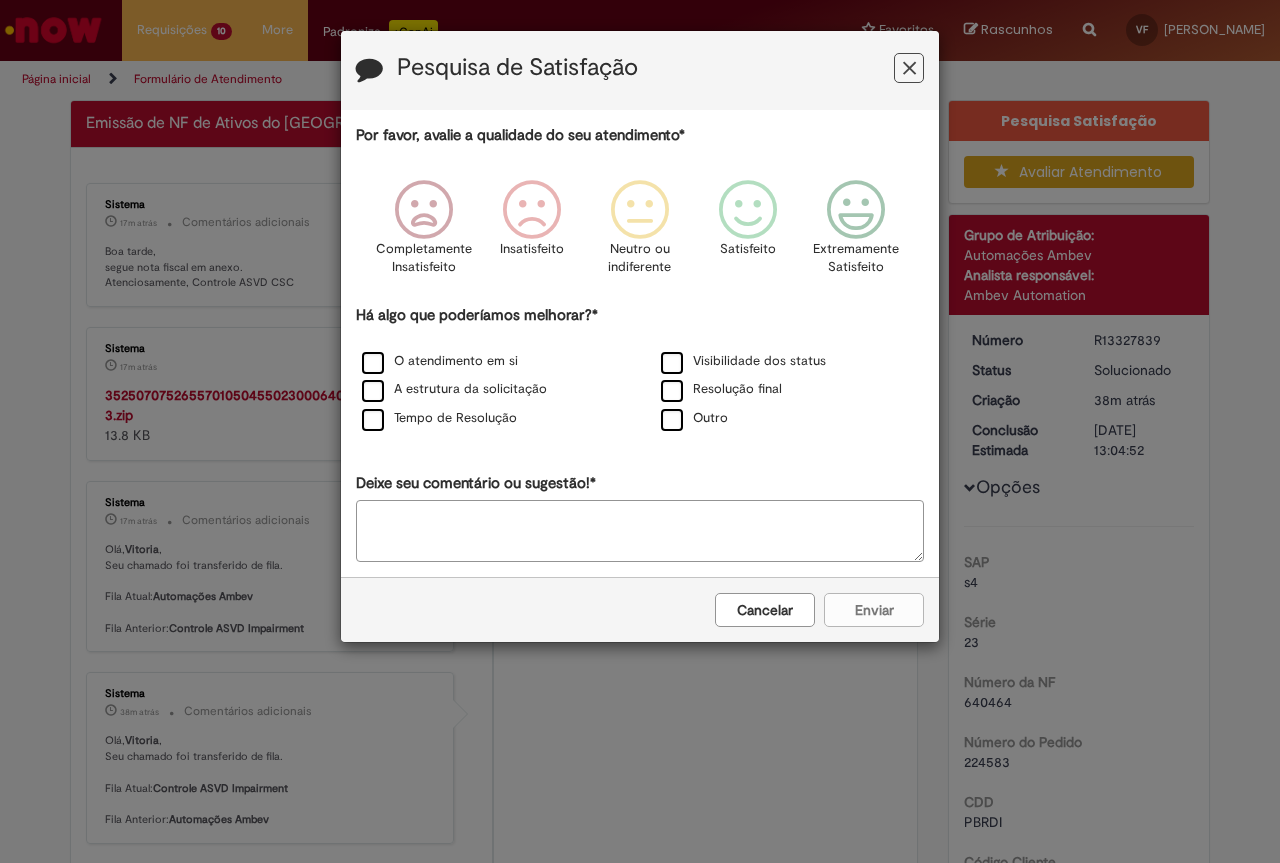 click on "Pesquisa de Satisfação
Por favor, avalie a qualidade do seu atendimento*
Completamente Insatisfeito
Insatisfeito
Neutro ou indiferente
Satisfeito
Extremamente Satisfeito
Há algo que poderíamos melhorar?*
O atendimento em si
Visibilidade dos status
A estrutura da solicitação
Resolução final
Tempo de Resolução
Outro
Deixe seu comentário ou sugestão!*
Cancelar   Enviar" at bounding box center (640, 431) 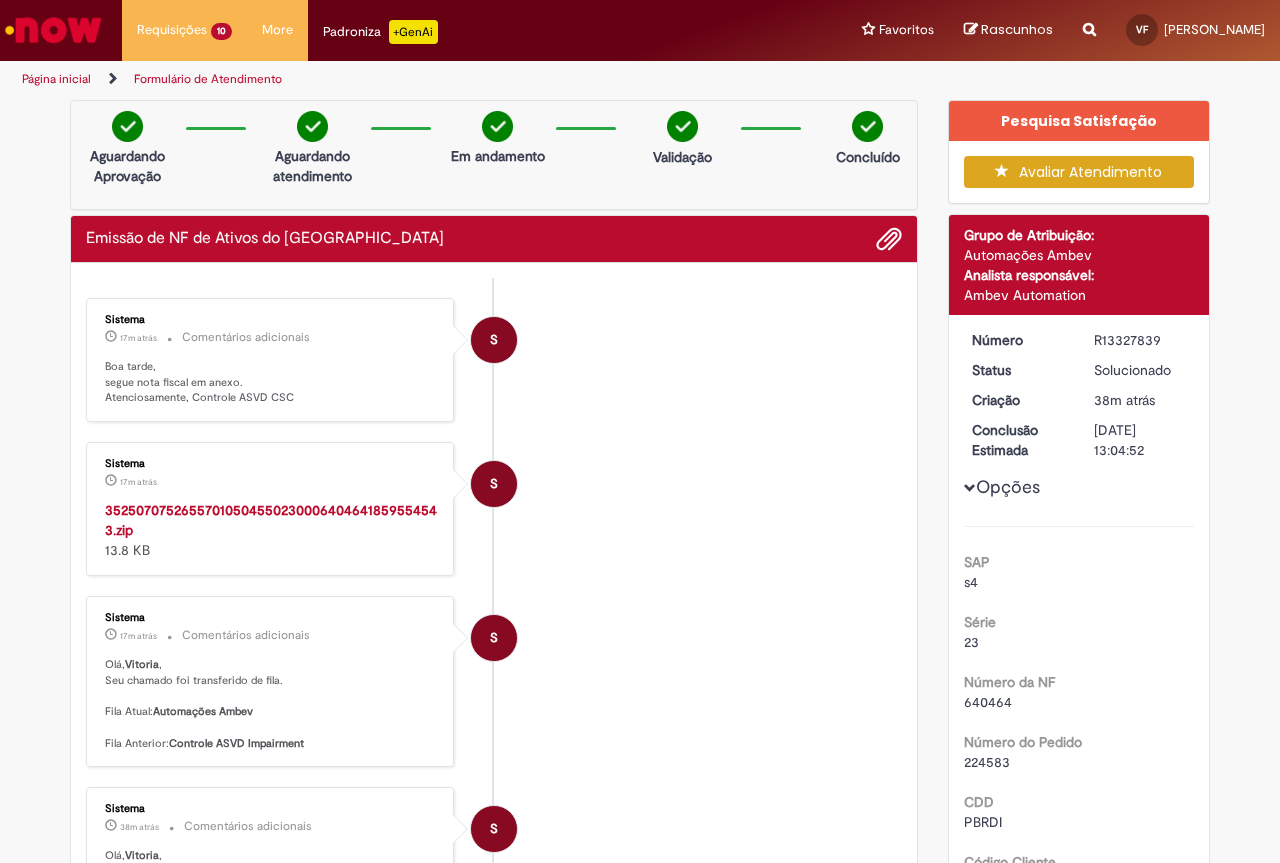click on "Boa tarde,
segue nota fiscal em anexo.
Atenciosamente, Controle ASVD CSC" at bounding box center (271, 382) 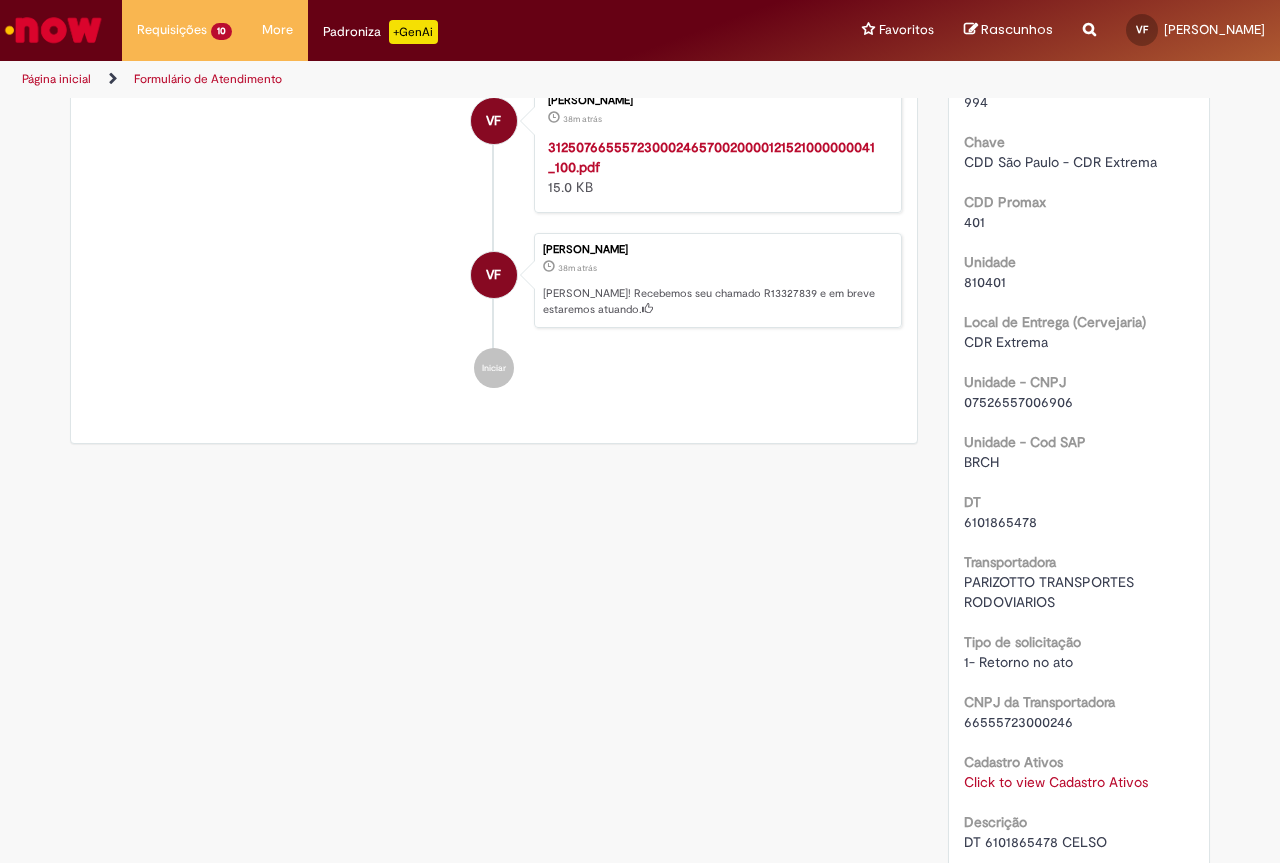 scroll, scrollTop: 1100, scrollLeft: 0, axis: vertical 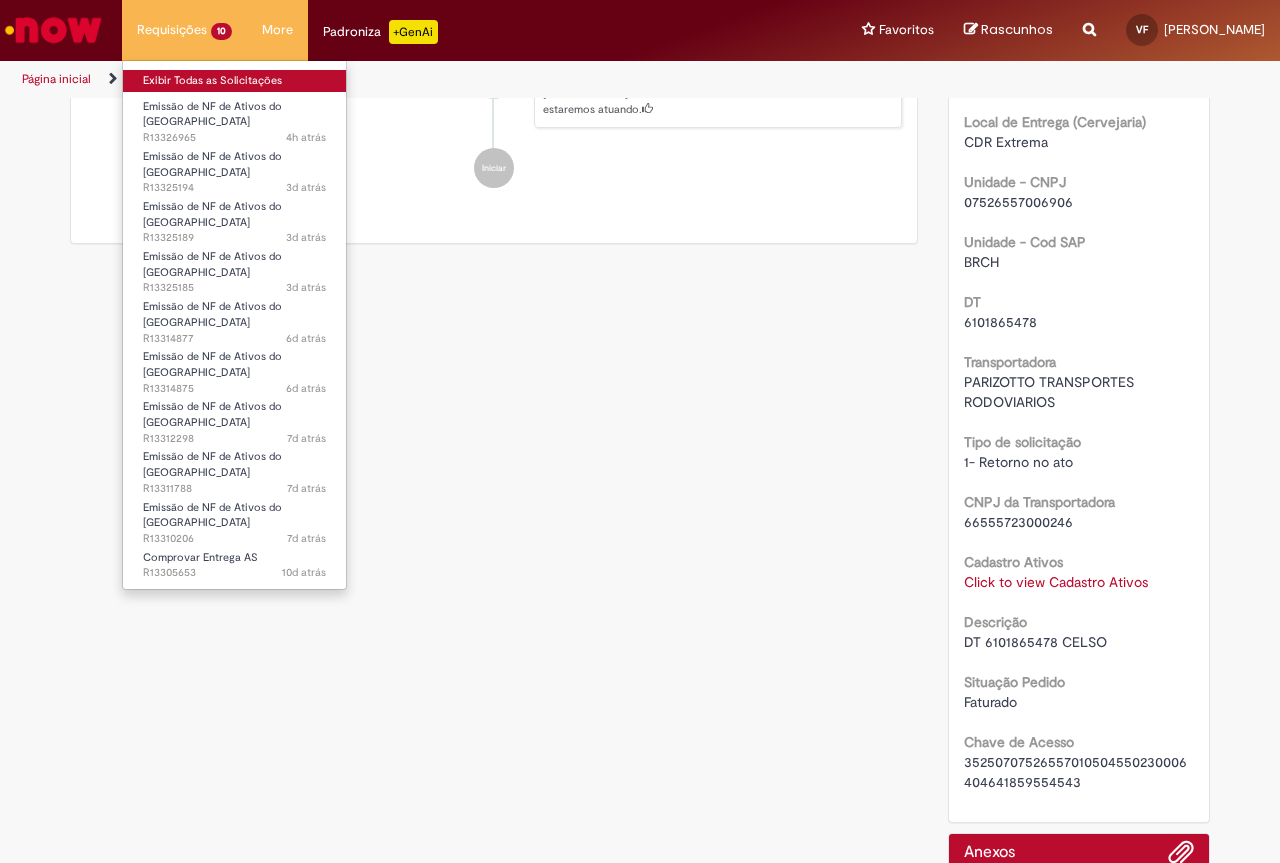 click on "Exibir Todas as Solicitações" at bounding box center (234, 81) 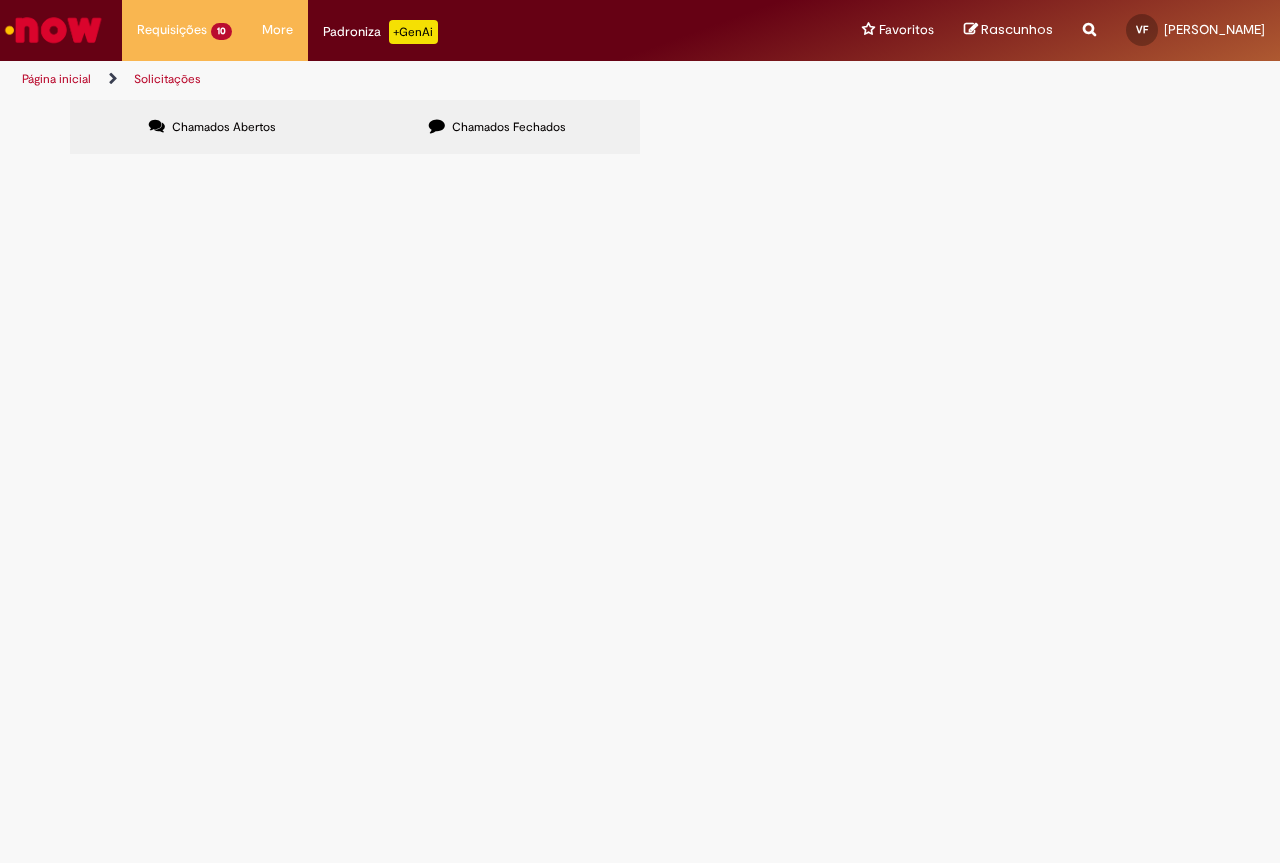 scroll, scrollTop: 0, scrollLeft: 0, axis: both 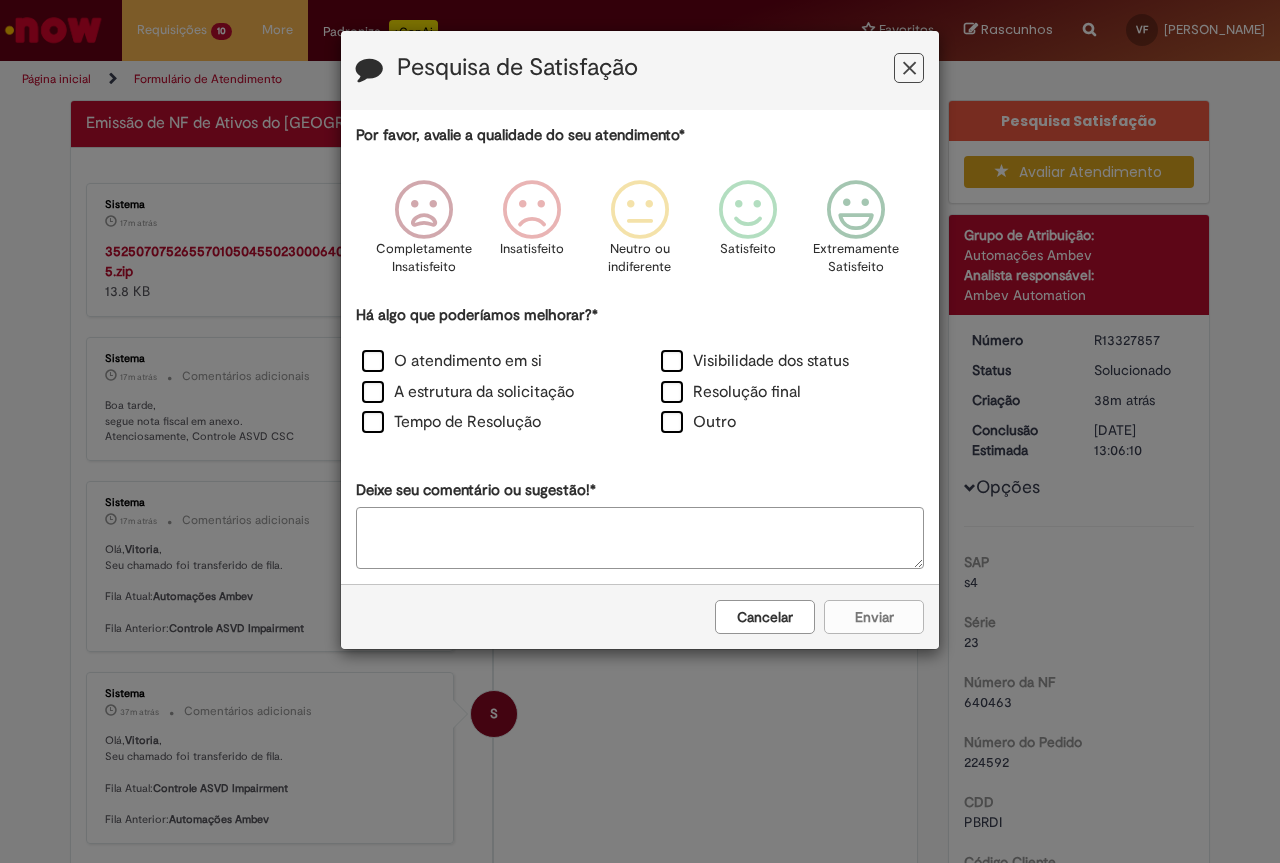 click on "Pesquisa de Satisfação
Por favor, avalie a qualidade do seu atendimento*
Completamente Insatisfeito
Insatisfeito
Neutro ou indiferente
Satisfeito
Extremamente Satisfeito
Há algo que poderíamos melhorar?*
O atendimento em si
Visibilidade dos status
A estrutura da solicitação
Resolução final
Tempo de Resolução
Outro
Deixe seu comentário ou sugestão!*
Cancelar   Enviar" at bounding box center (640, 431) 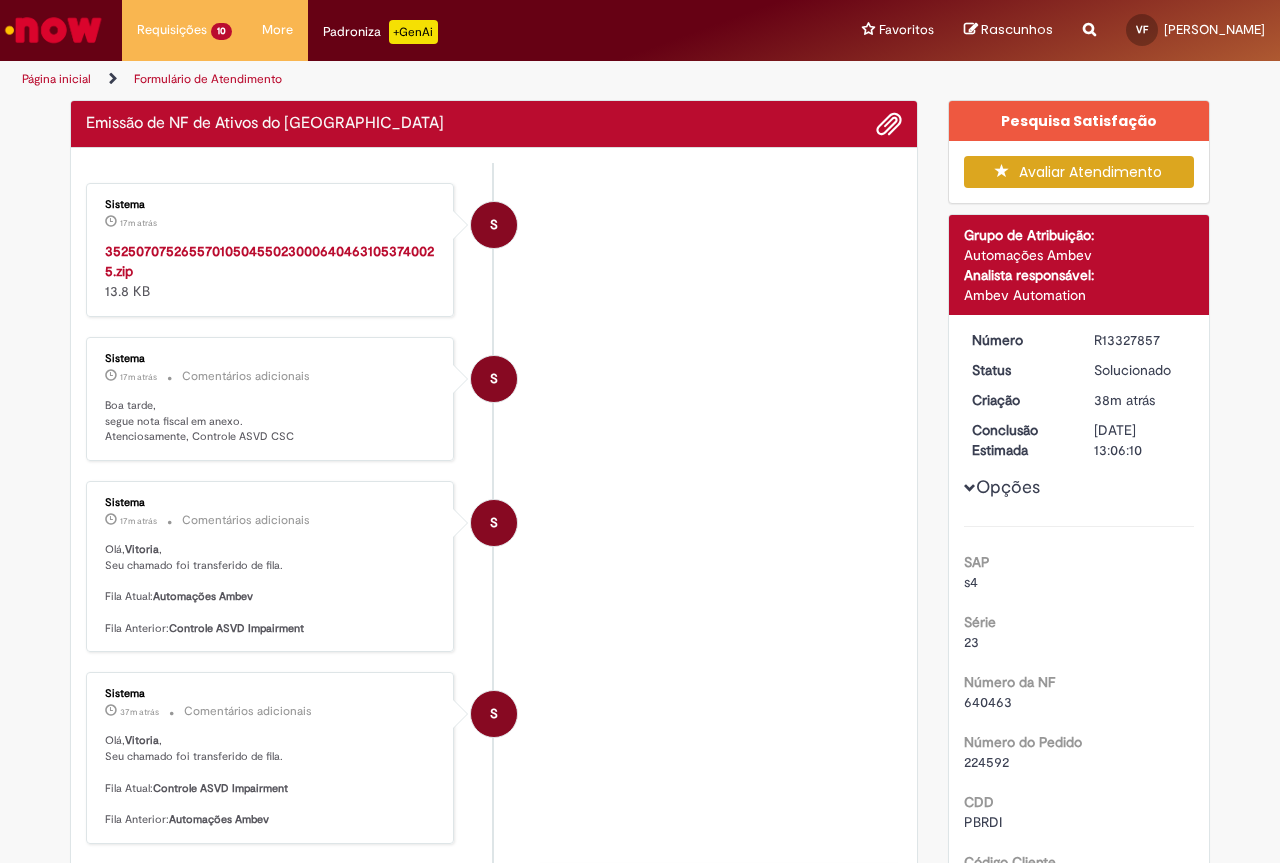 click on "35250707526557010504550230006404631053740025.zip" at bounding box center [269, 261] 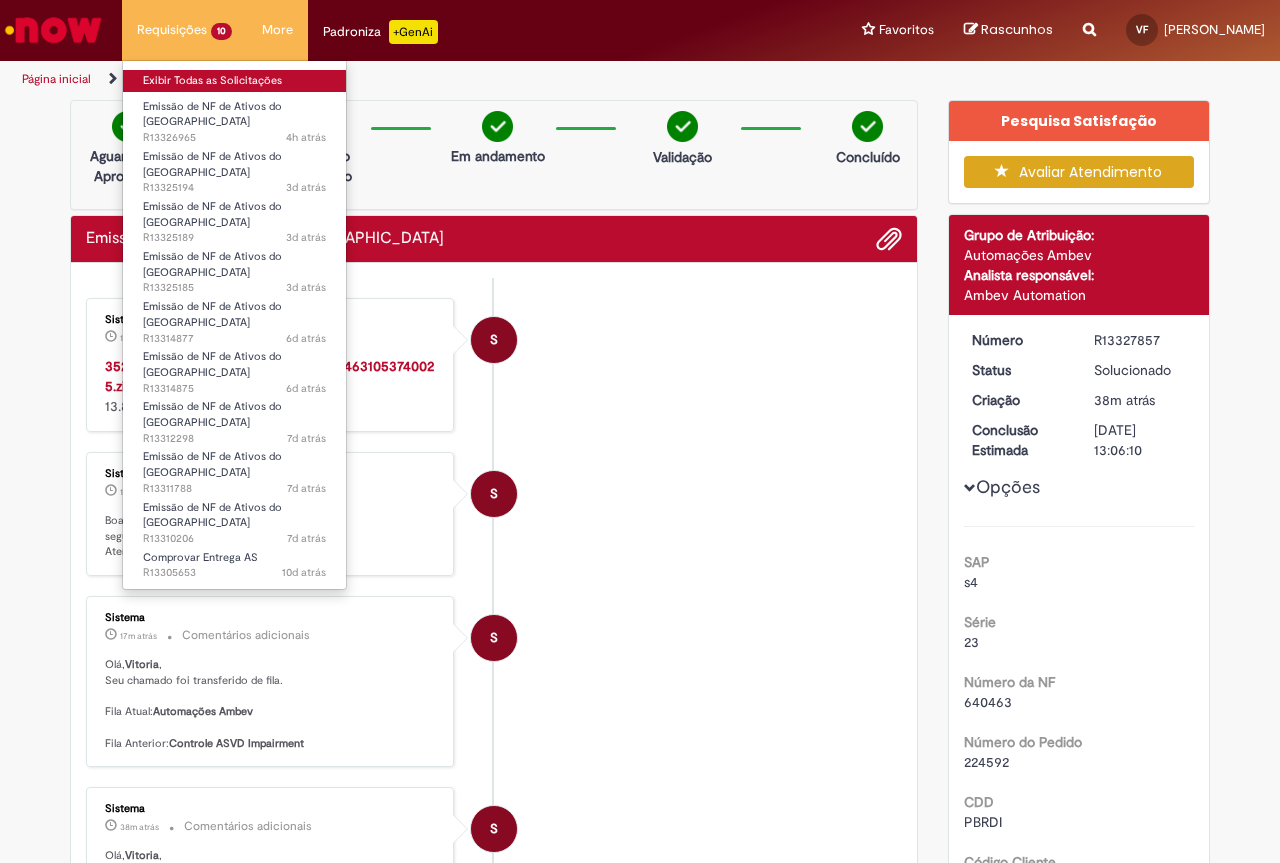 click on "Exibir Todas as Solicitações" at bounding box center (234, 81) 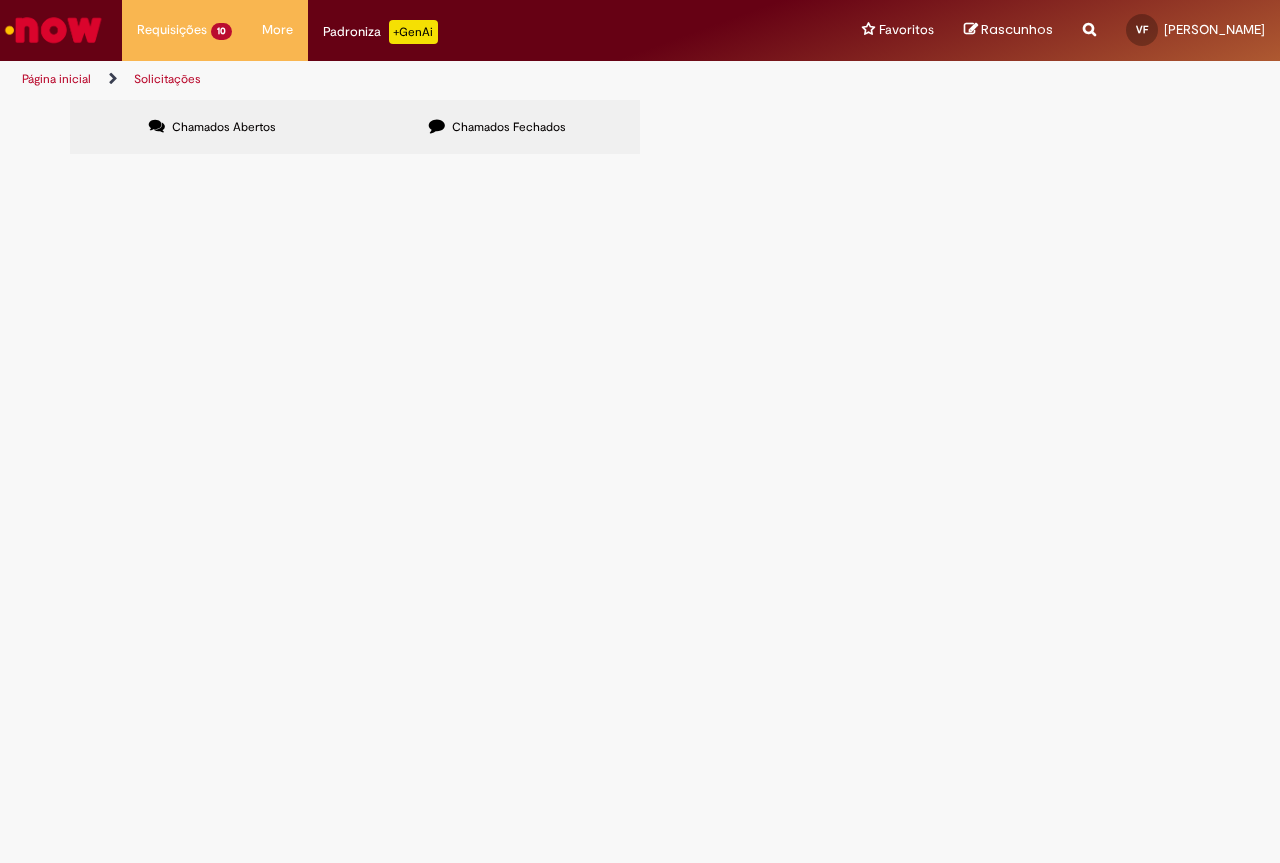 click at bounding box center [437, 126] 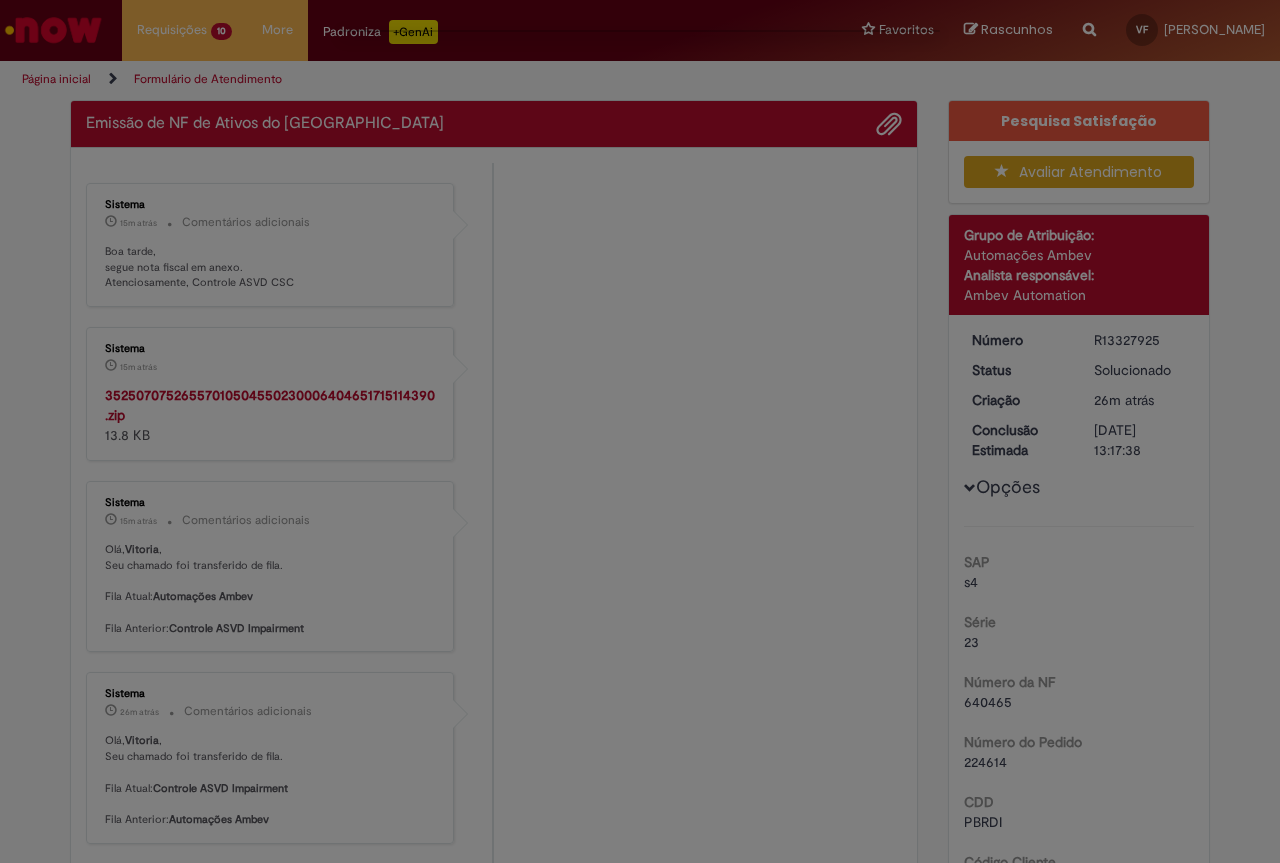click at bounding box center [640, 431] 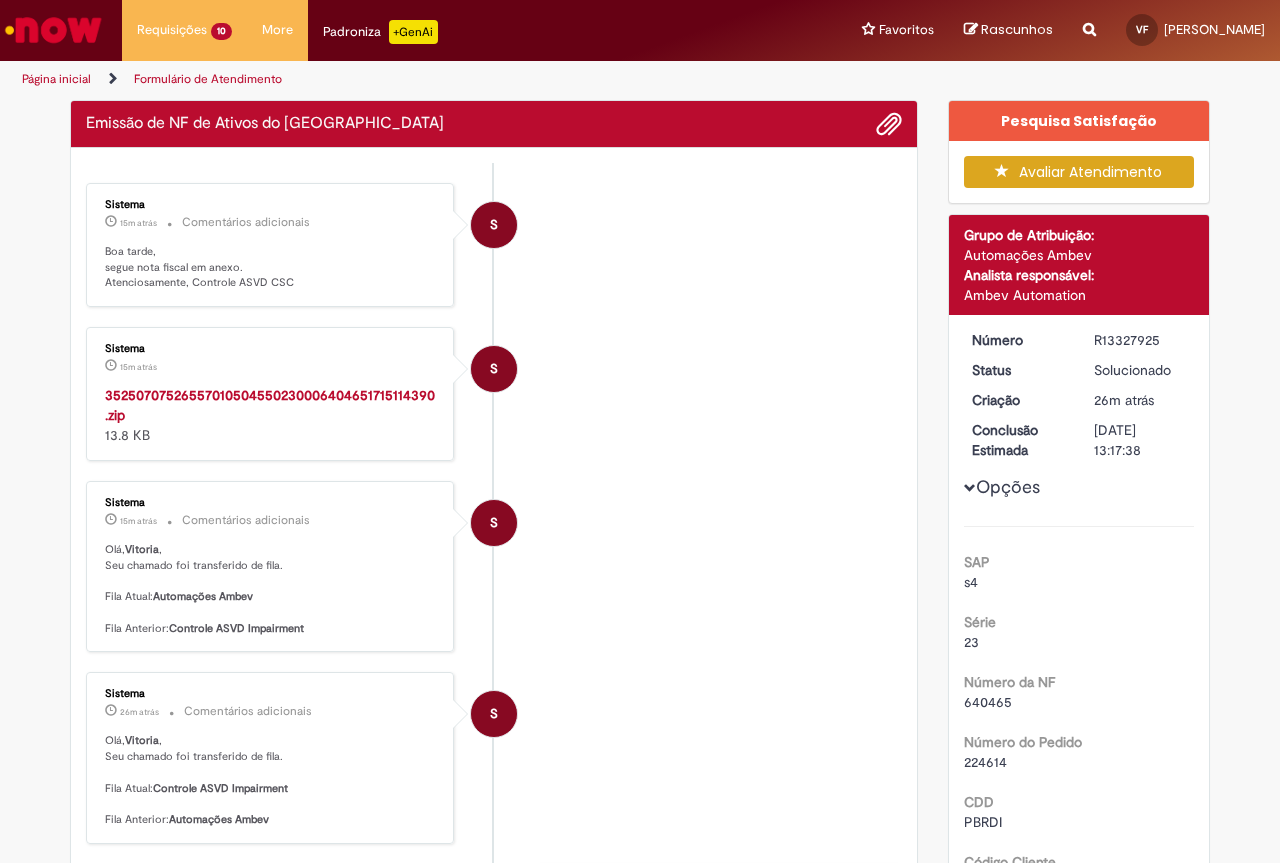 click on "Sistema
15m atrás 15 minutos atrás
35250707526557010504550230006404651715114390.zip  13.8 KB" at bounding box center (270, 394) 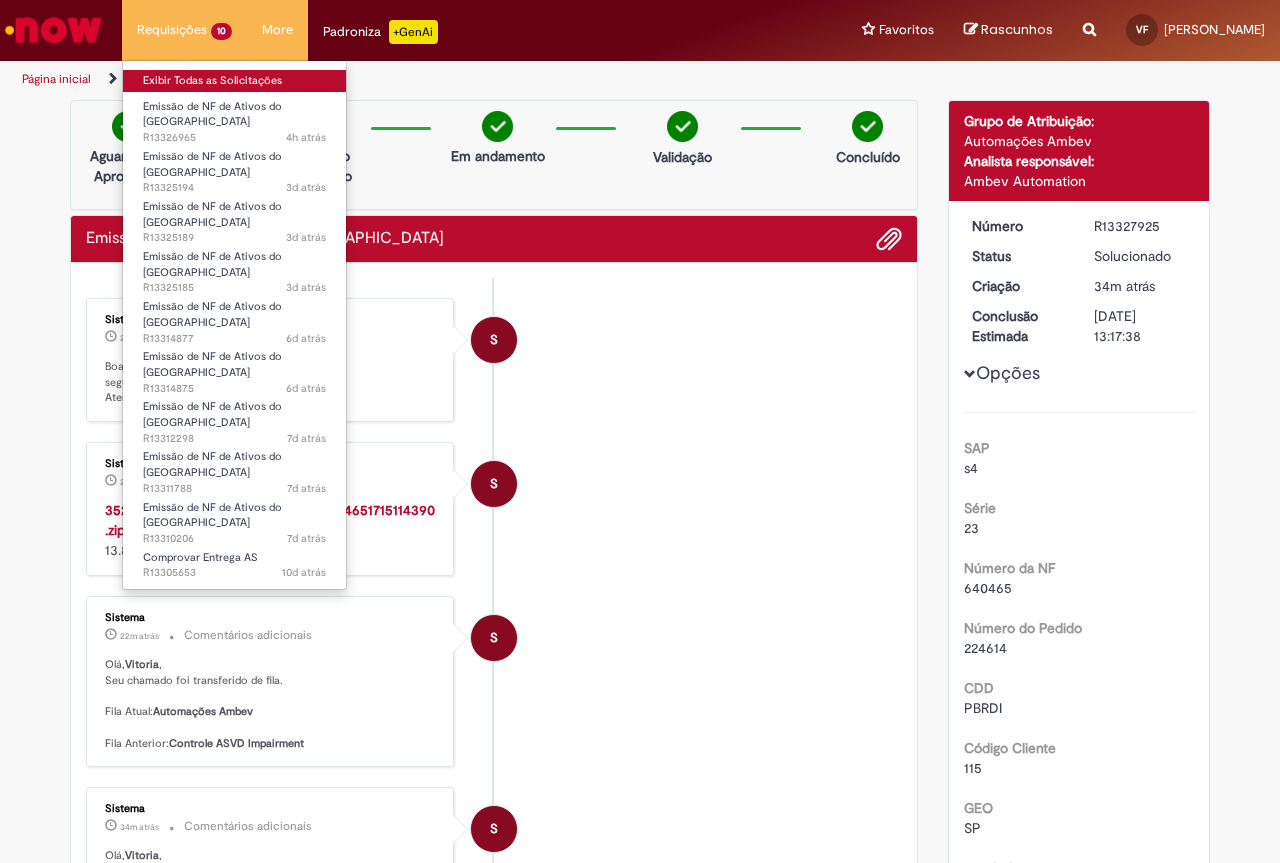 click on "Exibir Todas as Solicitações" at bounding box center (234, 81) 